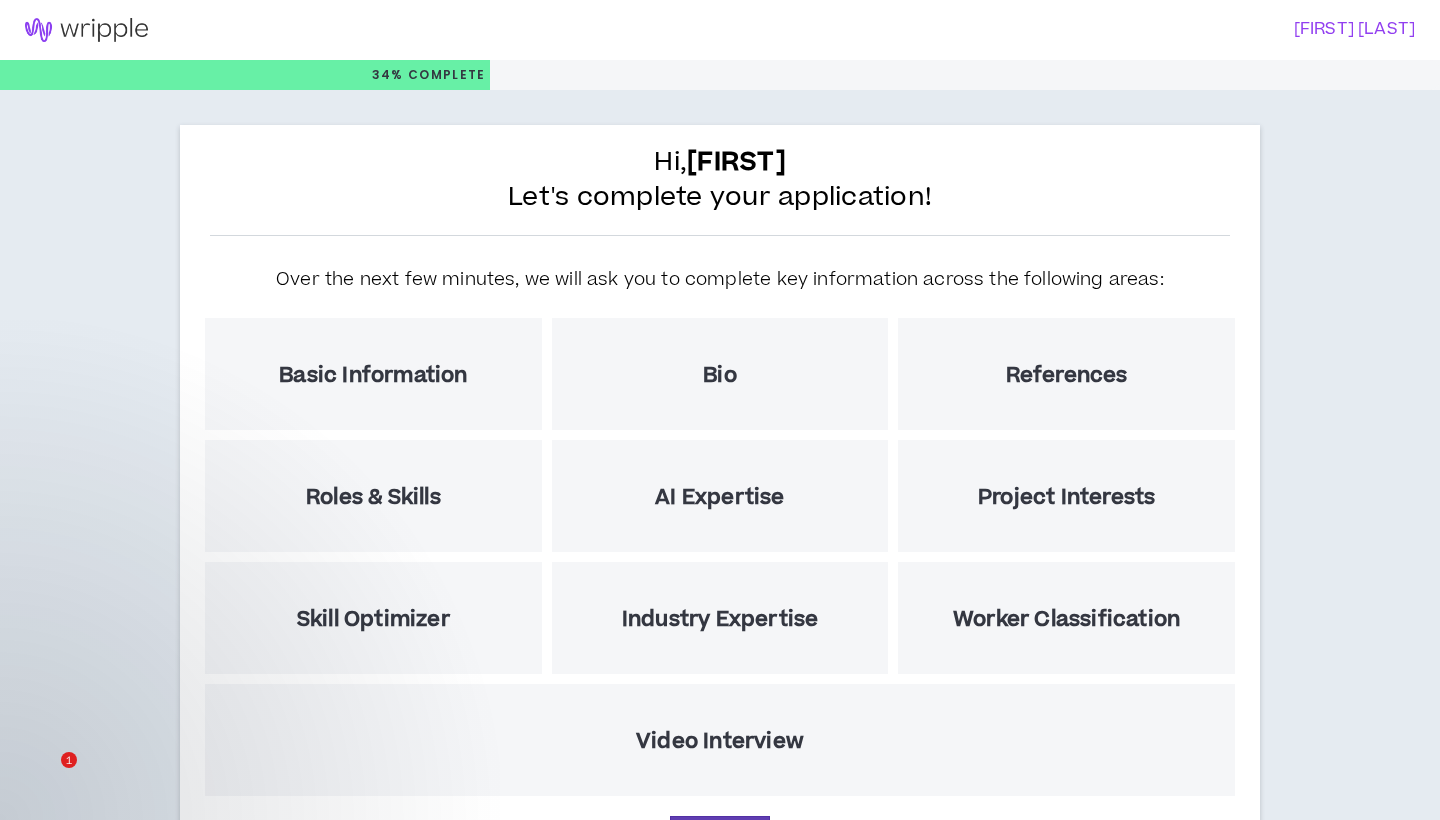 scroll, scrollTop: 118, scrollLeft: 0, axis: vertical 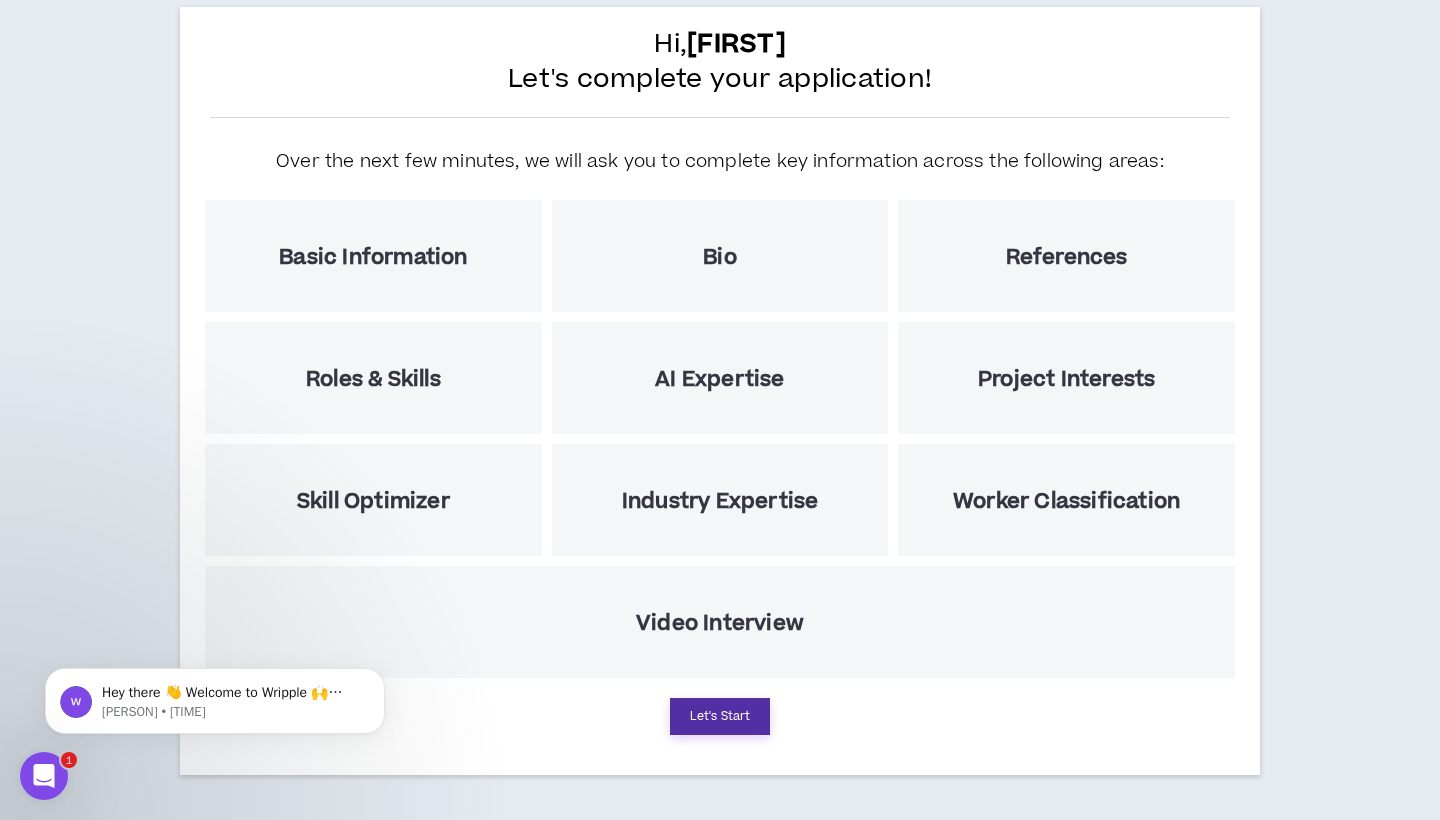 click on "Let's Start" at bounding box center (720, 716) 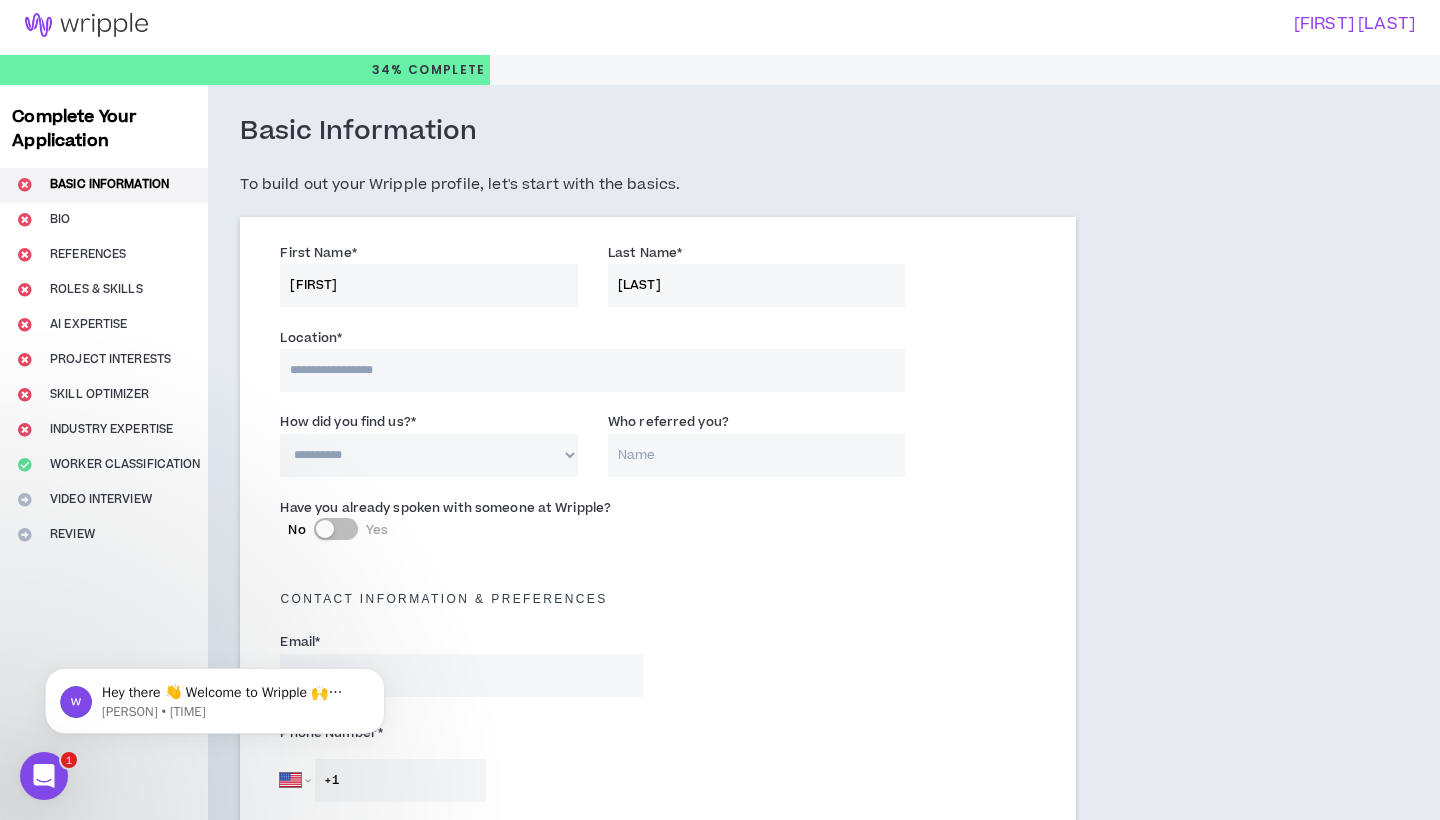 scroll, scrollTop: 0, scrollLeft: 0, axis: both 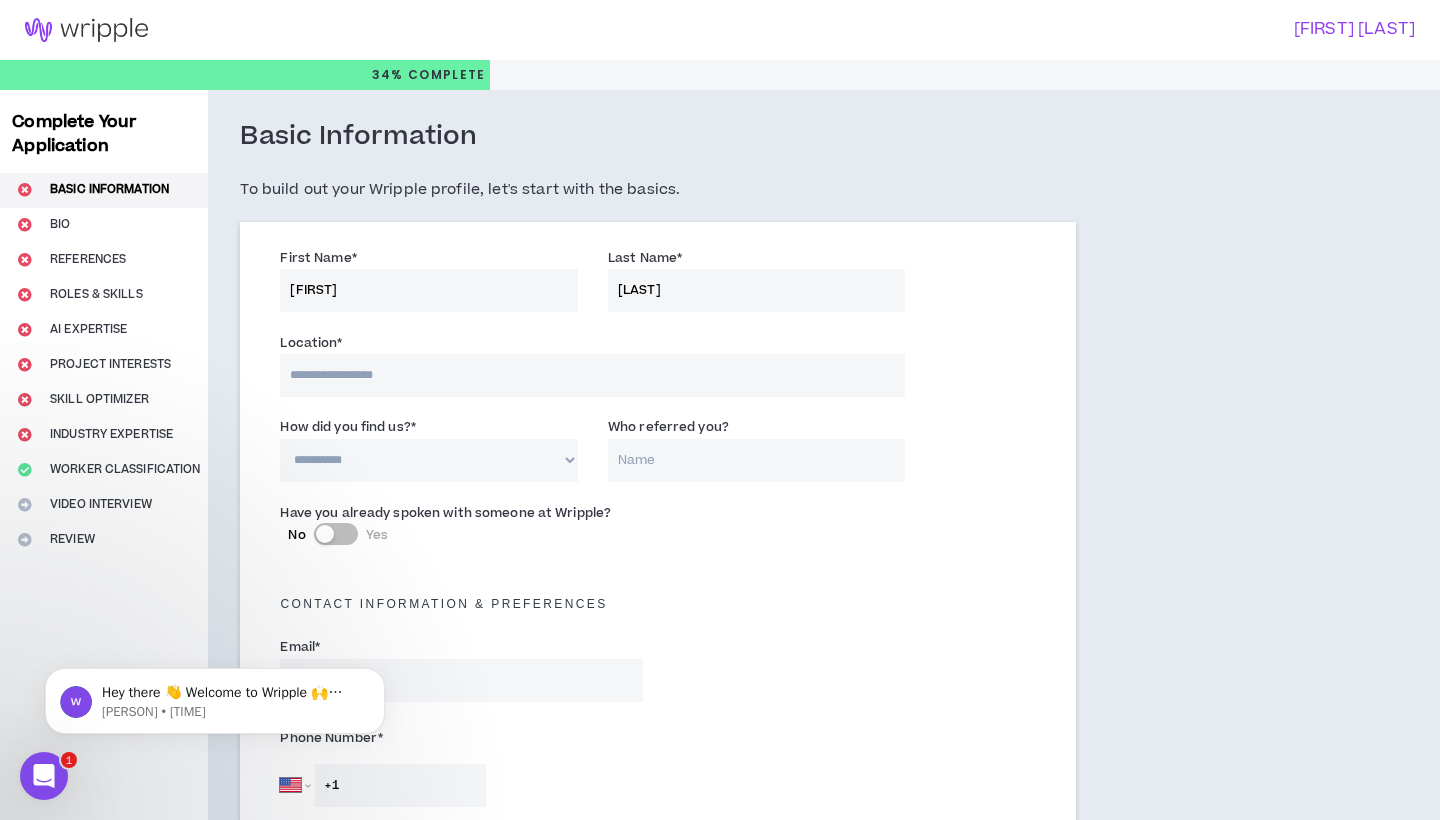 click at bounding box center (592, 375) 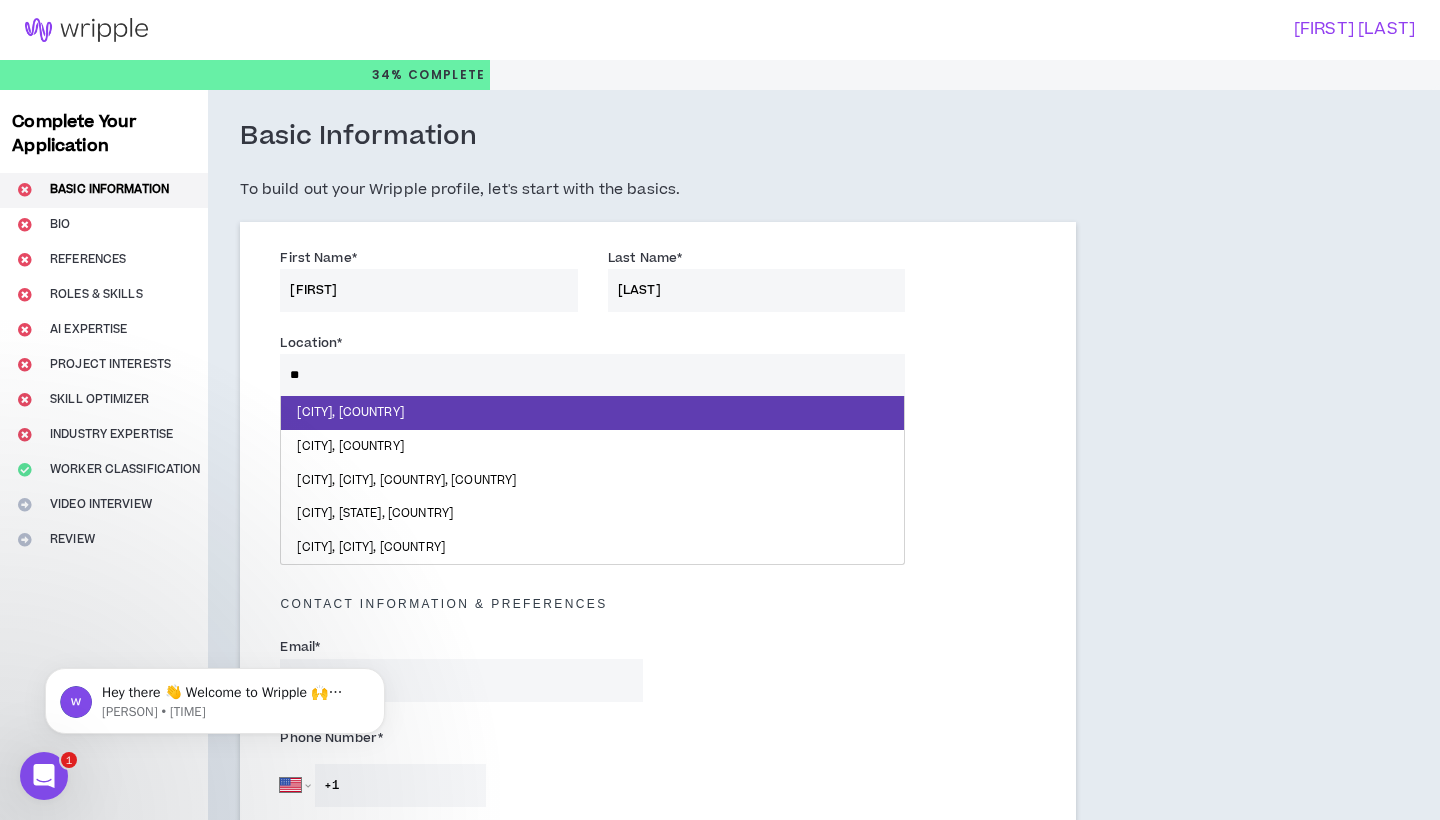 type on "*******" 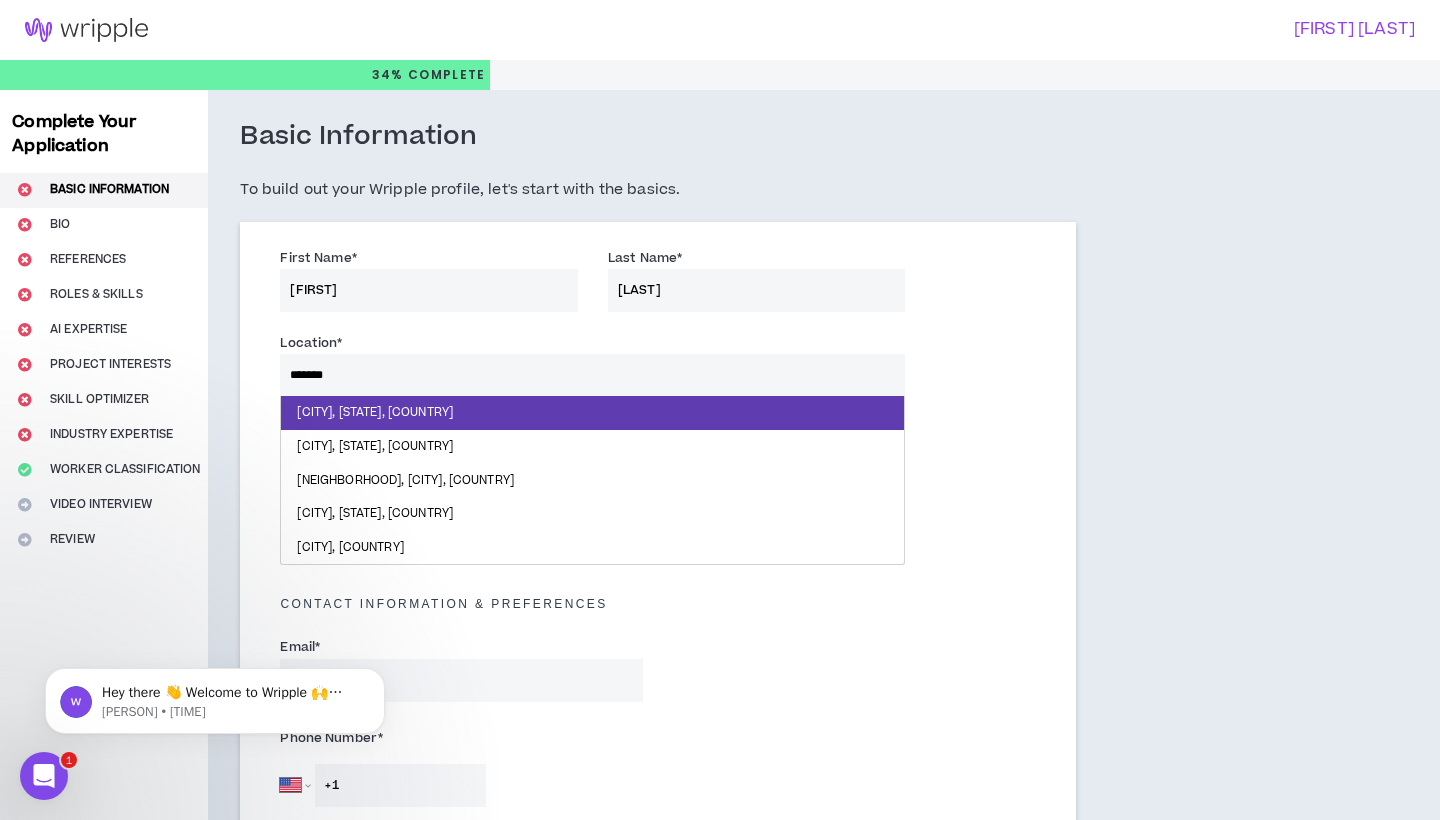 drag, startPoint x: 404, startPoint y: 374, endPoint x: 272, endPoint y: 374, distance: 132 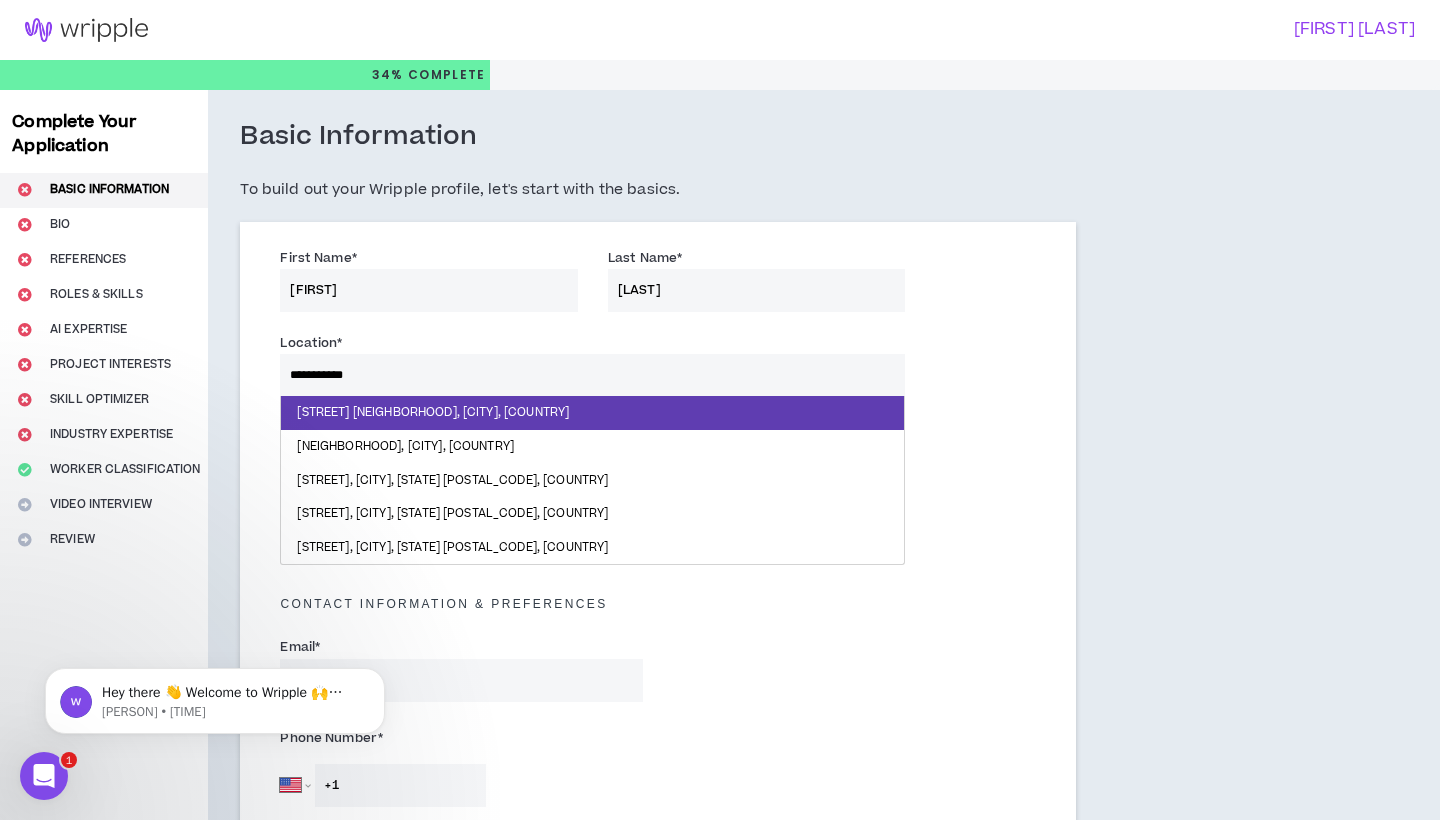 click on "**********" at bounding box center [592, 375] 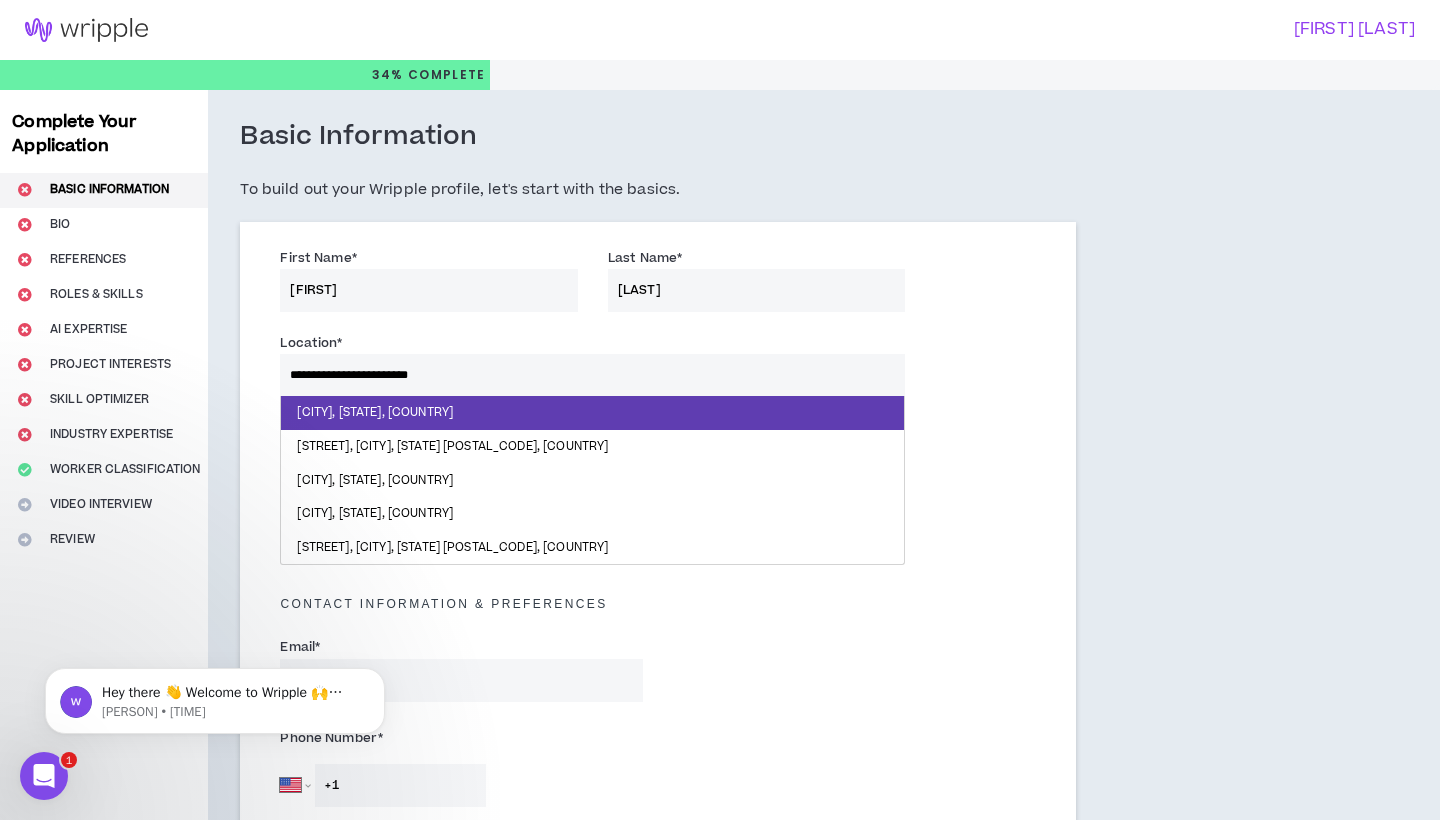type on "**********" 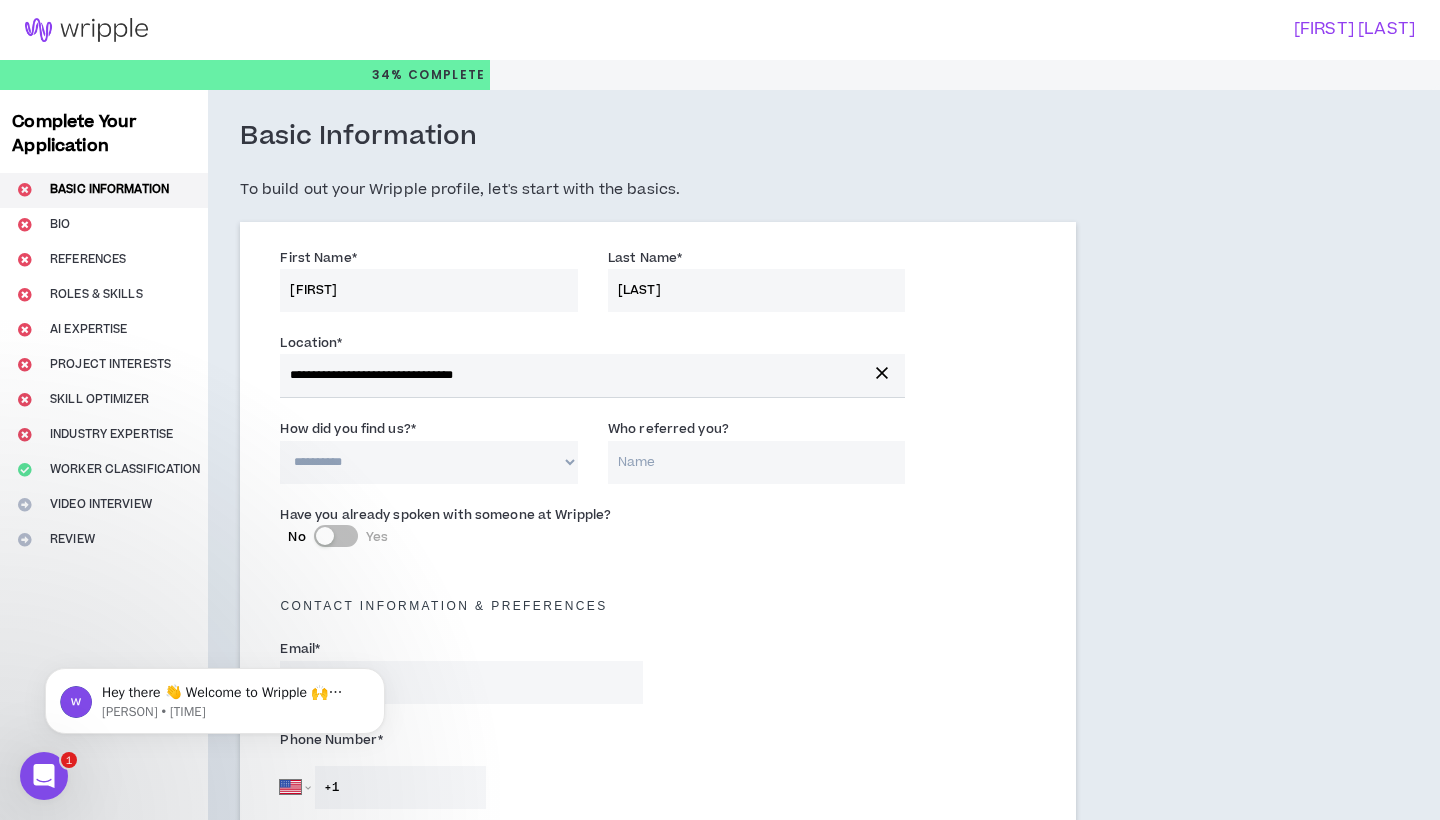 click on "**********" at bounding box center [429, 462] 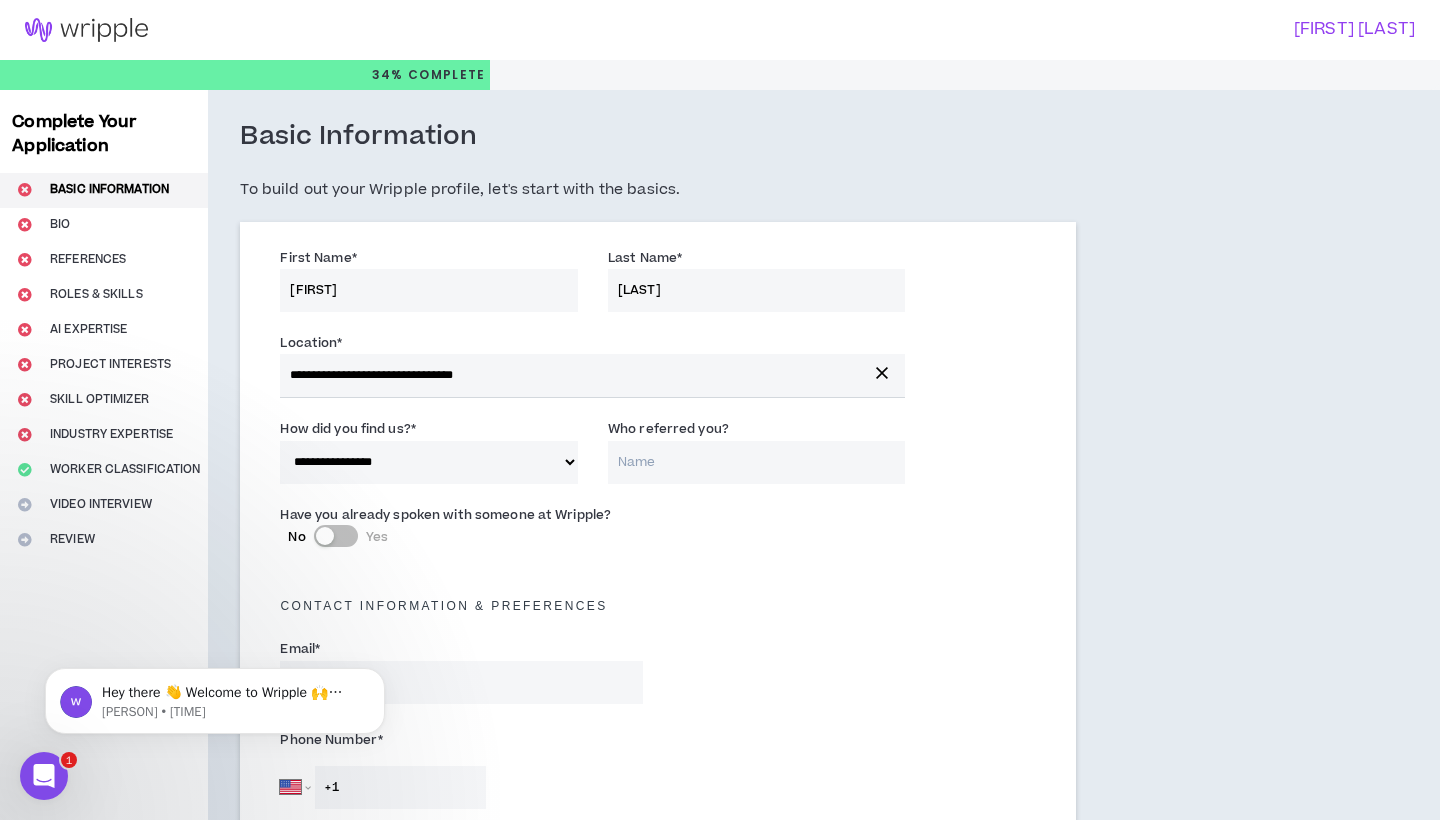 select on "*" 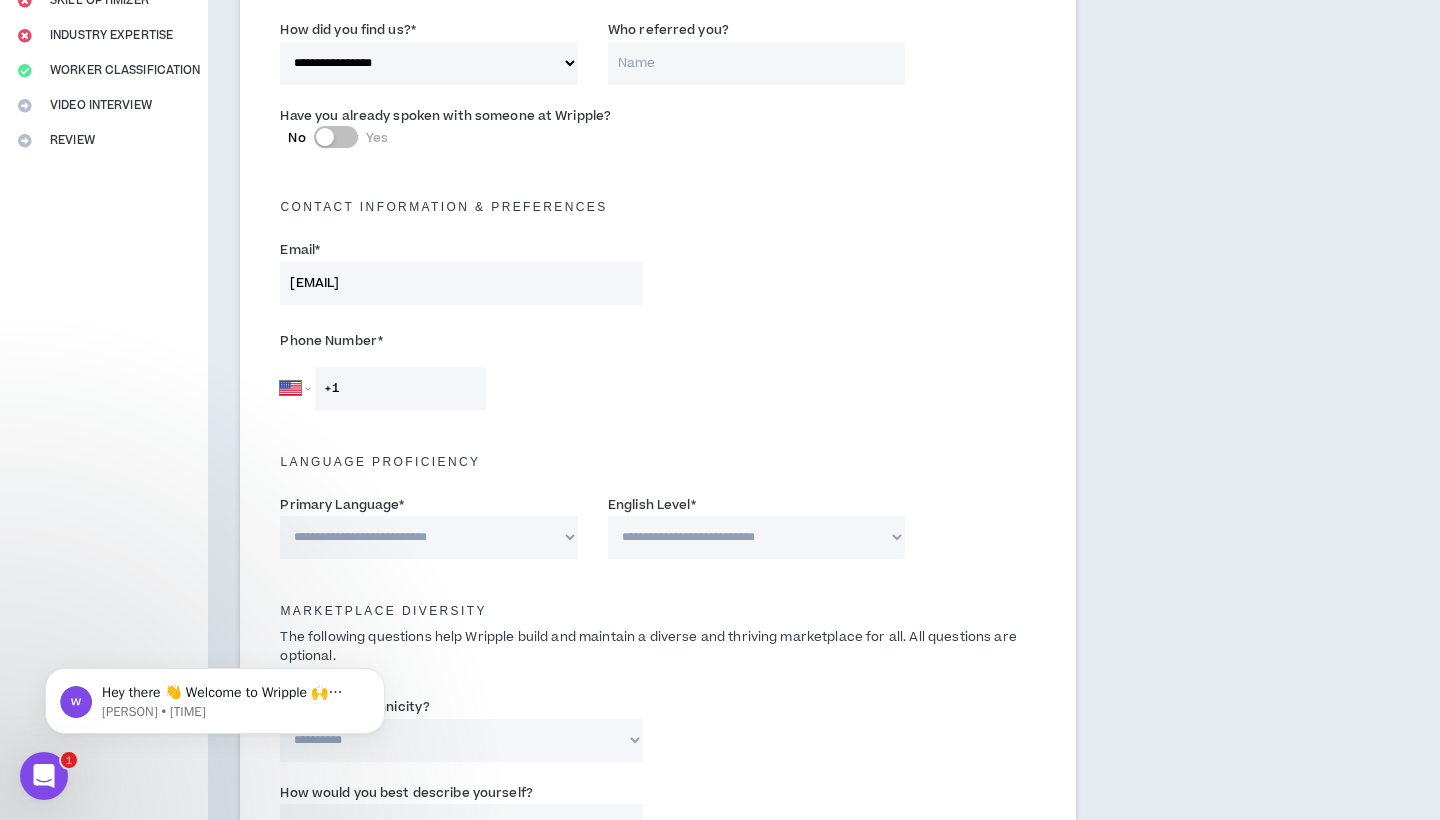 scroll, scrollTop: 409, scrollLeft: 0, axis: vertical 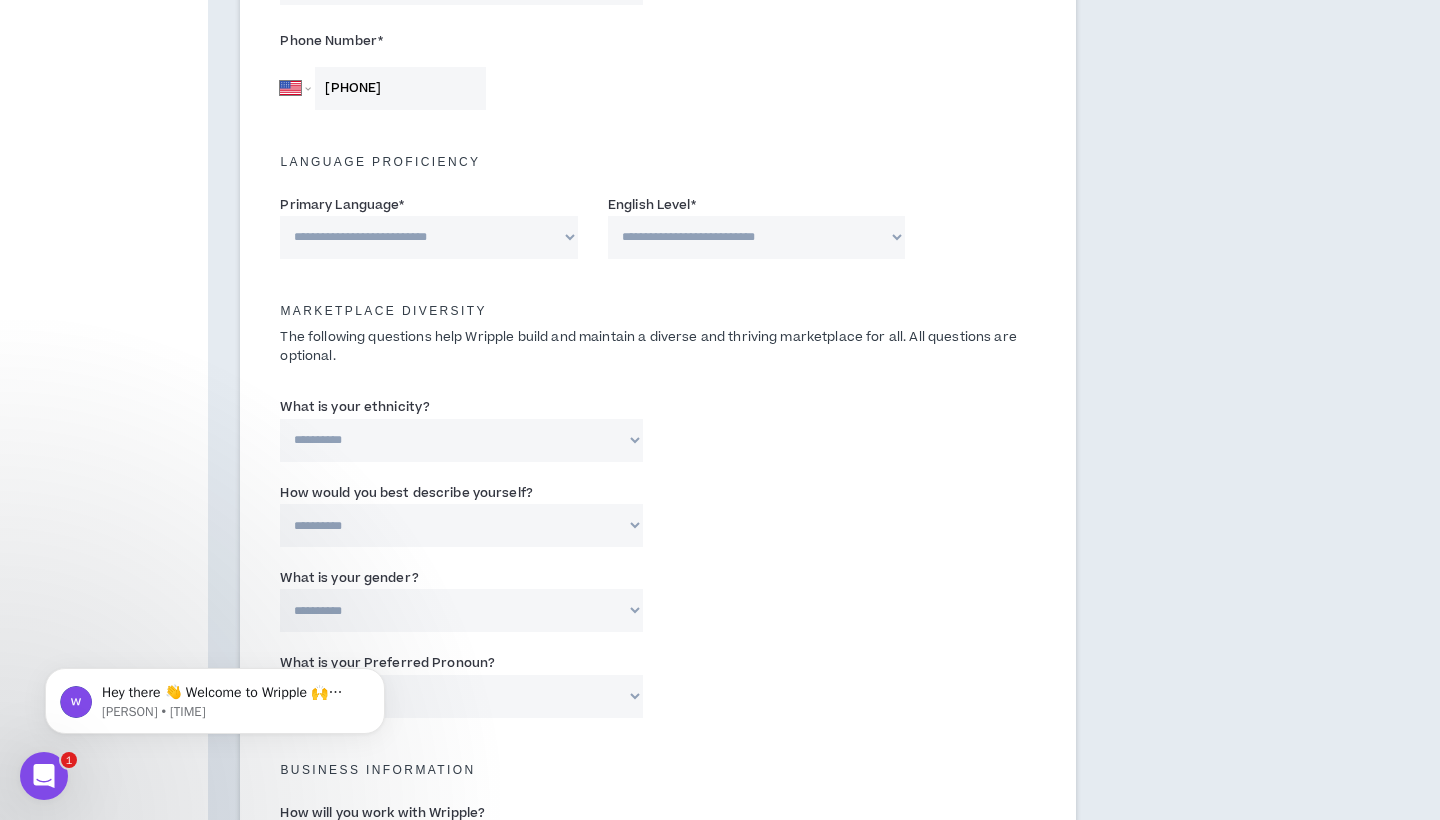 type on "[PHONE]" 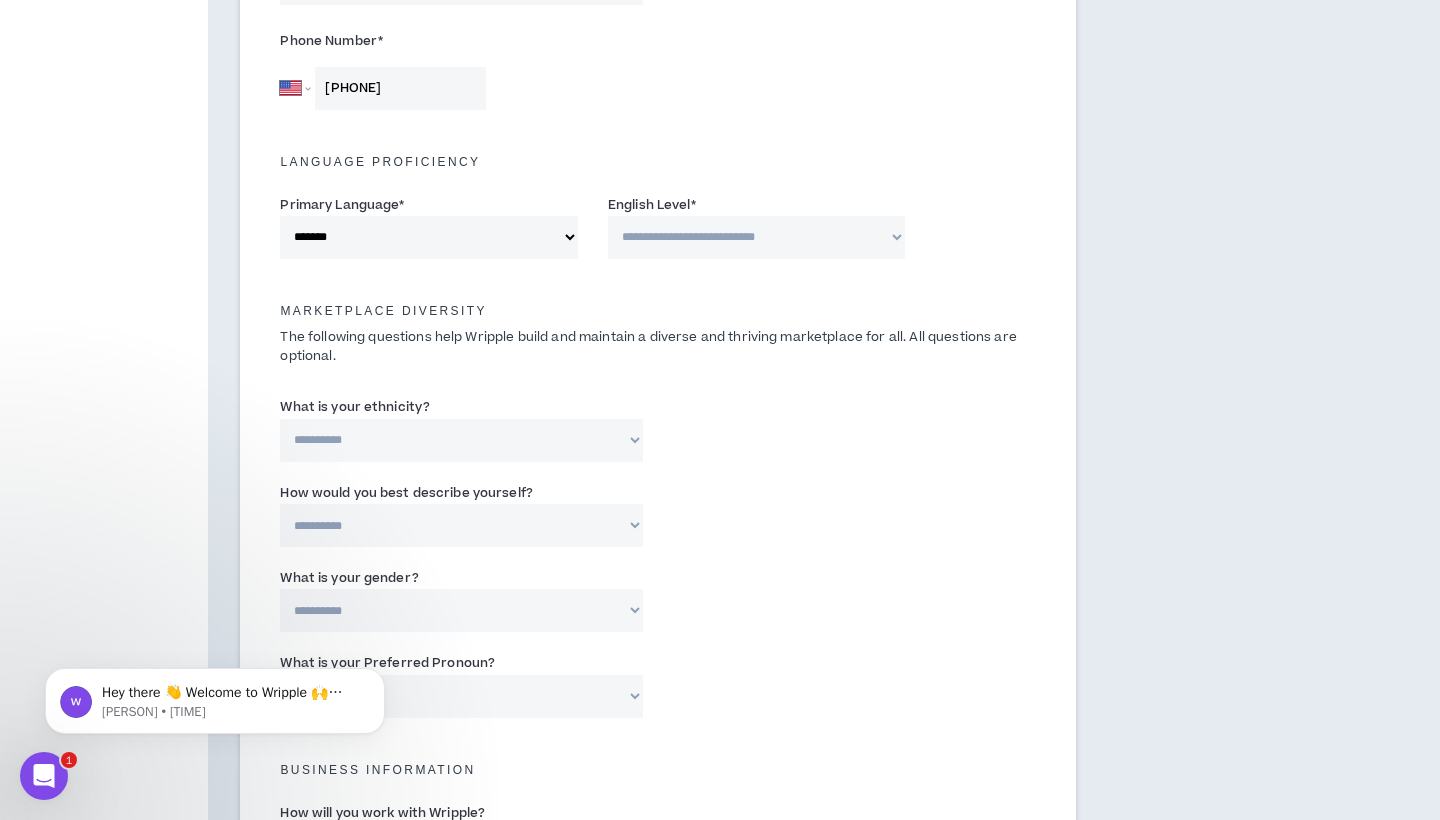 select on "*" 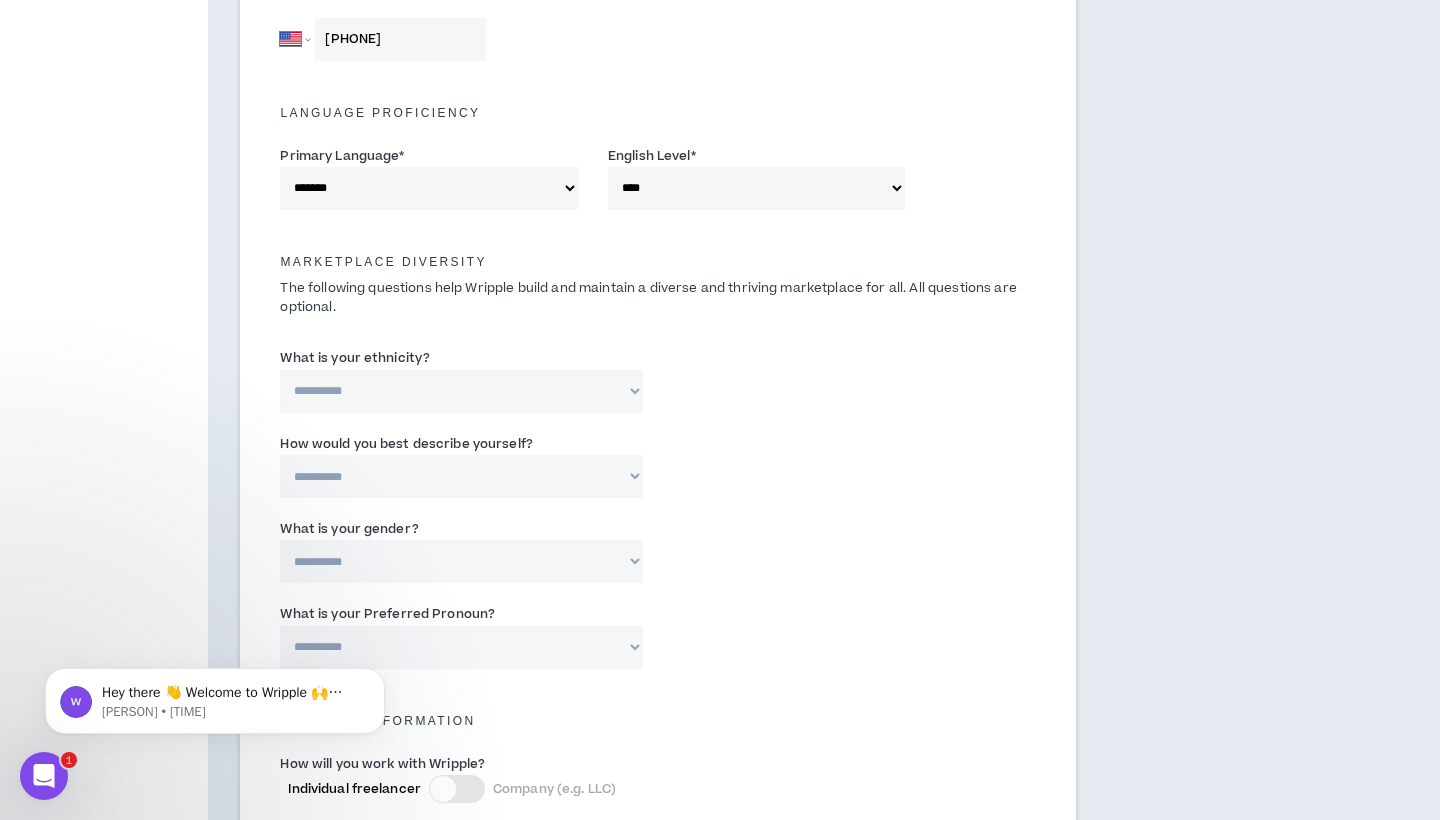 scroll, scrollTop: 750, scrollLeft: 0, axis: vertical 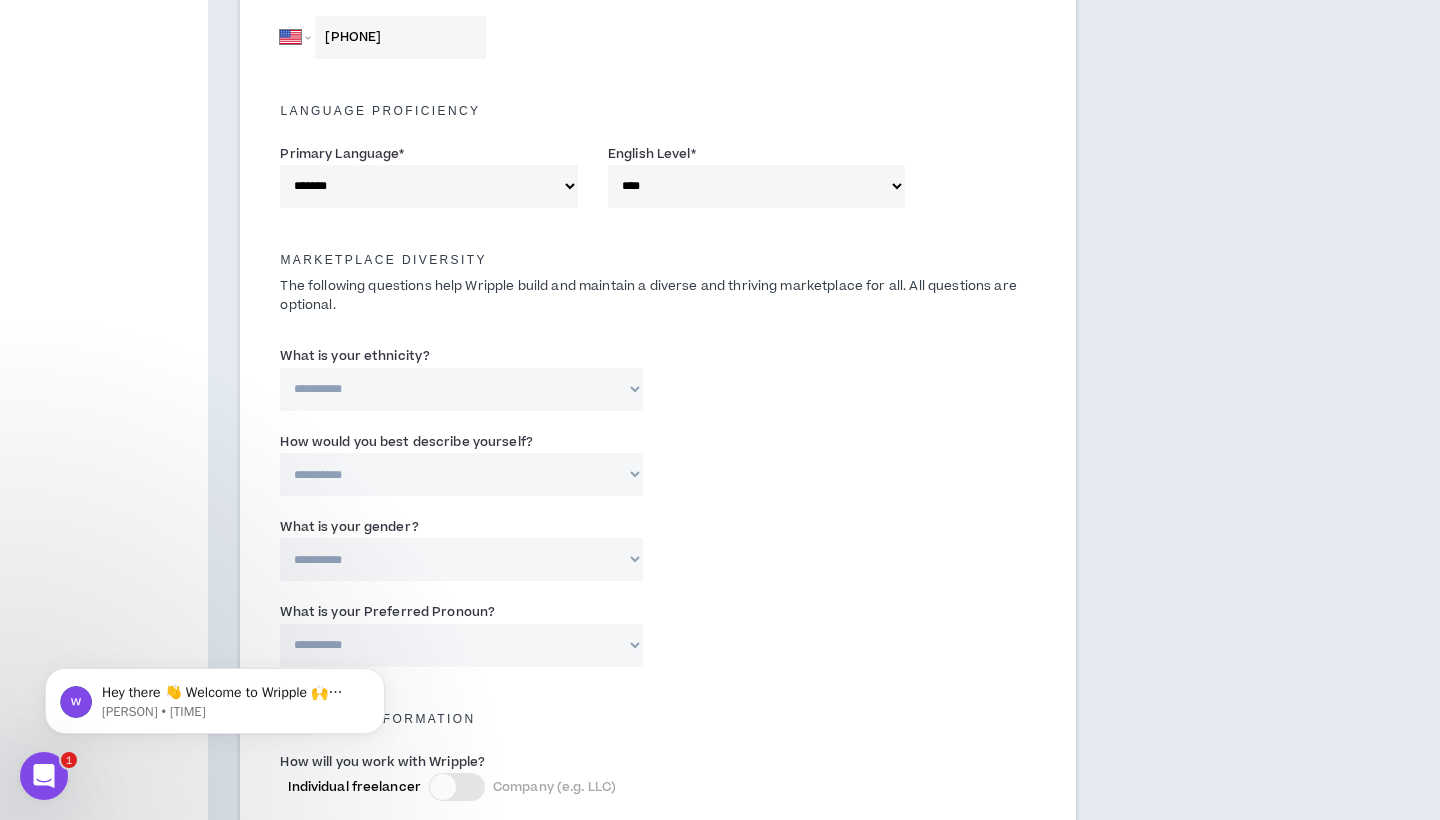 select on "**********" 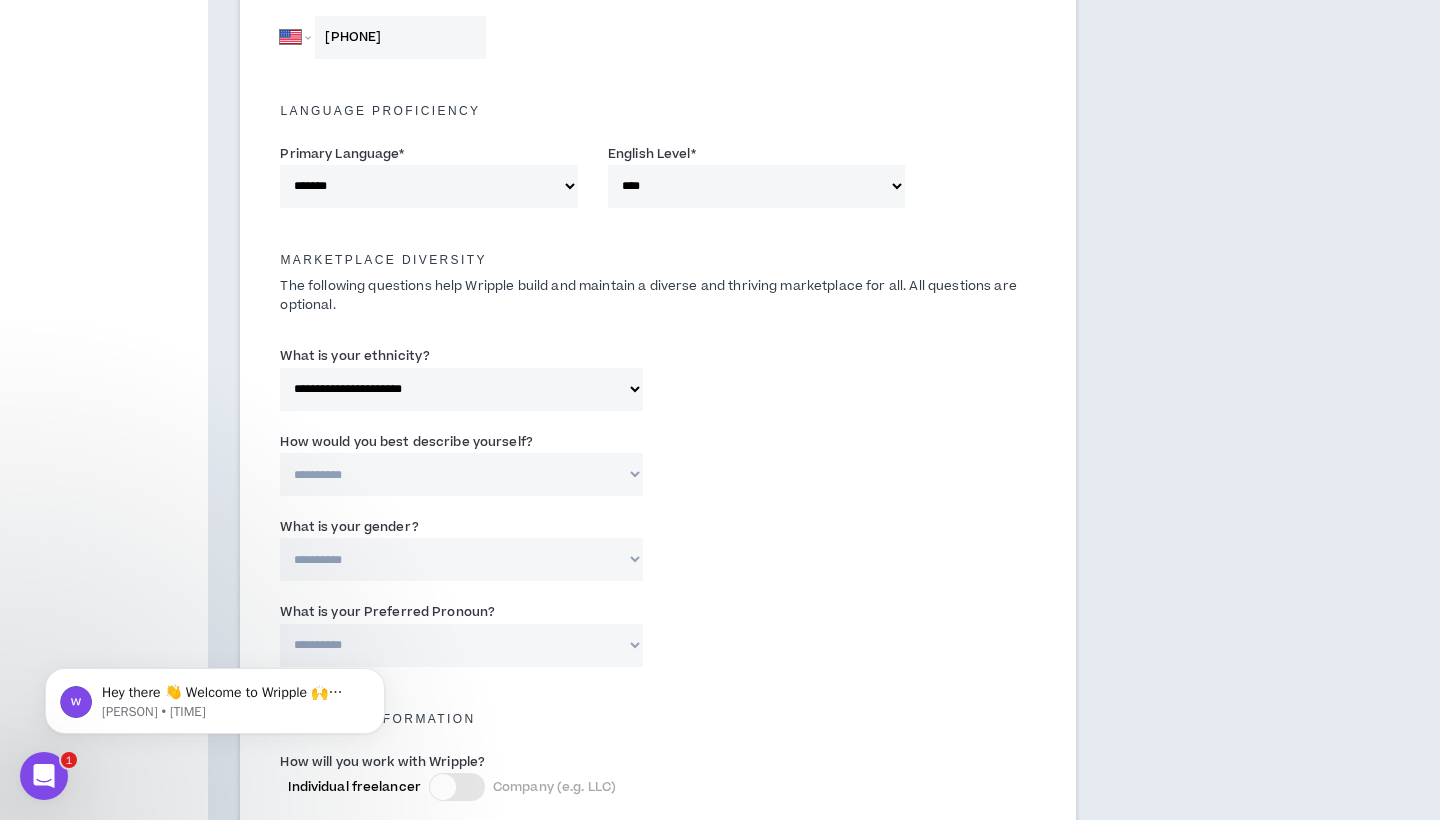 select on "*****" 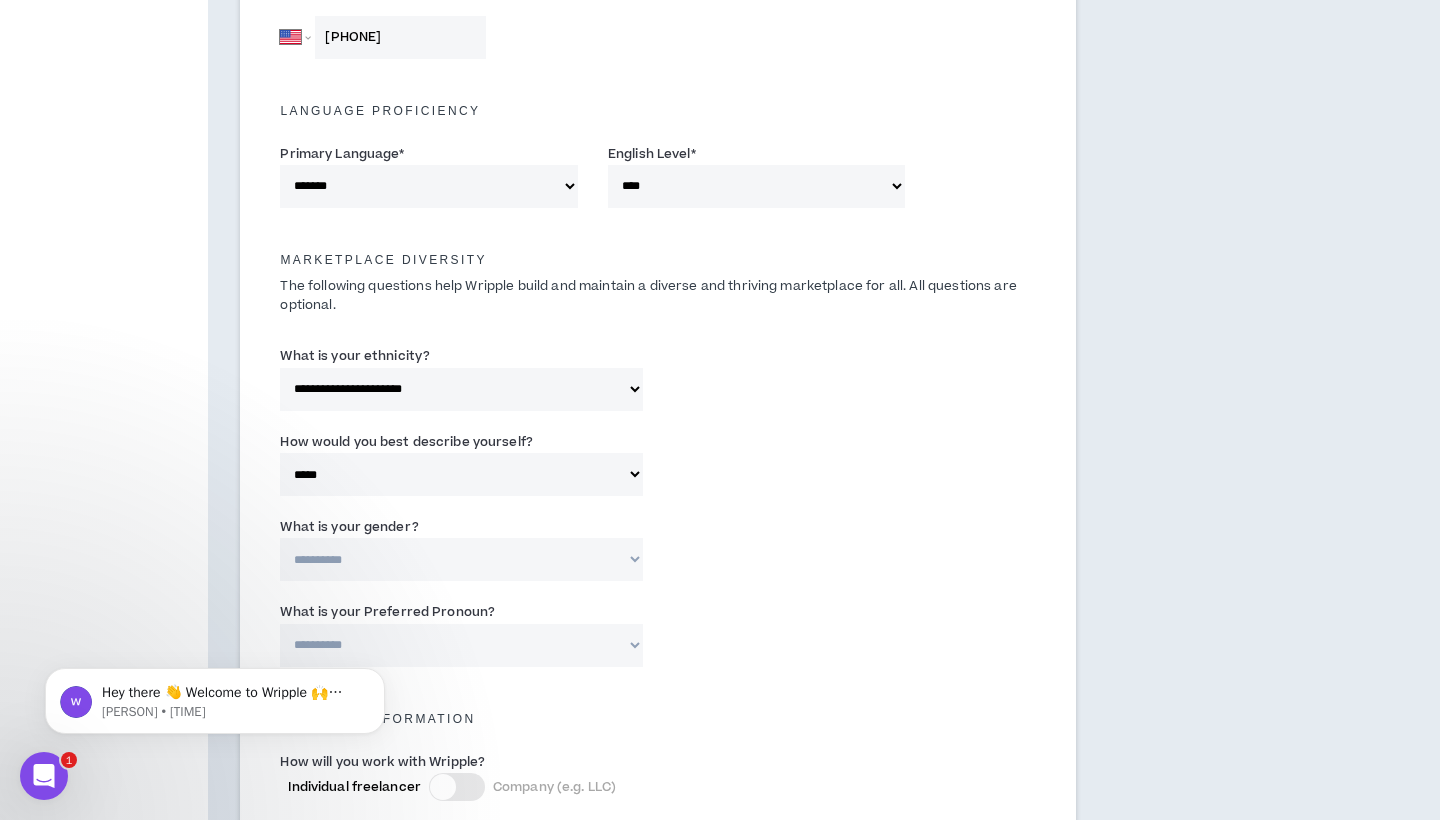 select on "*****" 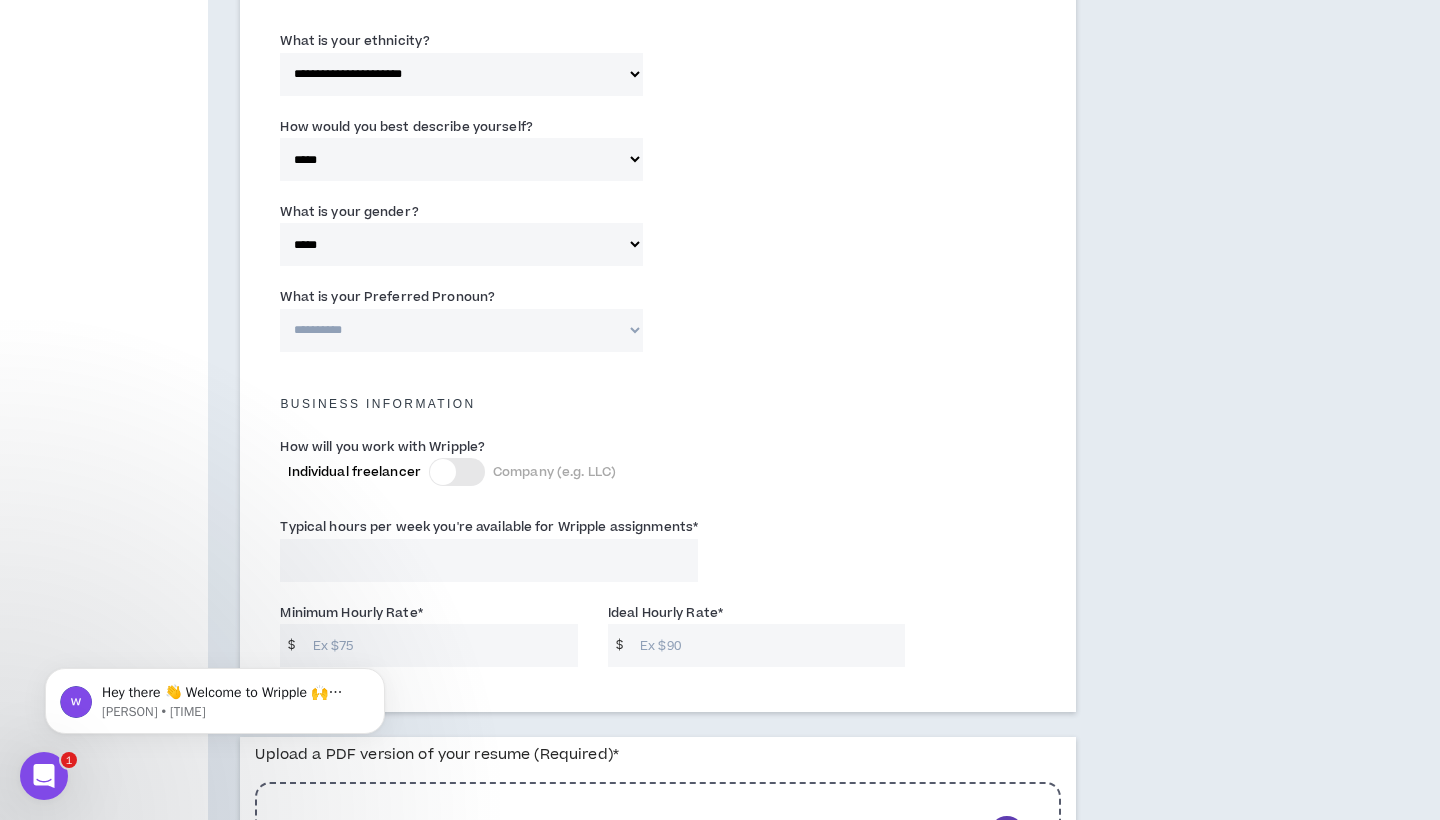scroll, scrollTop: 1093, scrollLeft: 0, axis: vertical 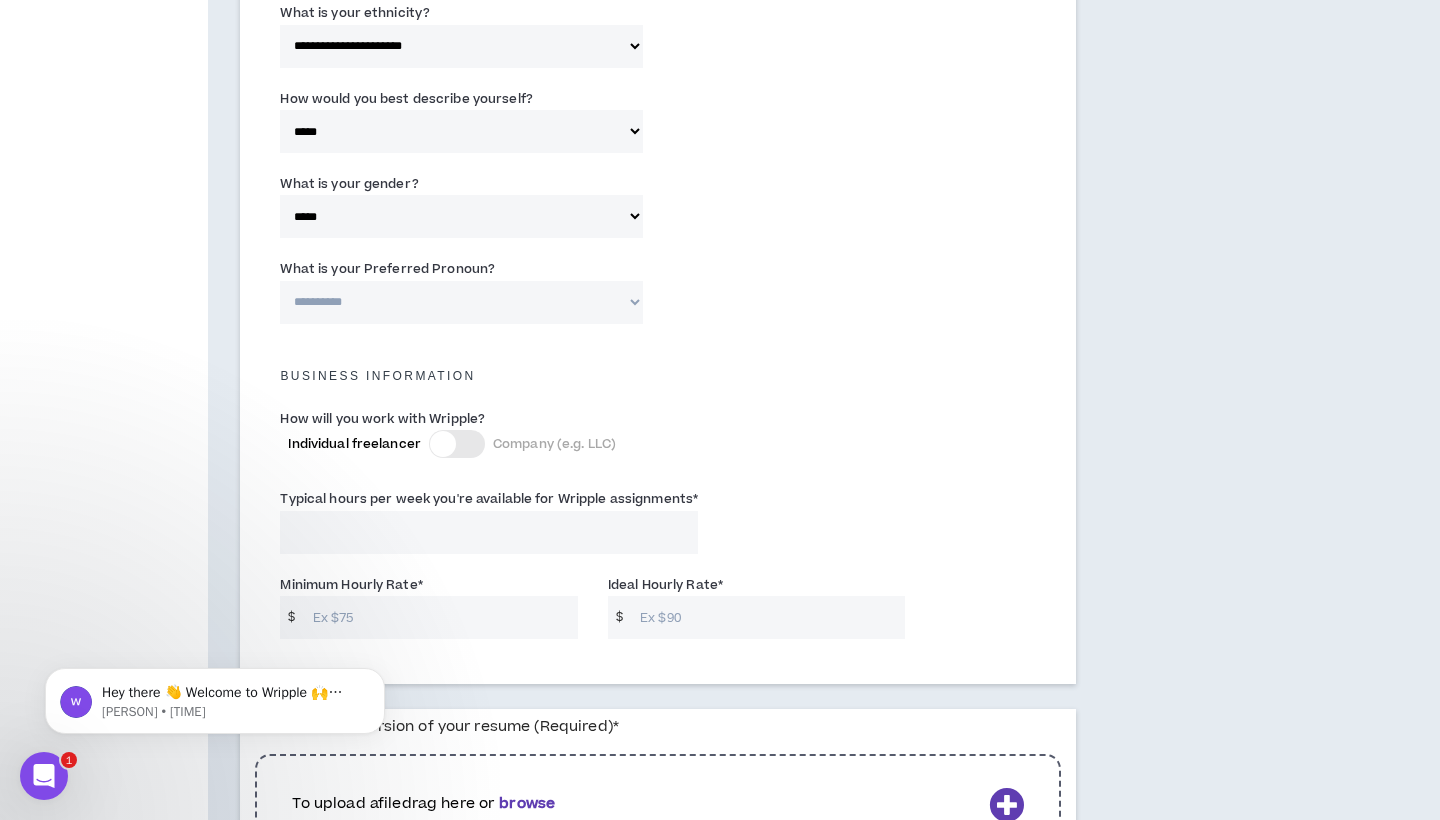 select on "**********" 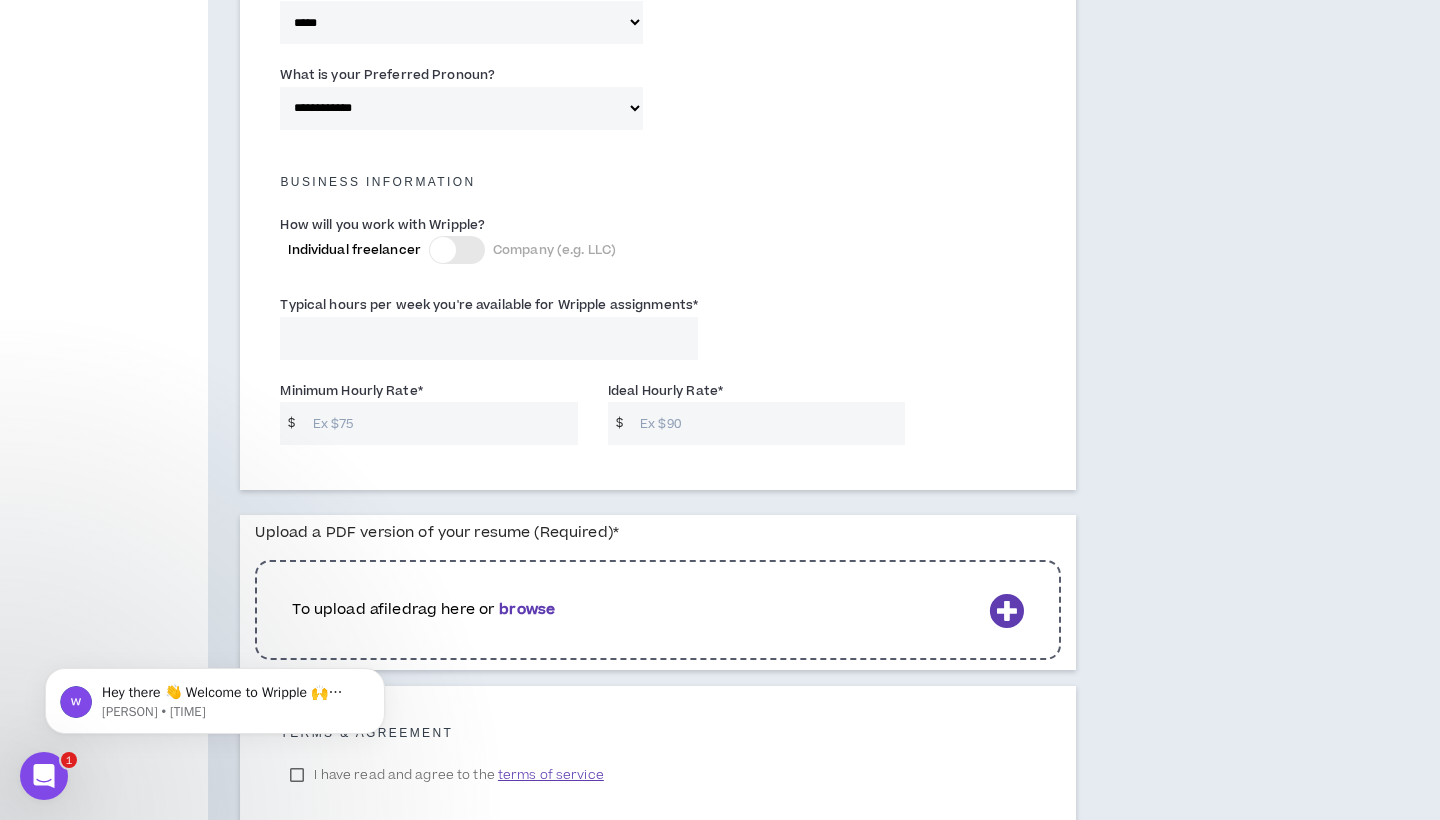 scroll, scrollTop: 1292, scrollLeft: 0, axis: vertical 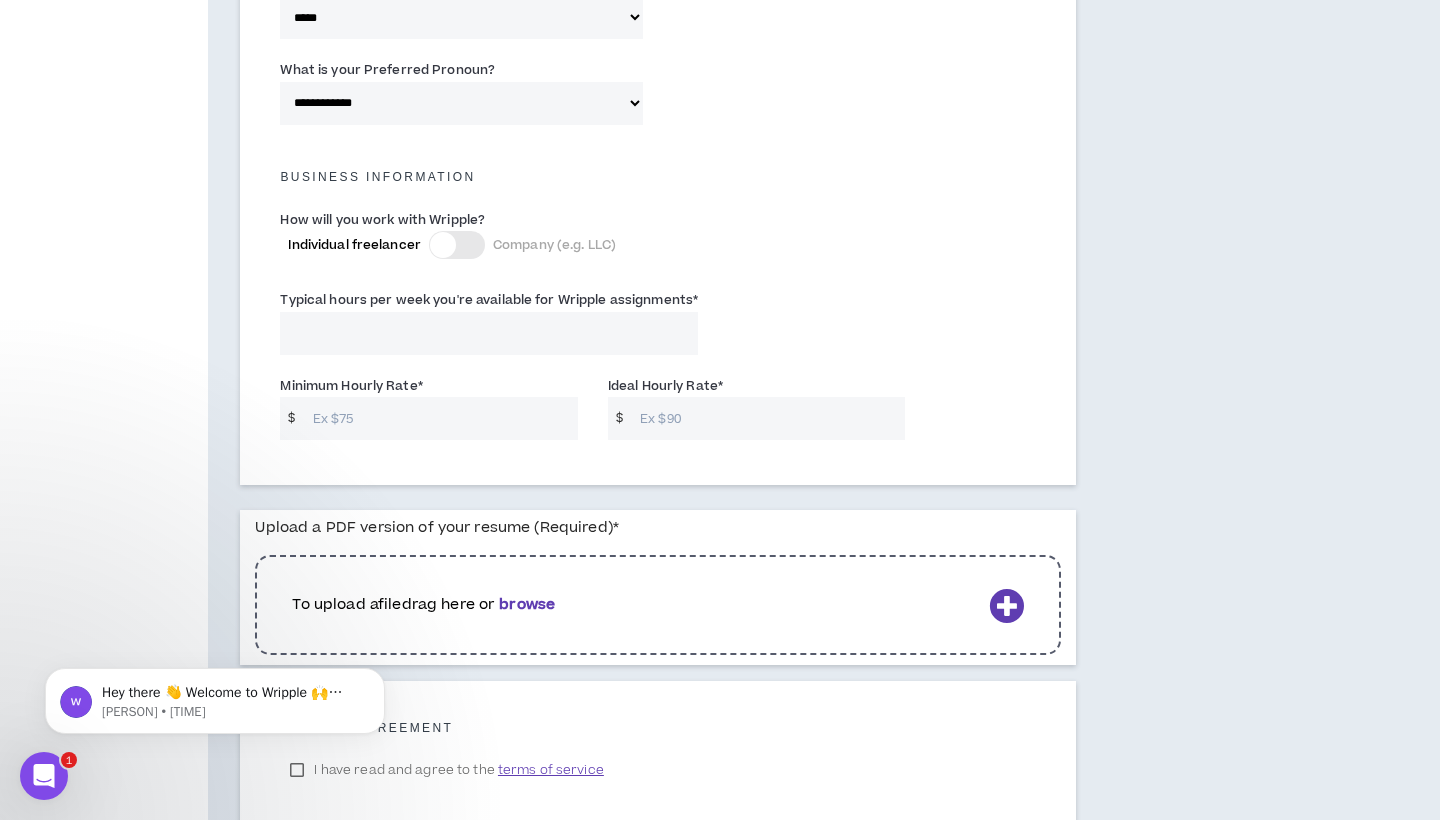 click at bounding box center [443, 245] 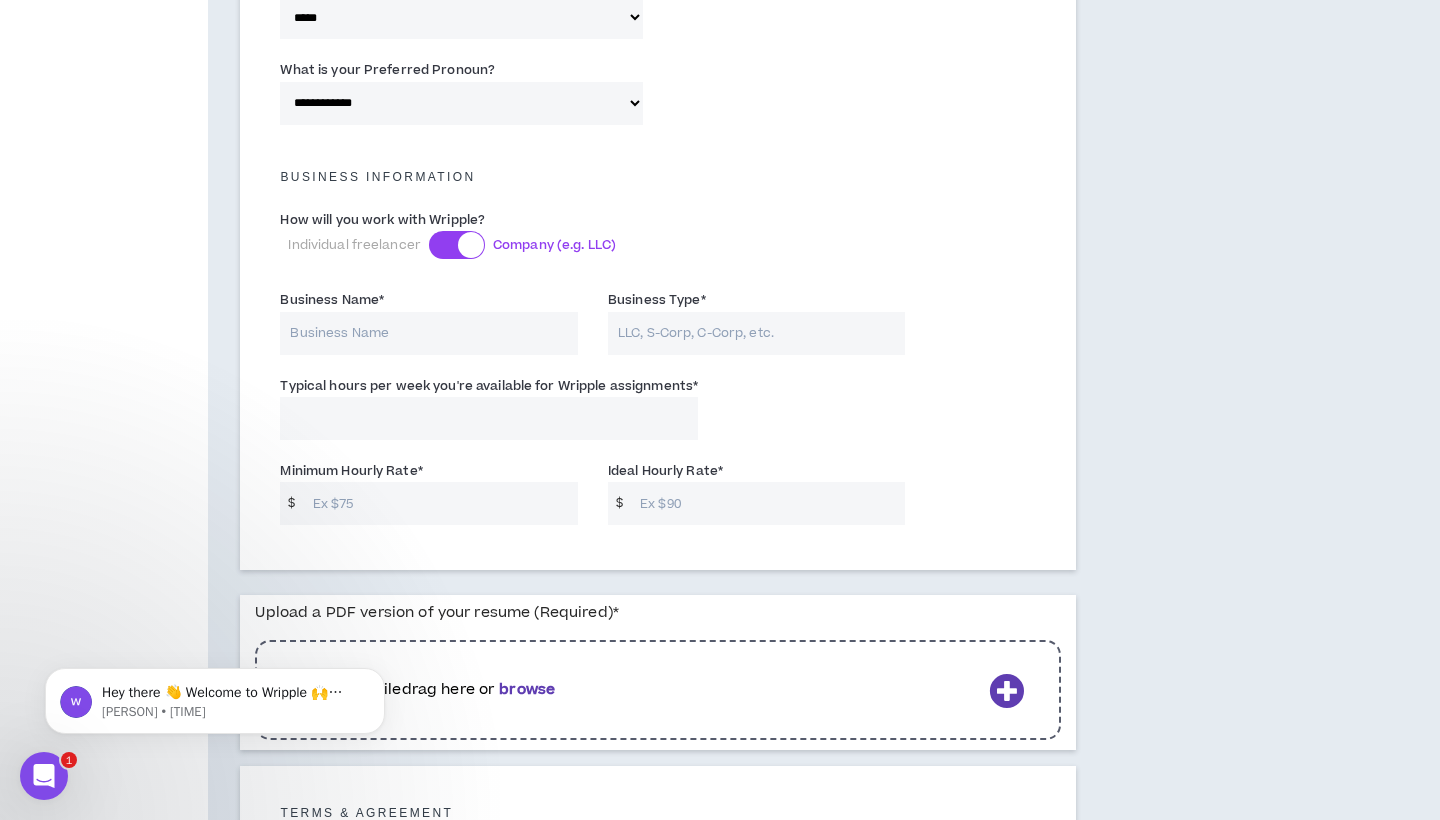 click at bounding box center [457, 245] 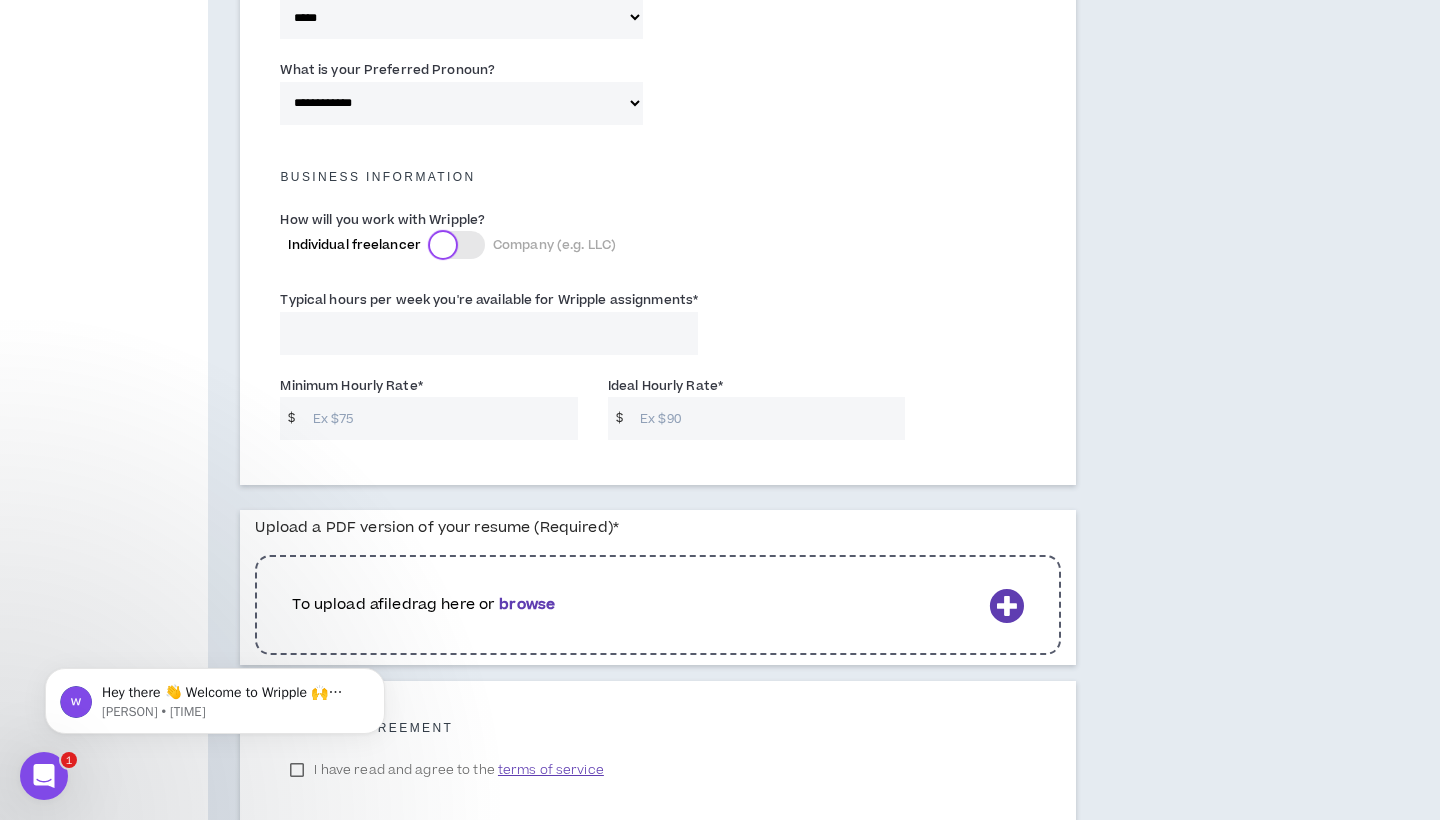 click at bounding box center (443, 245) 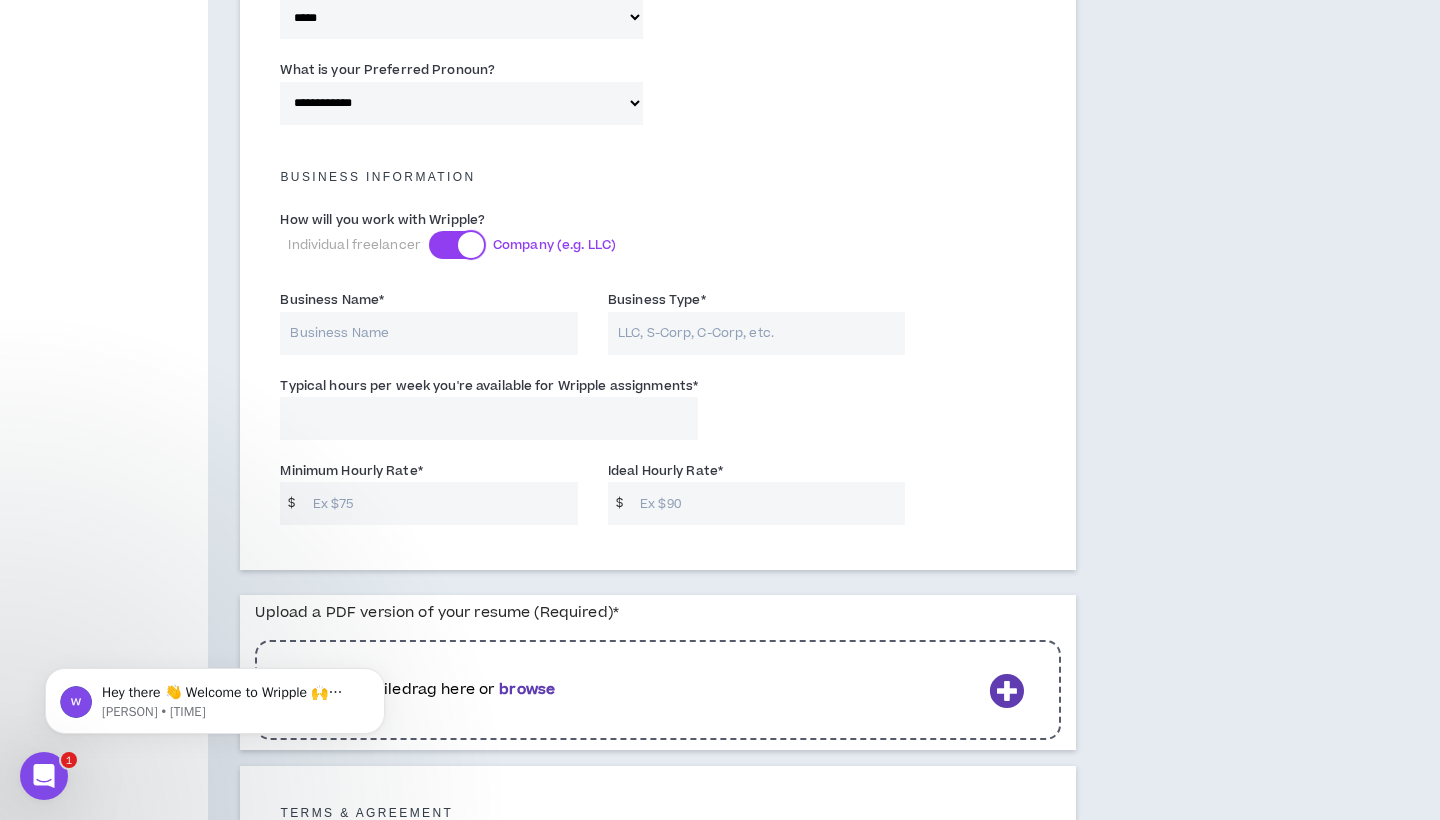 click at bounding box center (471, 245) 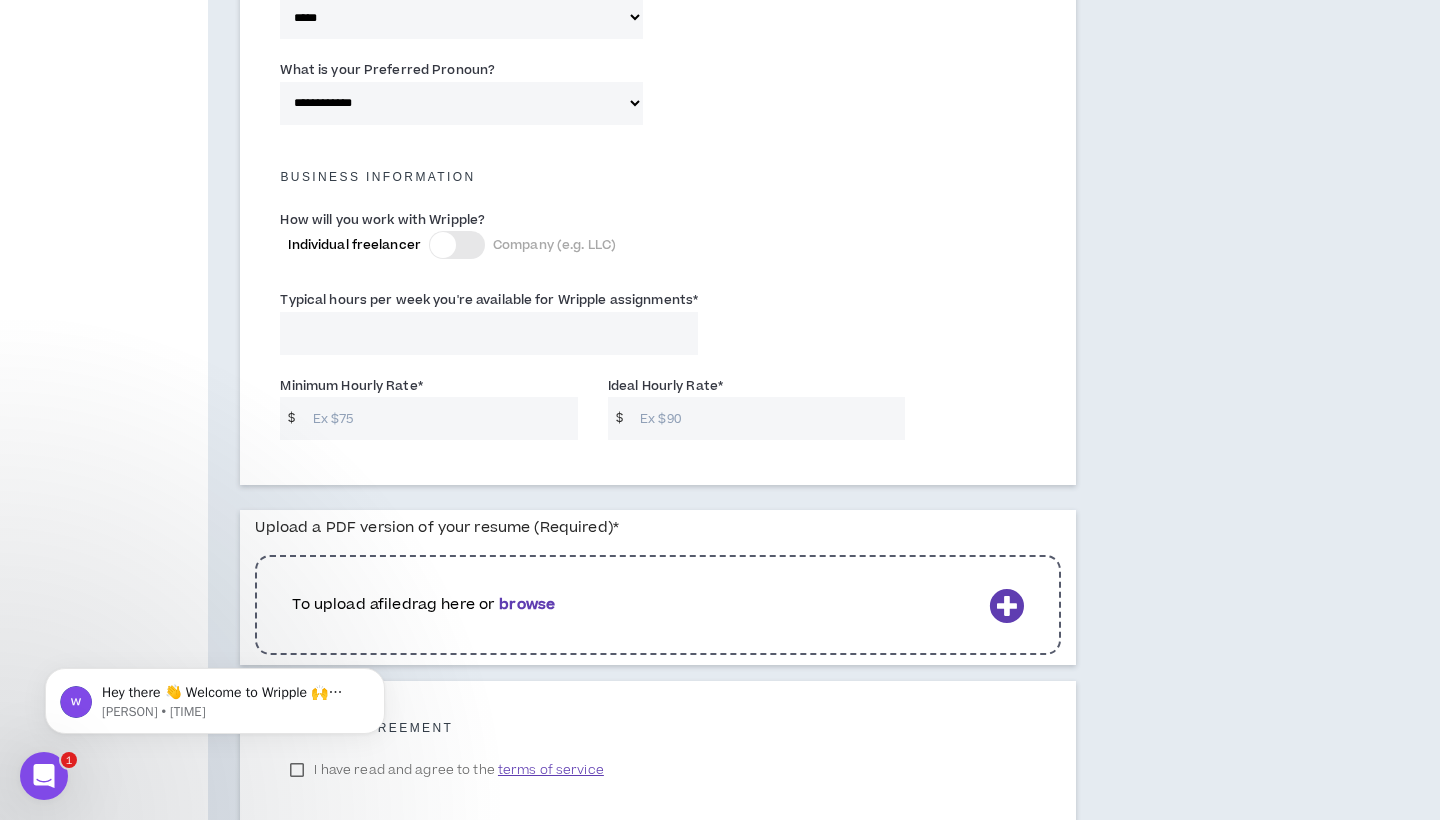 click at bounding box center [457, 245] 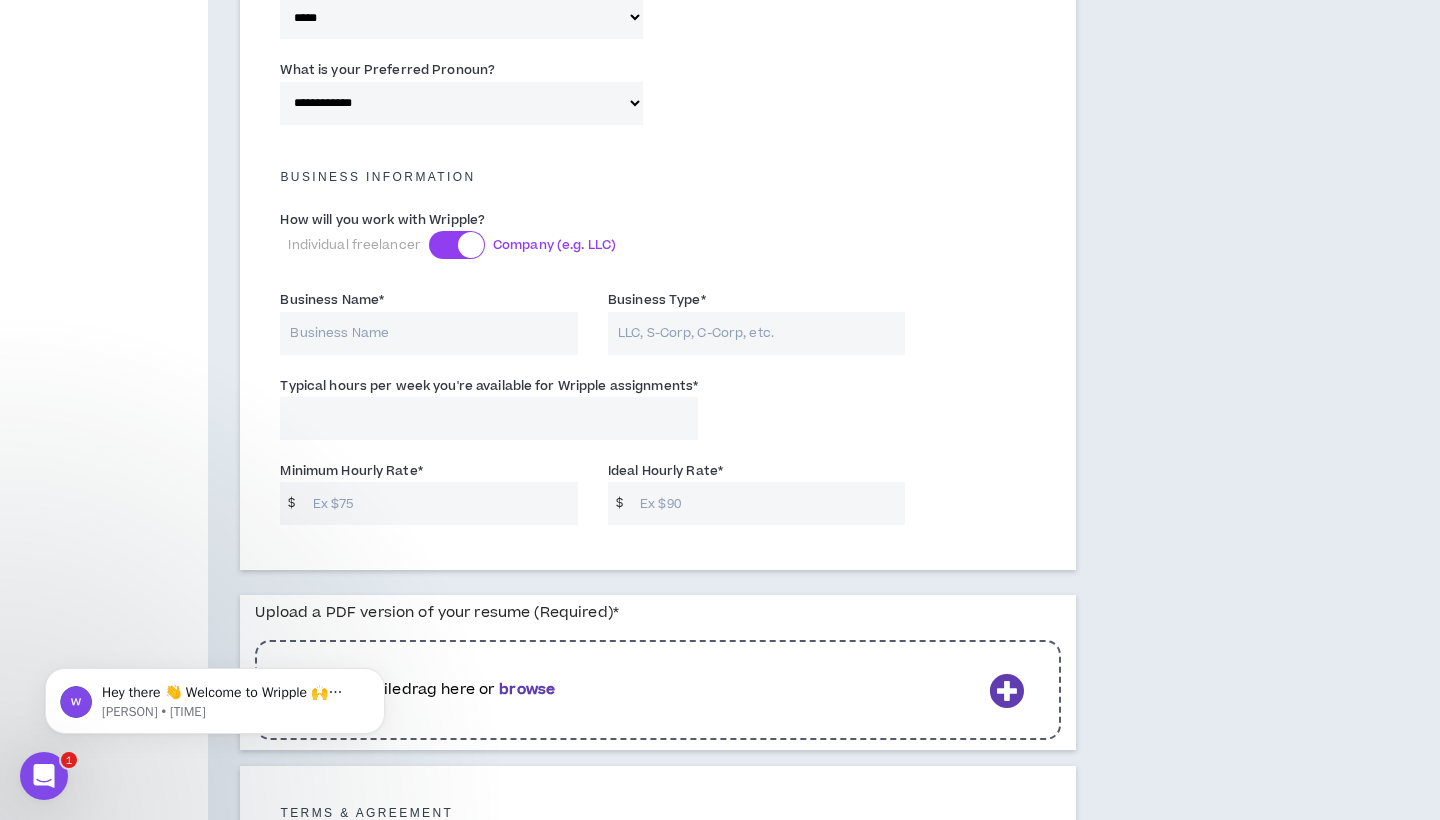 click at bounding box center [471, 245] 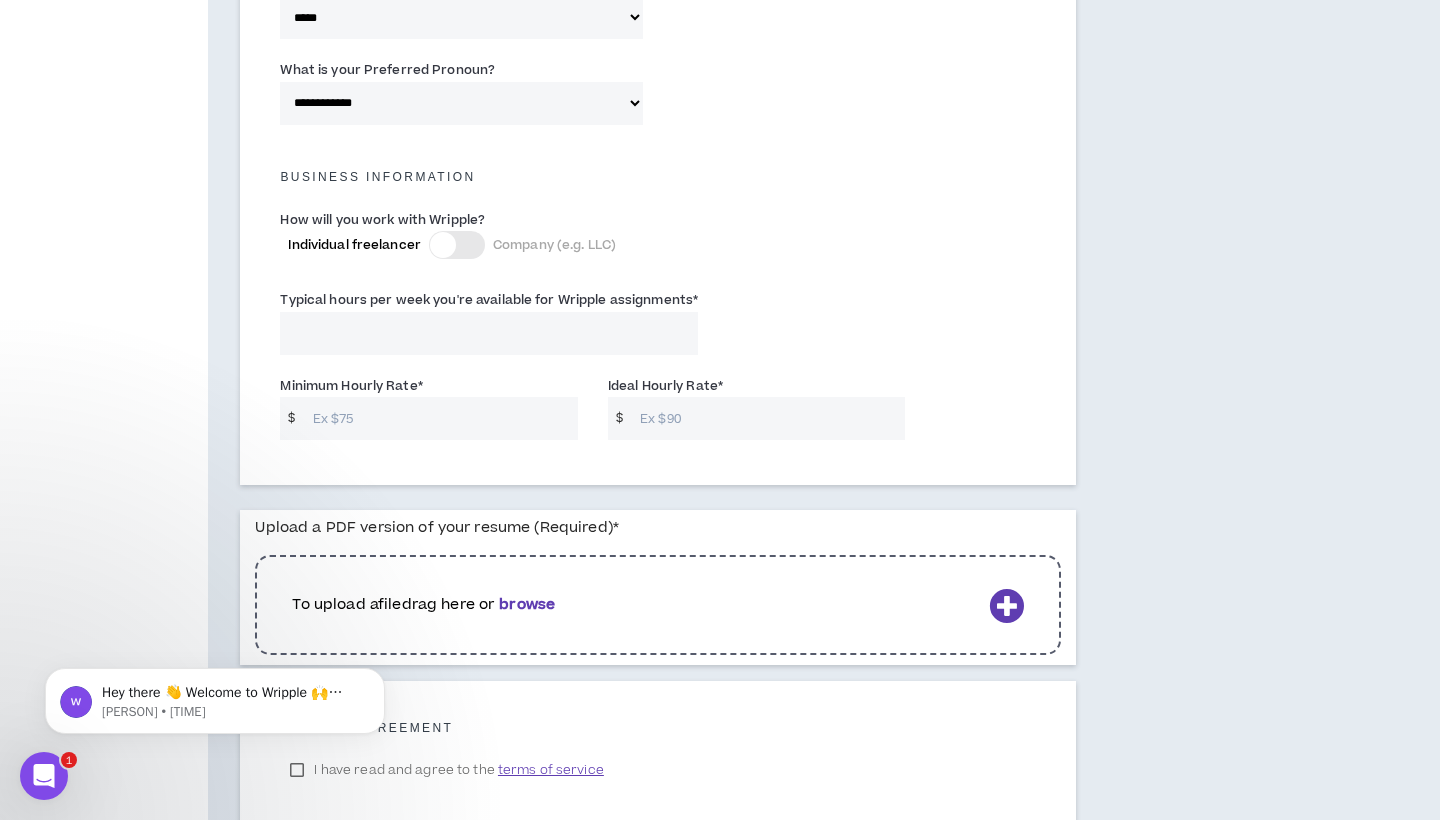 click at bounding box center [457, 245] 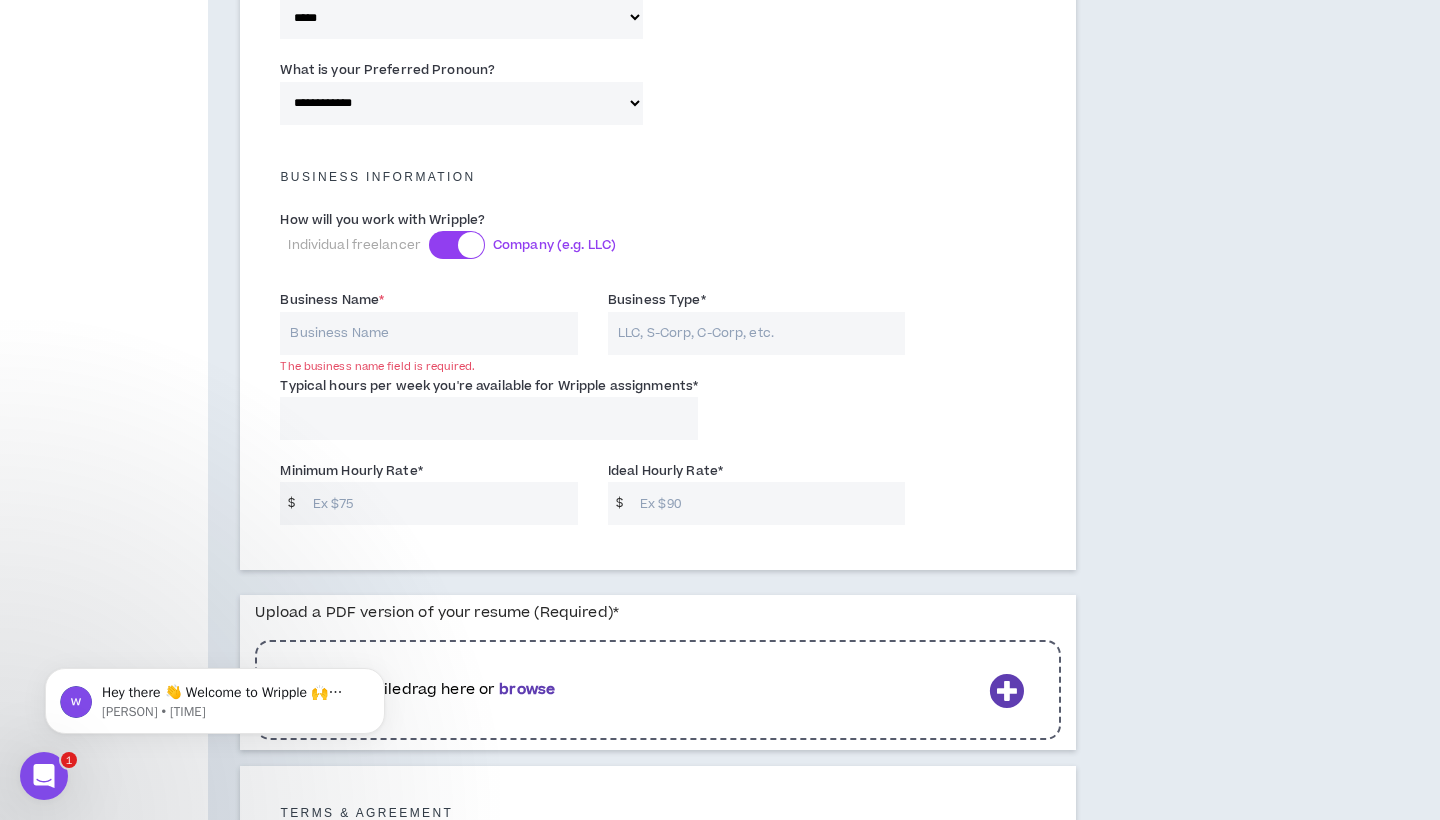 click on "Business Type  *" at bounding box center [757, 333] 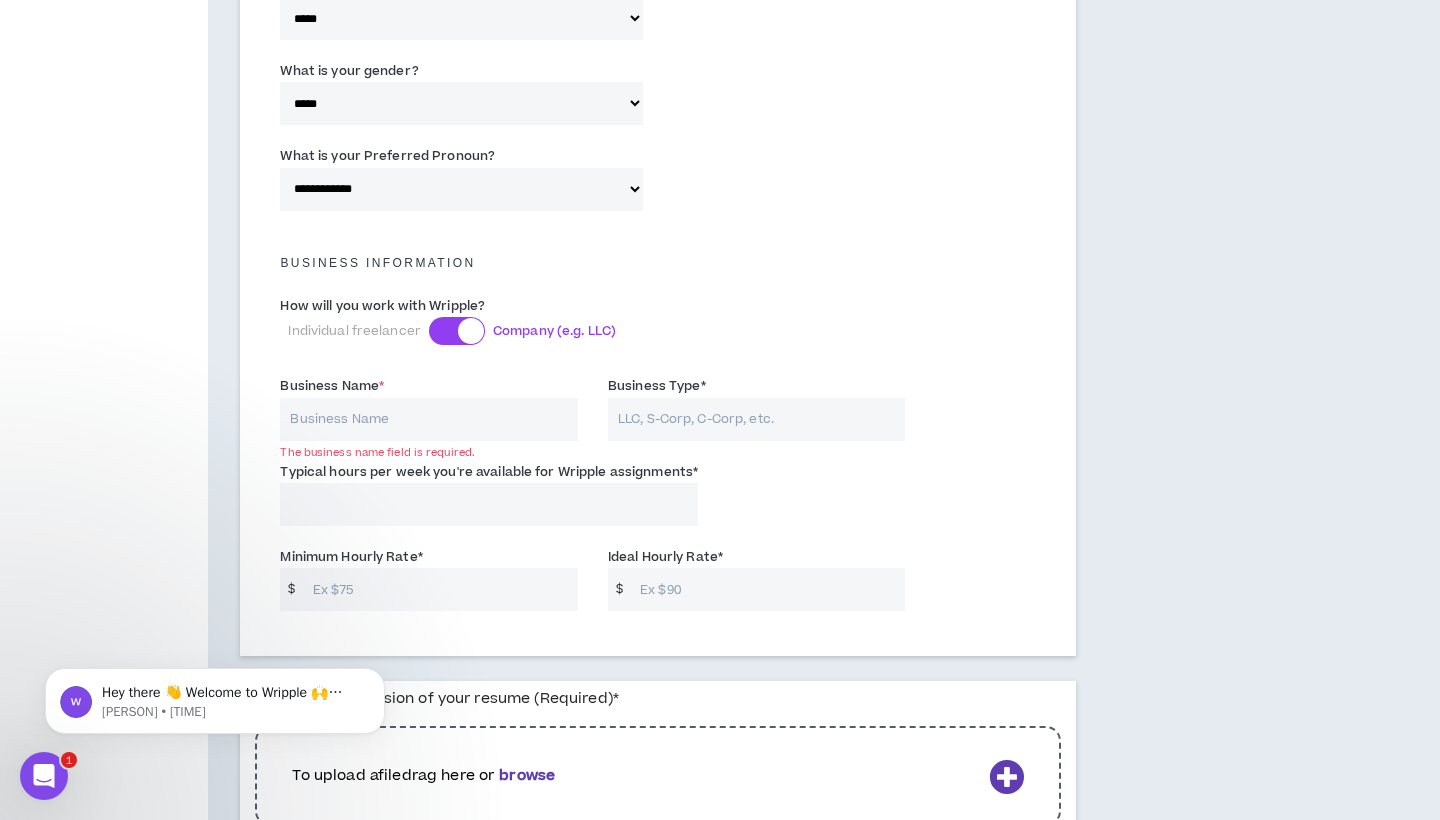 scroll, scrollTop: 1203, scrollLeft: 0, axis: vertical 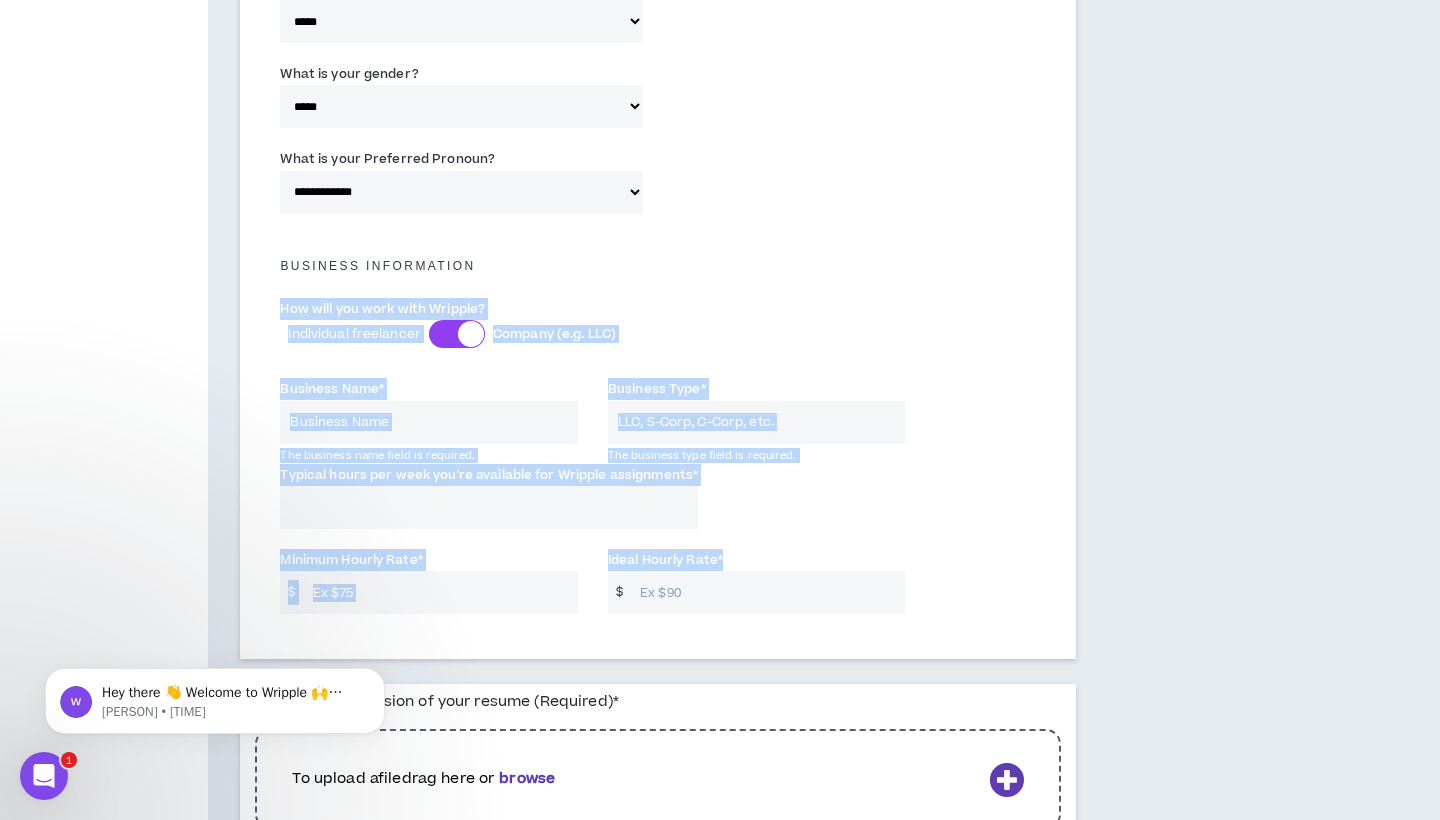 drag, startPoint x: 277, startPoint y: 305, endPoint x: 878, endPoint y: 585, distance: 663.0241 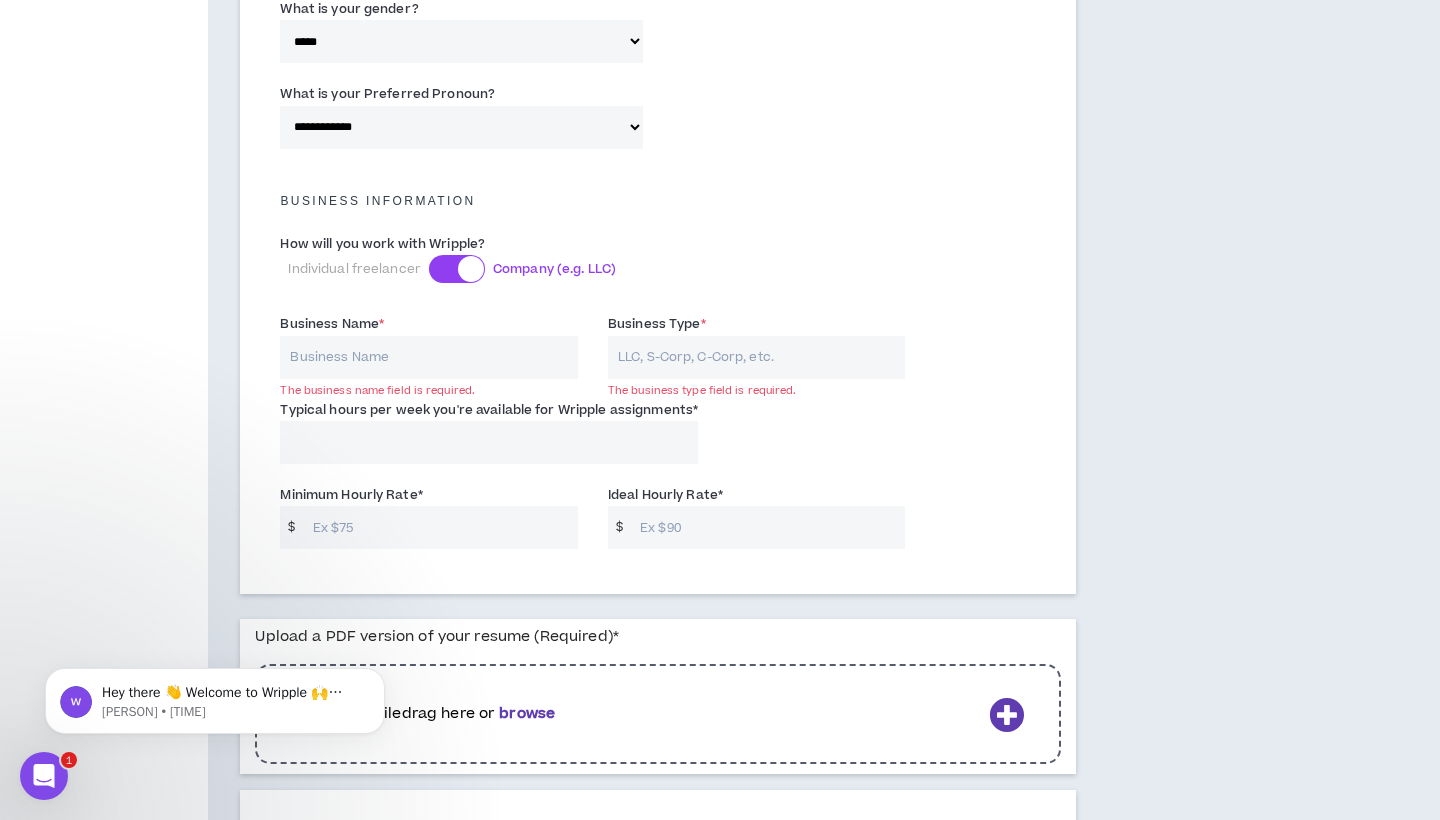 scroll, scrollTop: 1272, scrollLeft: 0, axis: vertical 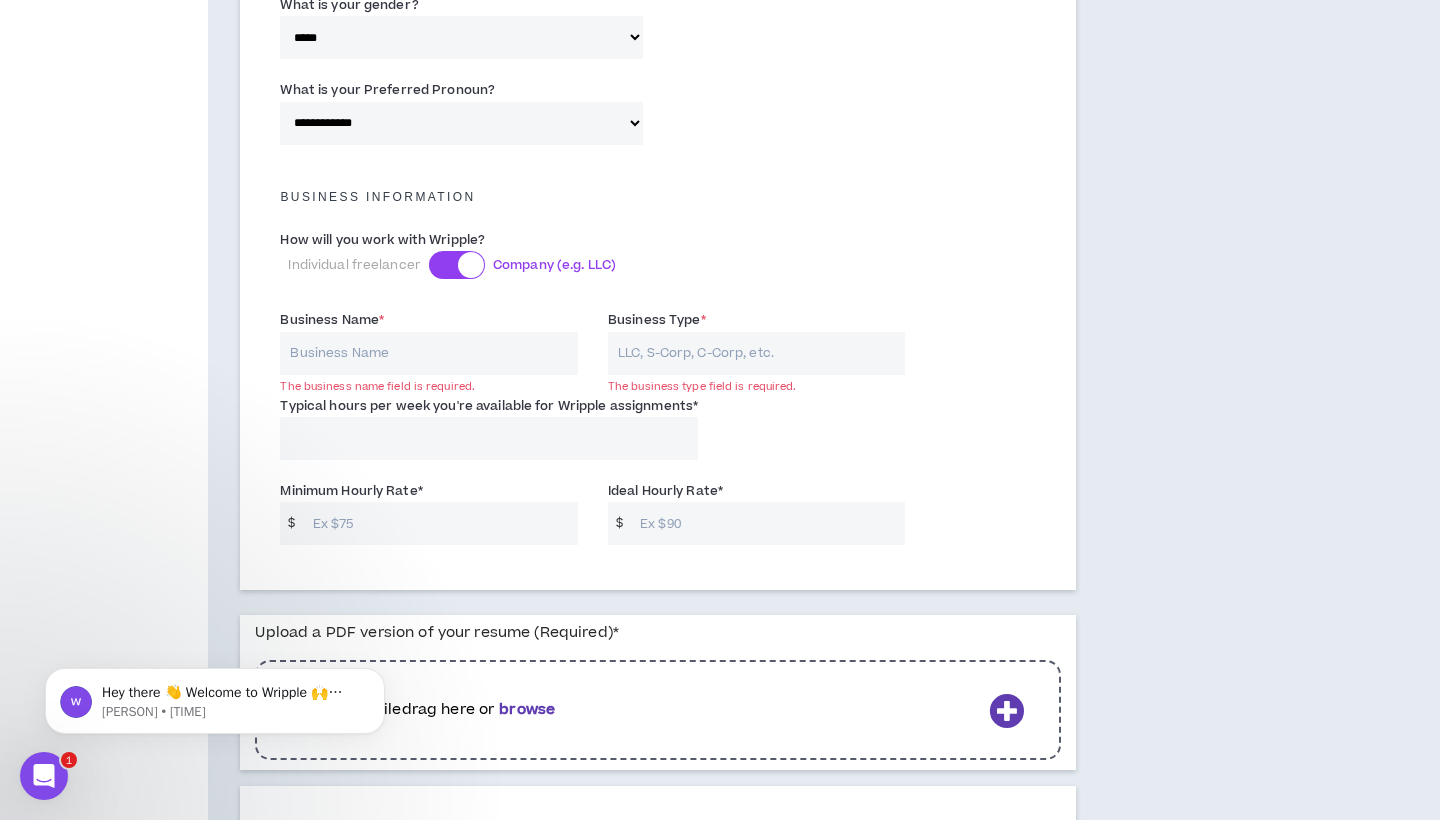 click at bounding box center [471, 265] 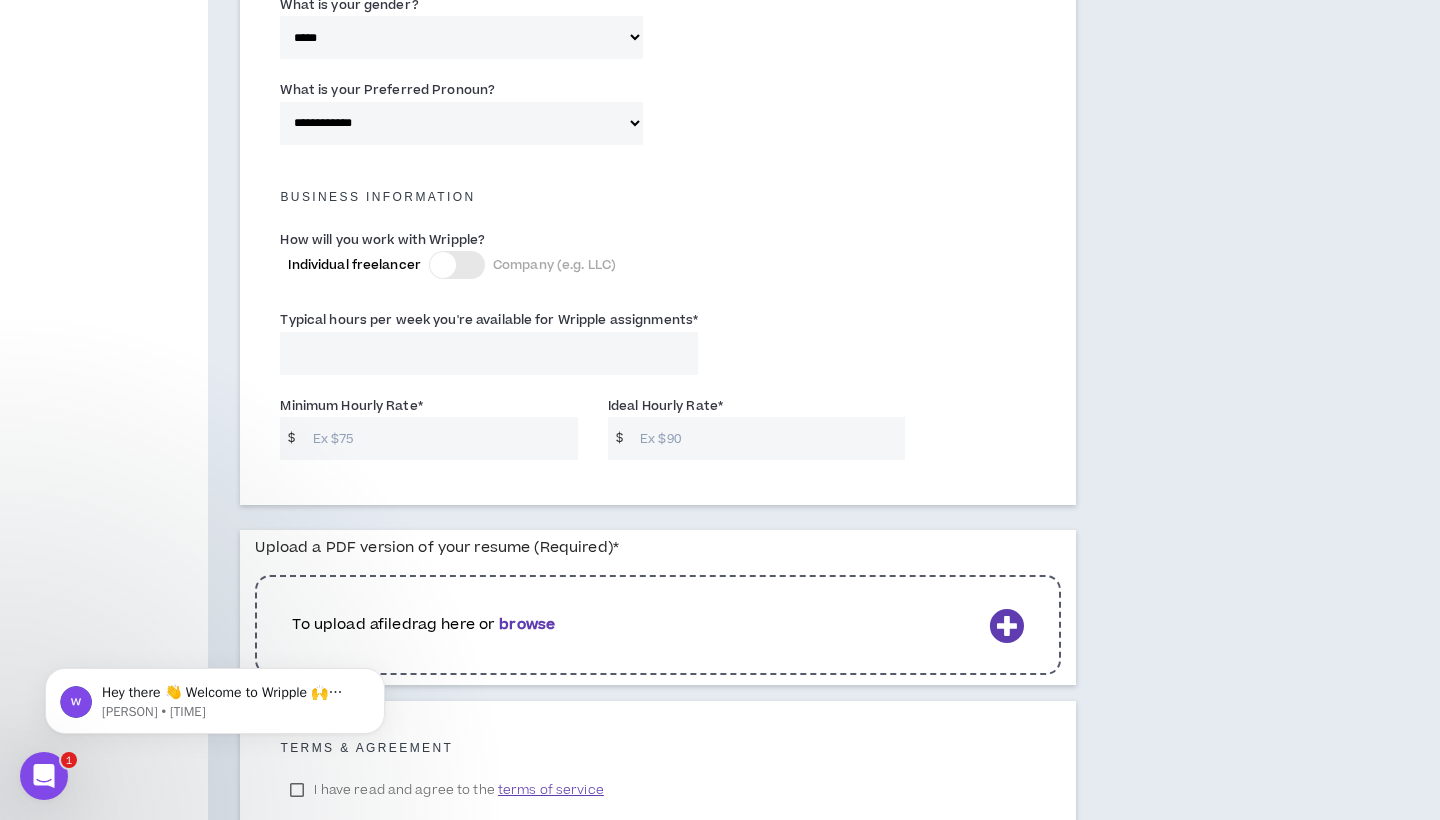 click on "Typical hours per week you're available for Wripple assignments  *" at bounding box center [489, 353] 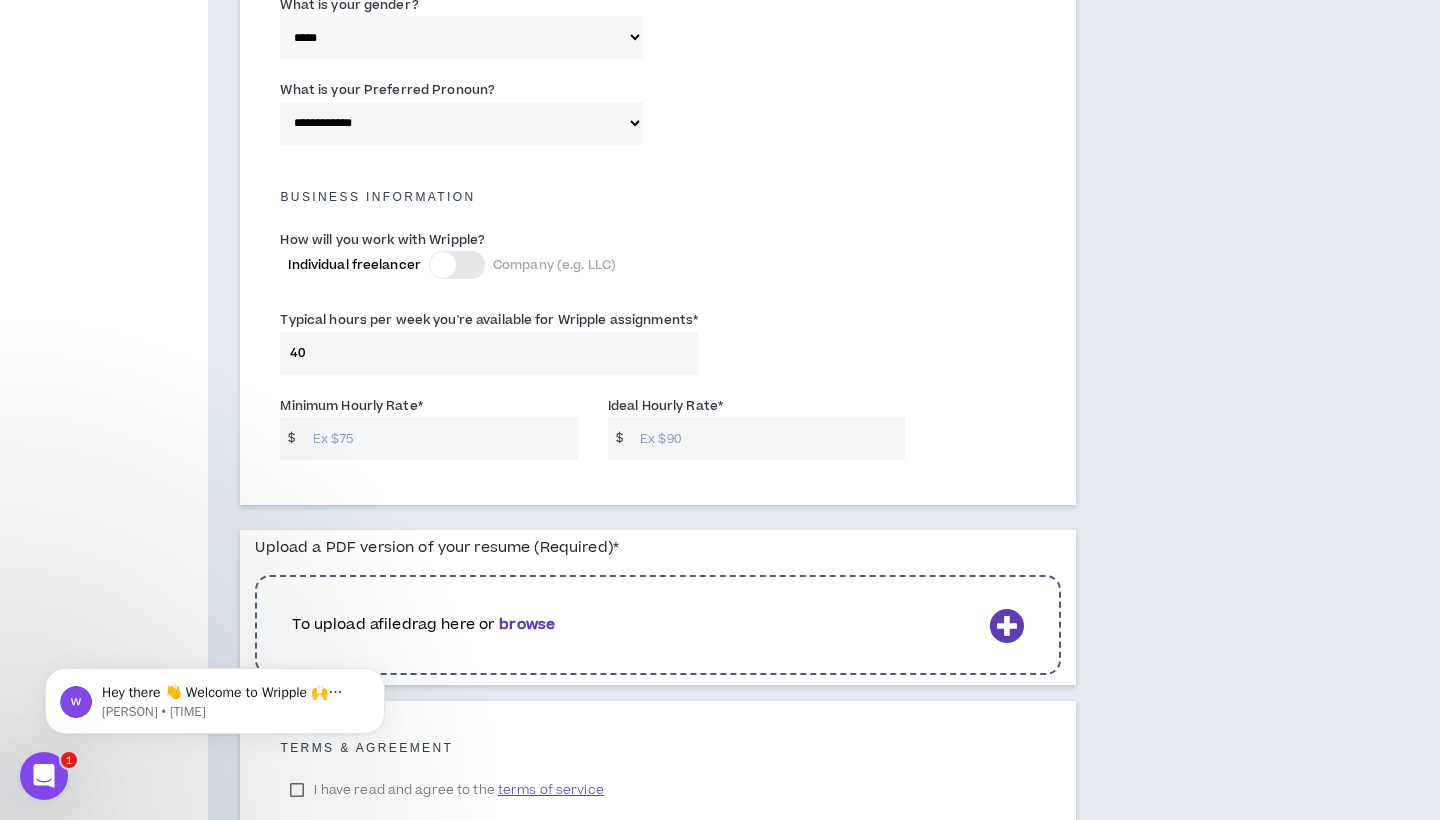 type on "40" 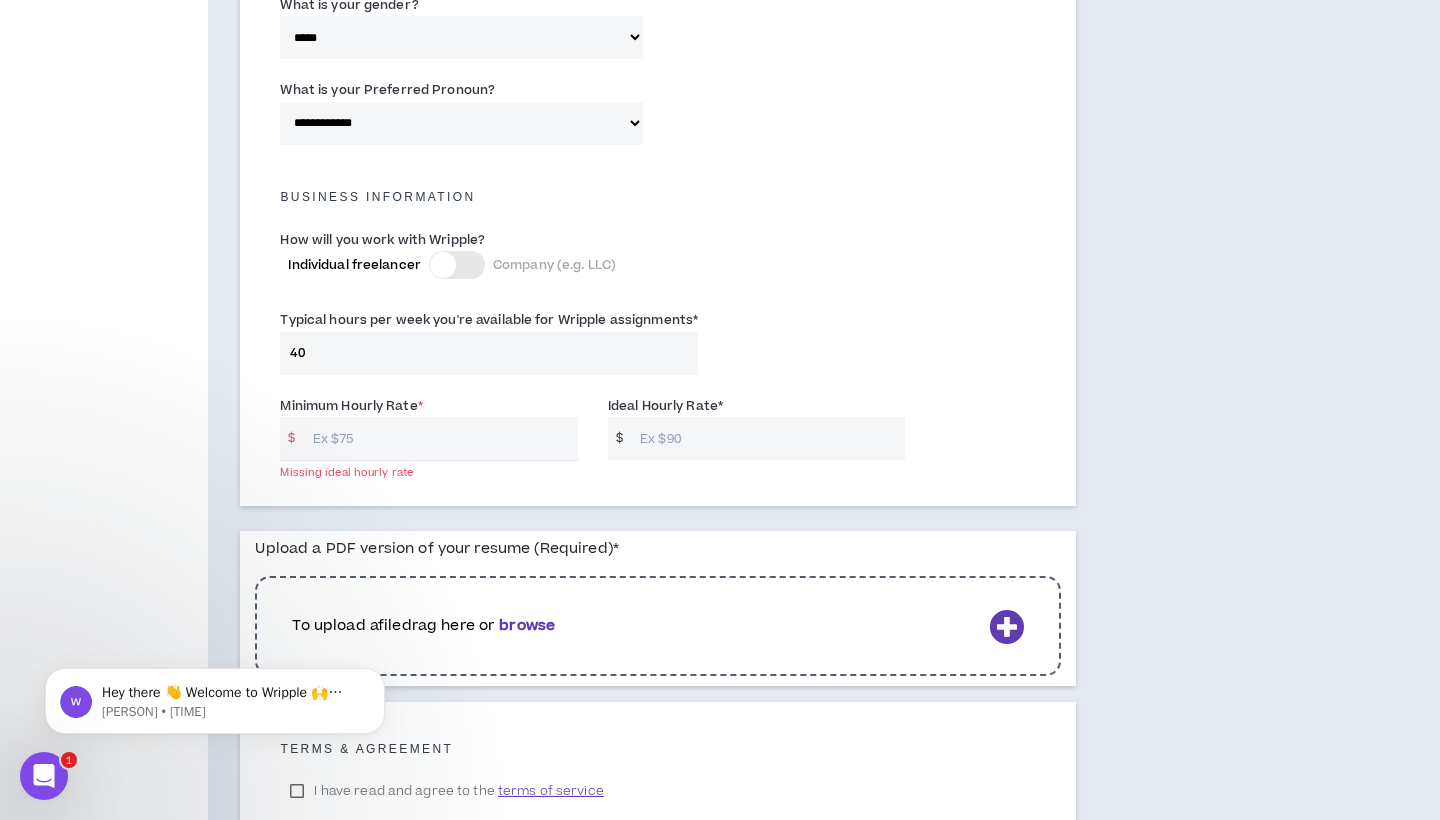drag, startPoint x: 278, startPoint y: 302, endPoint x: 782, endPoint y: 313, distance: 504.12003 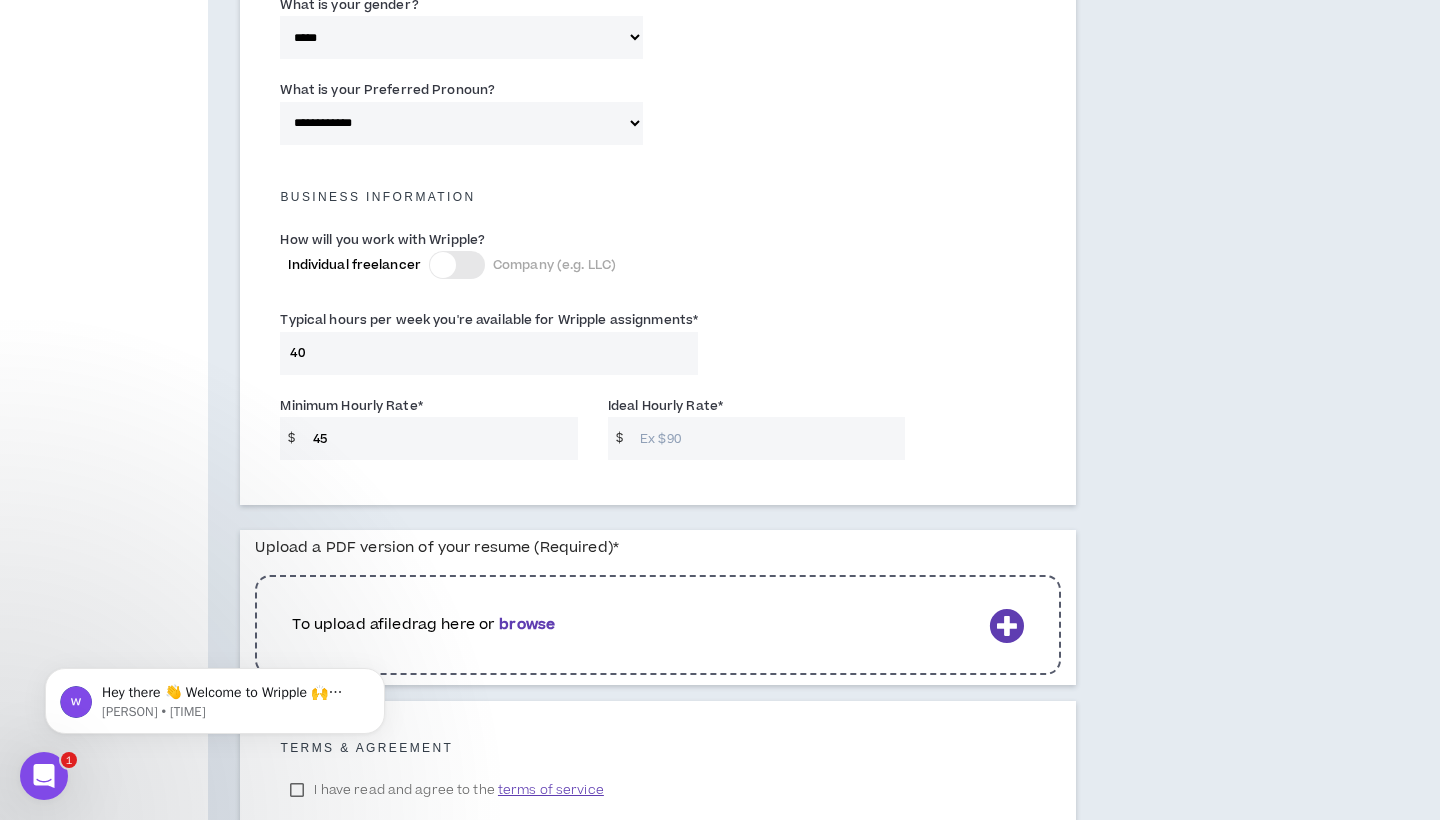 click on "Ideal Hourly Rate  *" at bounding box center (767, 438) 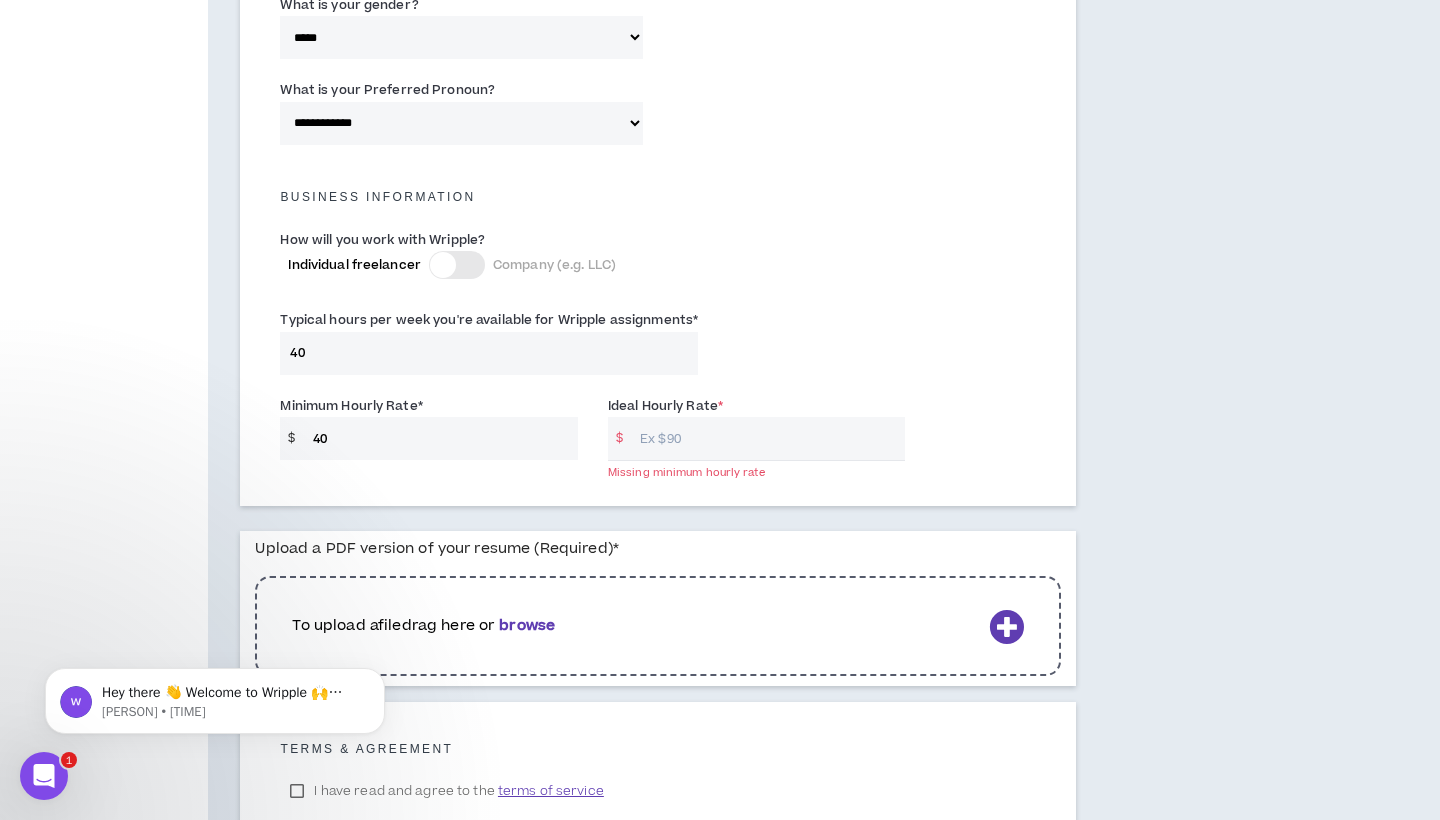 type on "40" 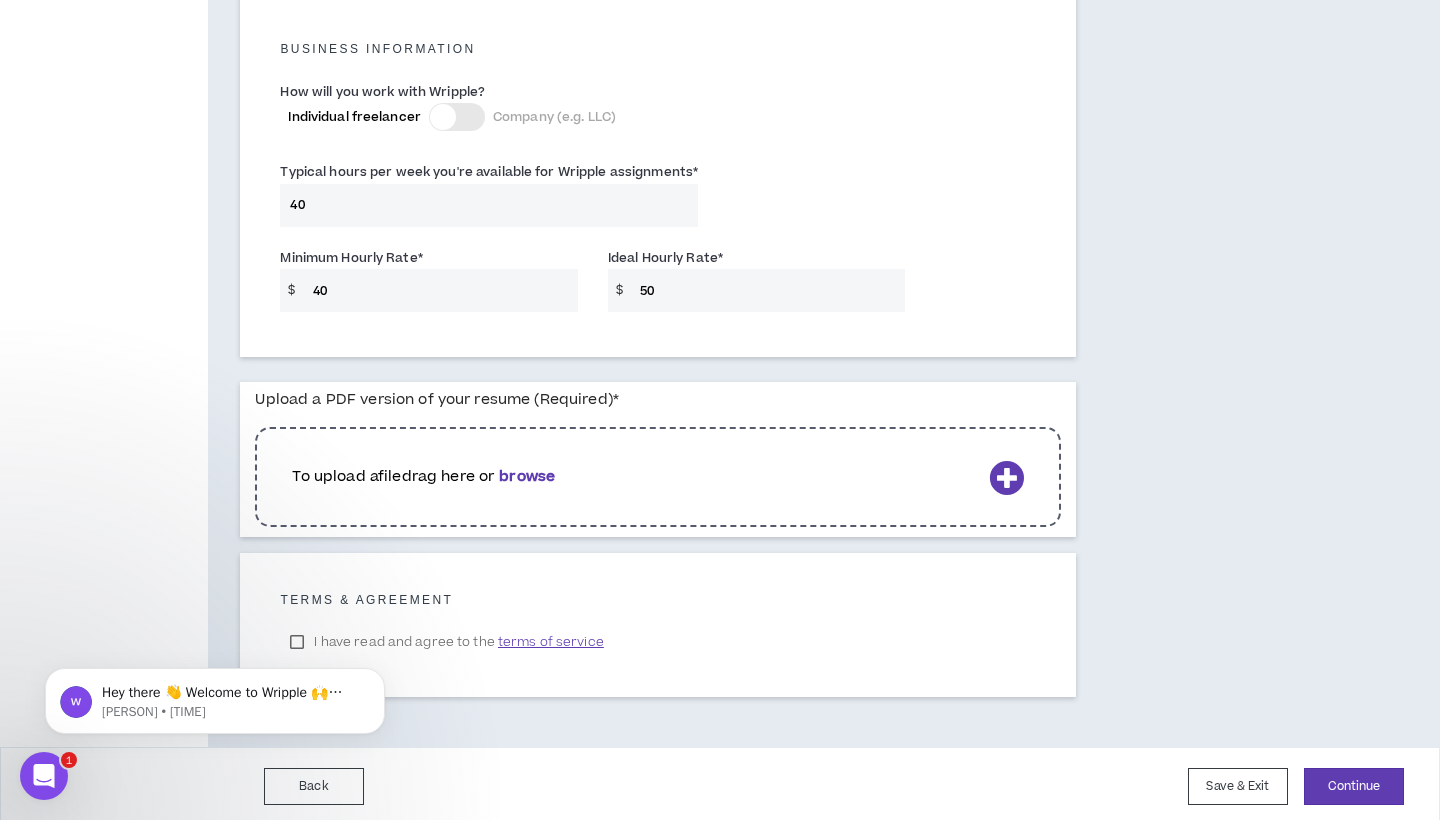 scroll, scrollTop: 1419, scrollLeft: 0, axis: vertical 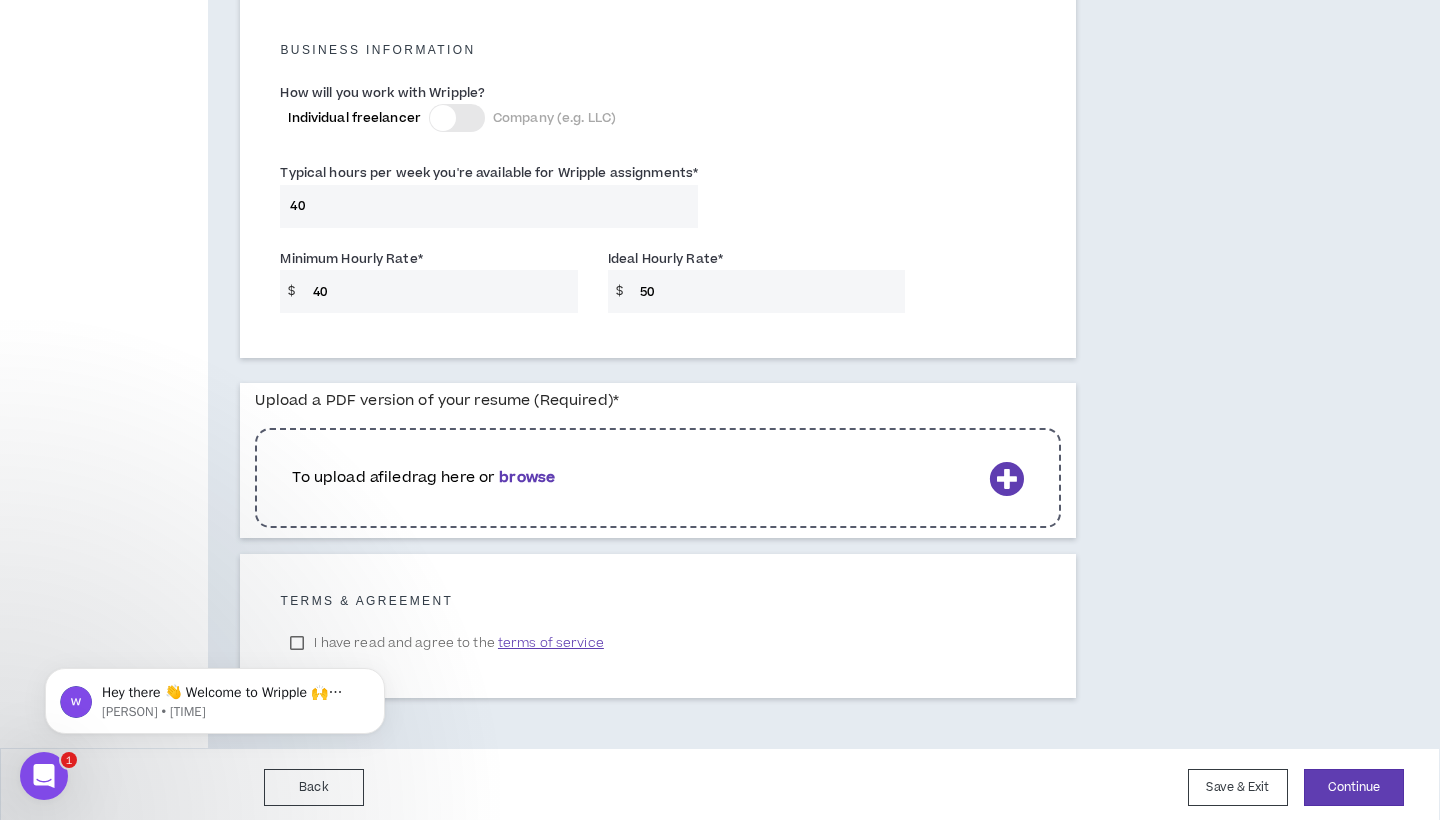 type on "50" 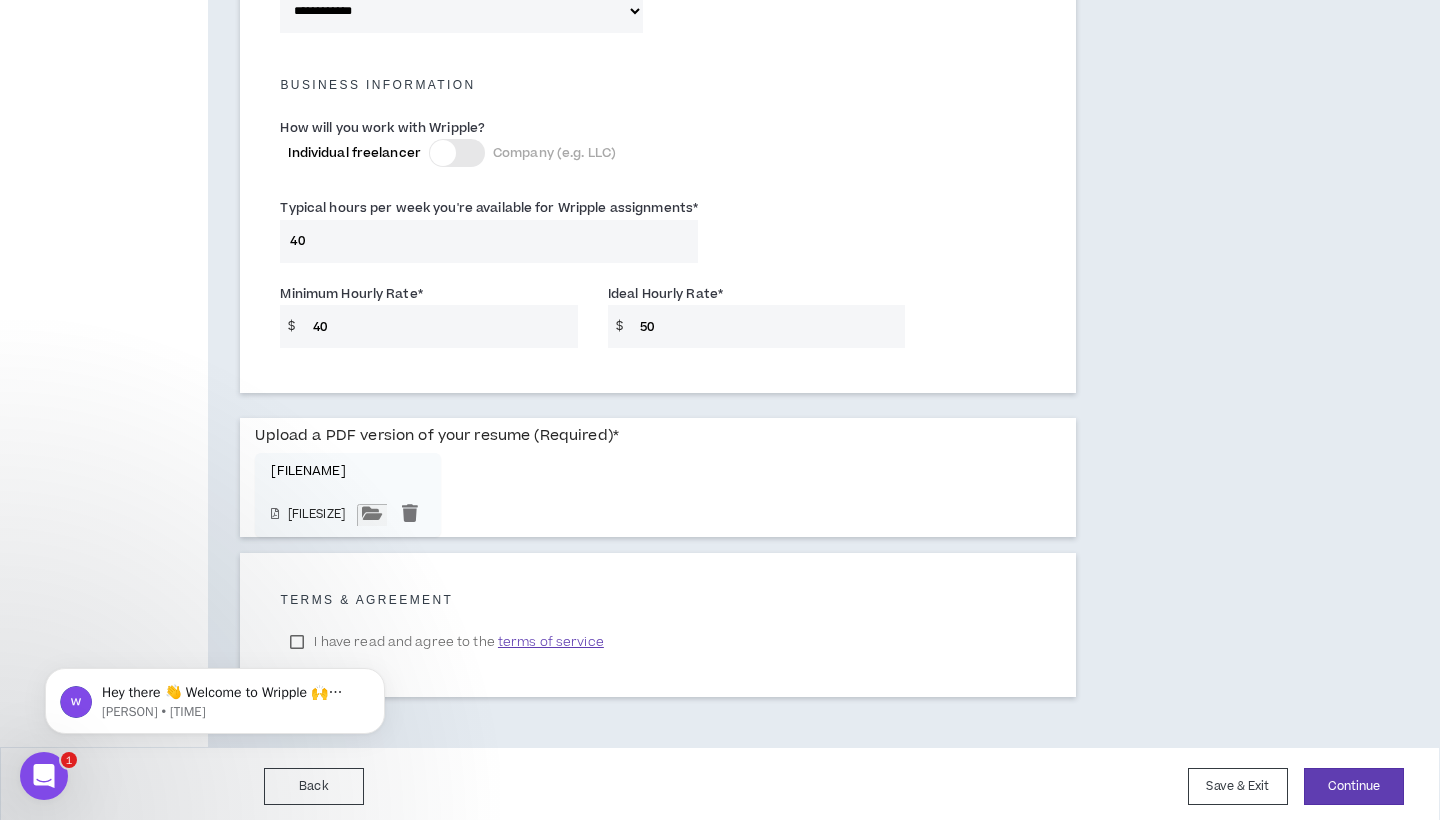 scroll, scrollTop: 1383, scrollLeft: 0, axis: vertical 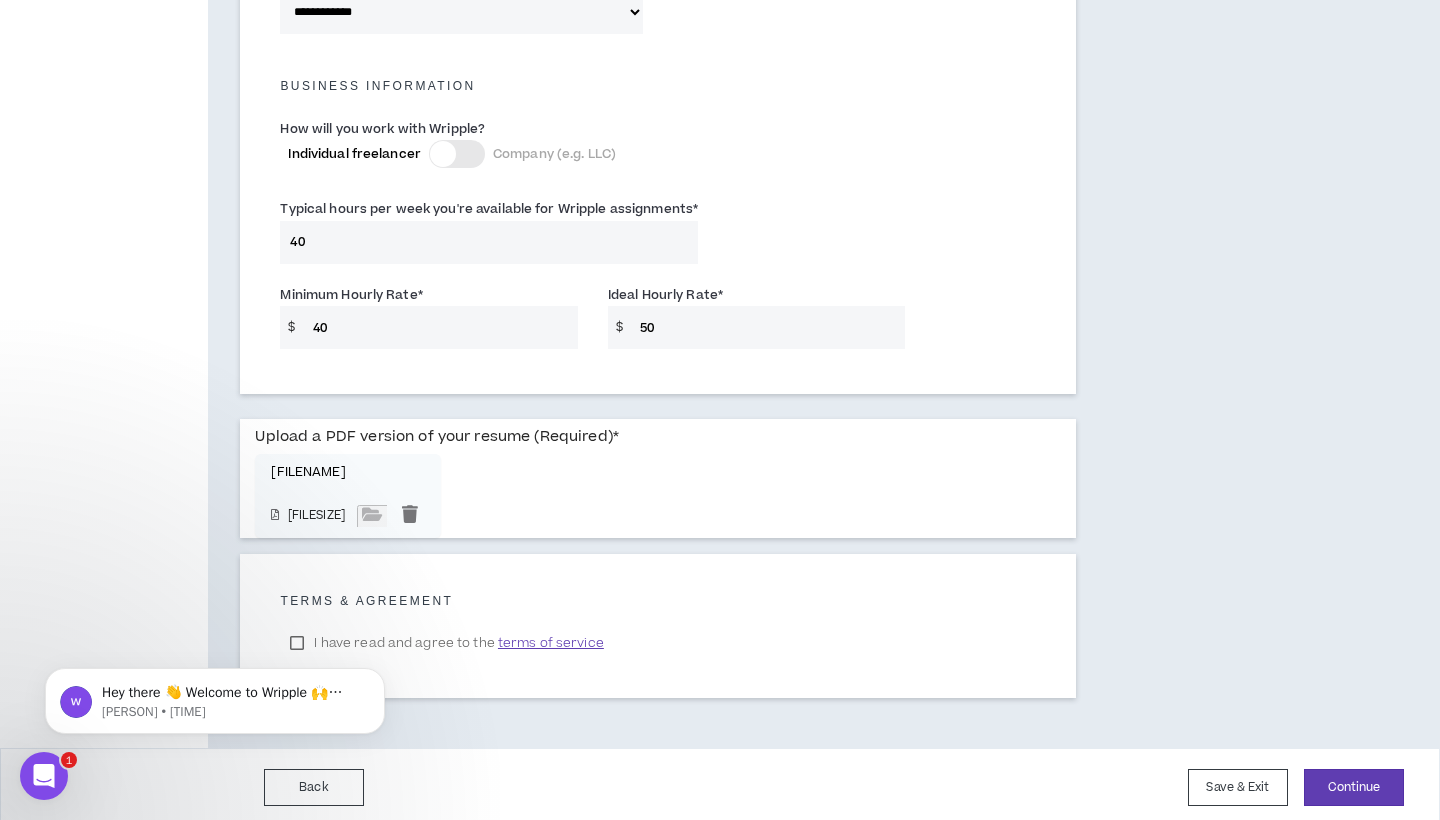 click on "Hey there 👋 Welcome to Wripple 🙌 Take a look around! If you have any questions, just reply to this message. [PERSON] [TIME]" at bounding box center [215, 609] 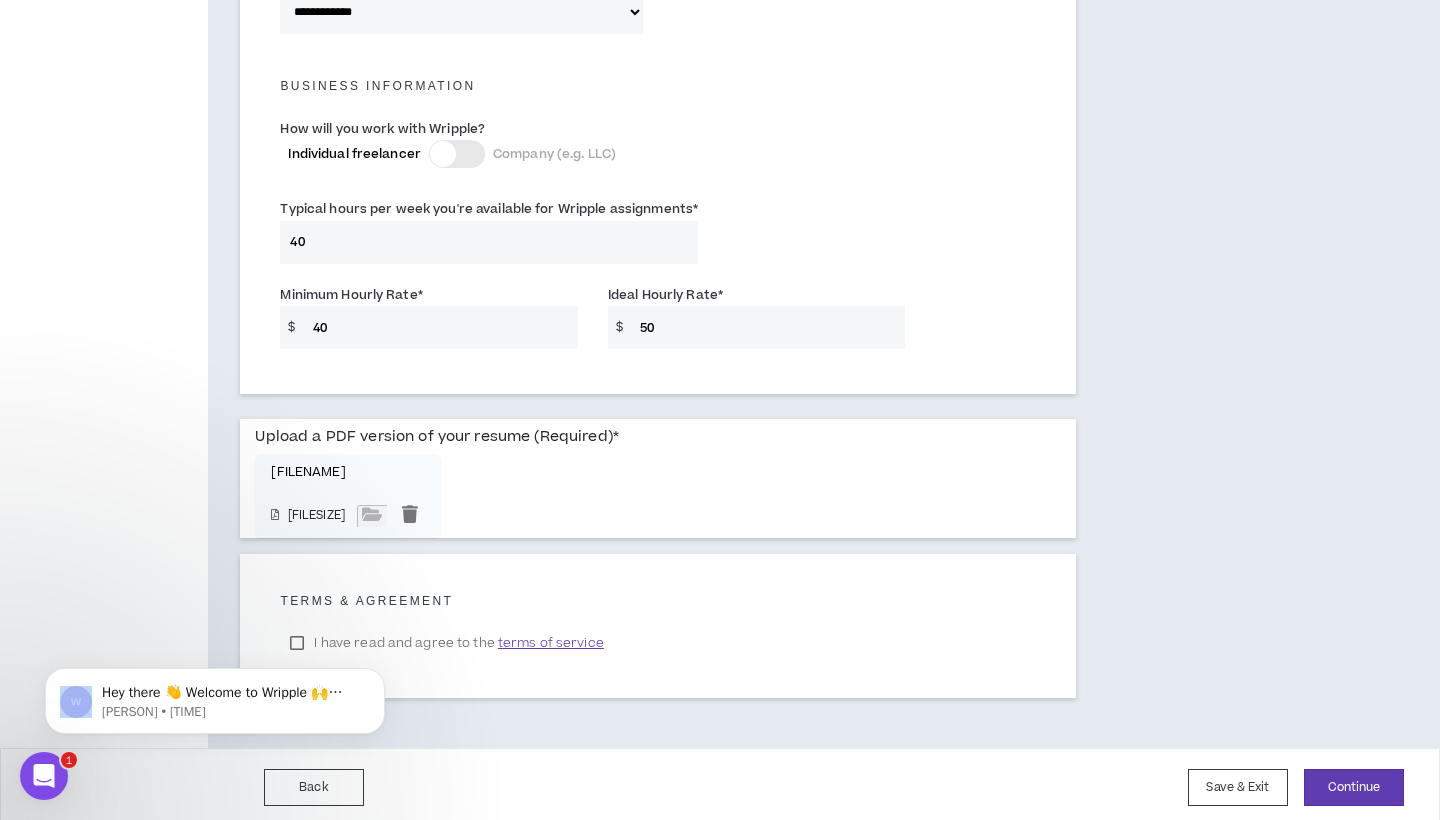 click on "Hey there 👋 Welcome to Wripple 🙌 Take a look around! If you have any questions, just reply to this message. [PERSON] [TIME]" at bounding box center (215, 609) 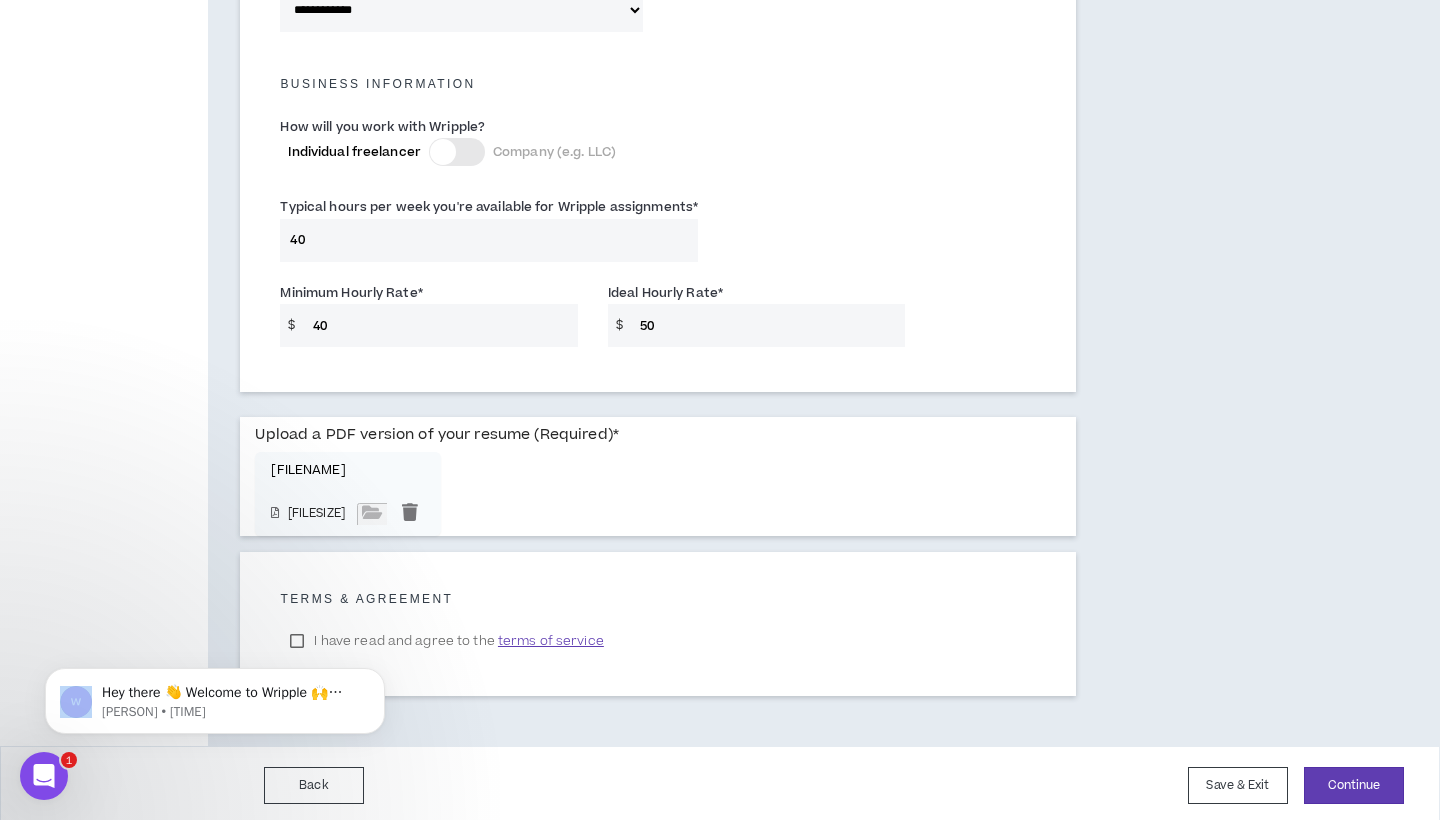scroll, scrollTop: 1383, scrollLeft: 0, axis: vertical 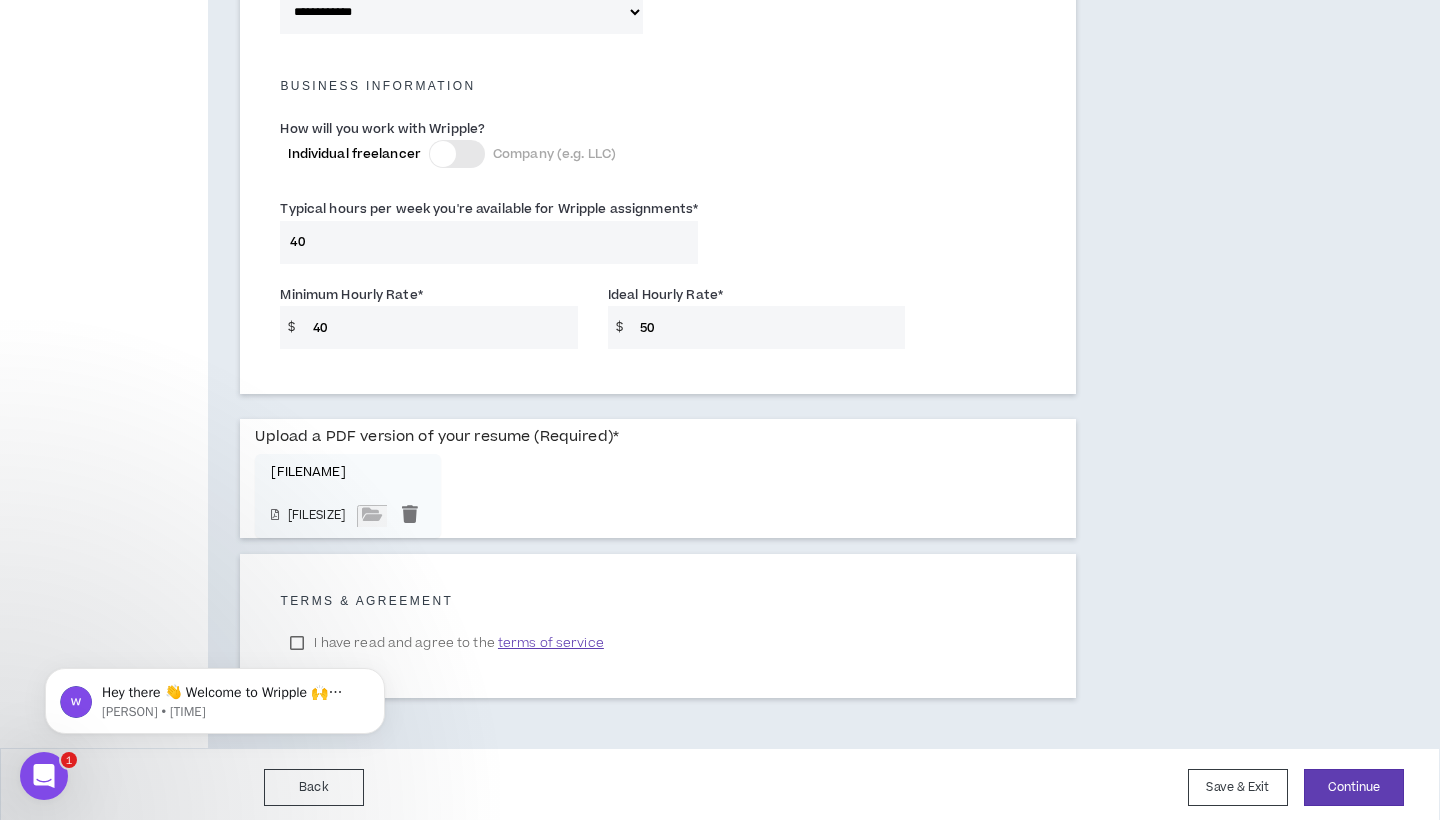 click on "Hey there 👋 Welcome to Wripple 🙌 Take a look around! If you have any questions, just reply to this message. [PERSON] [TIME]" at bounding box center (215, 696) 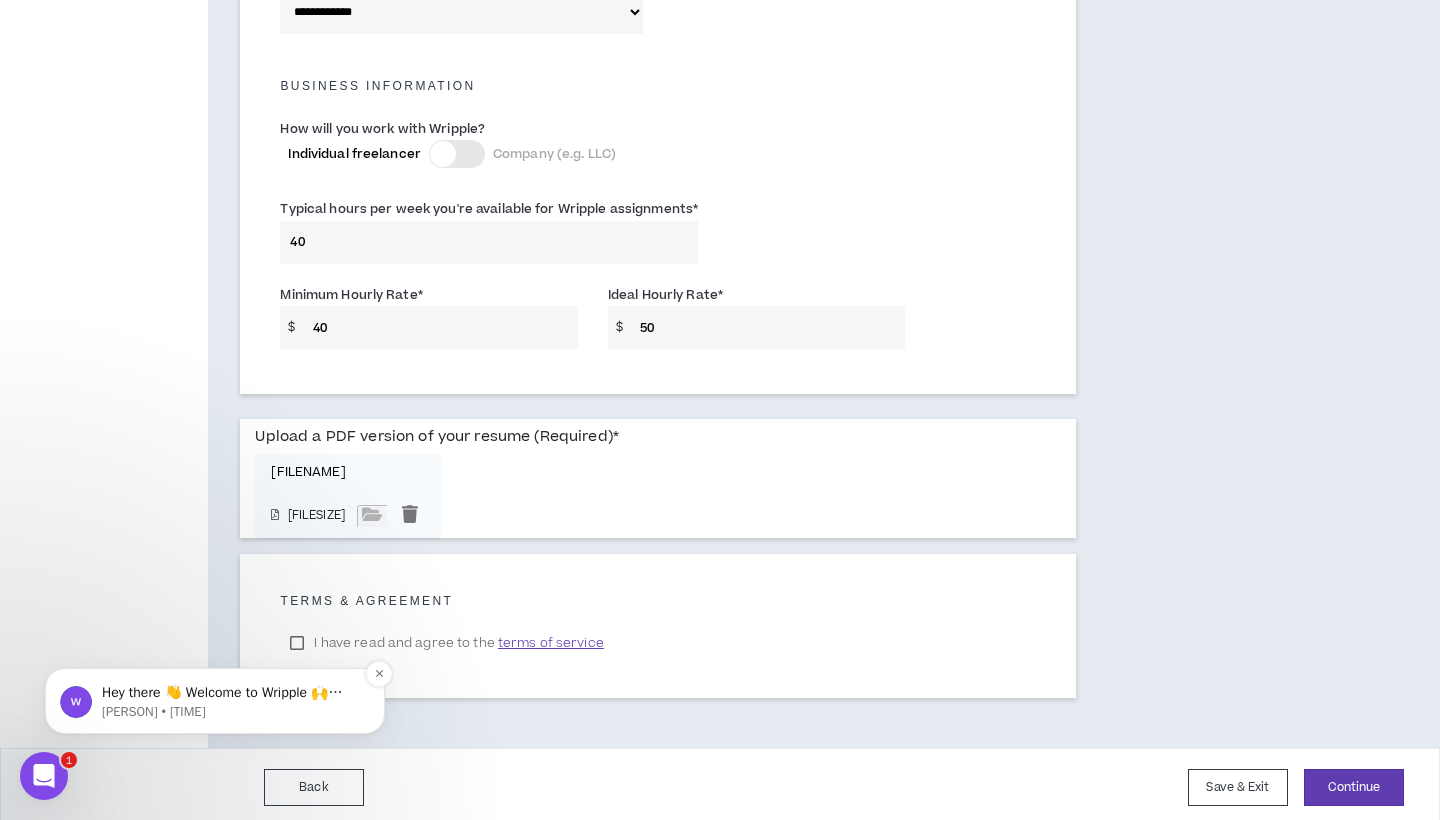 click on "Hey there 👋 Welcome to Wripple 🙌 Take a look around! If you have any questions, just reply to this message. Morgan" at bounding box center [231, 693] 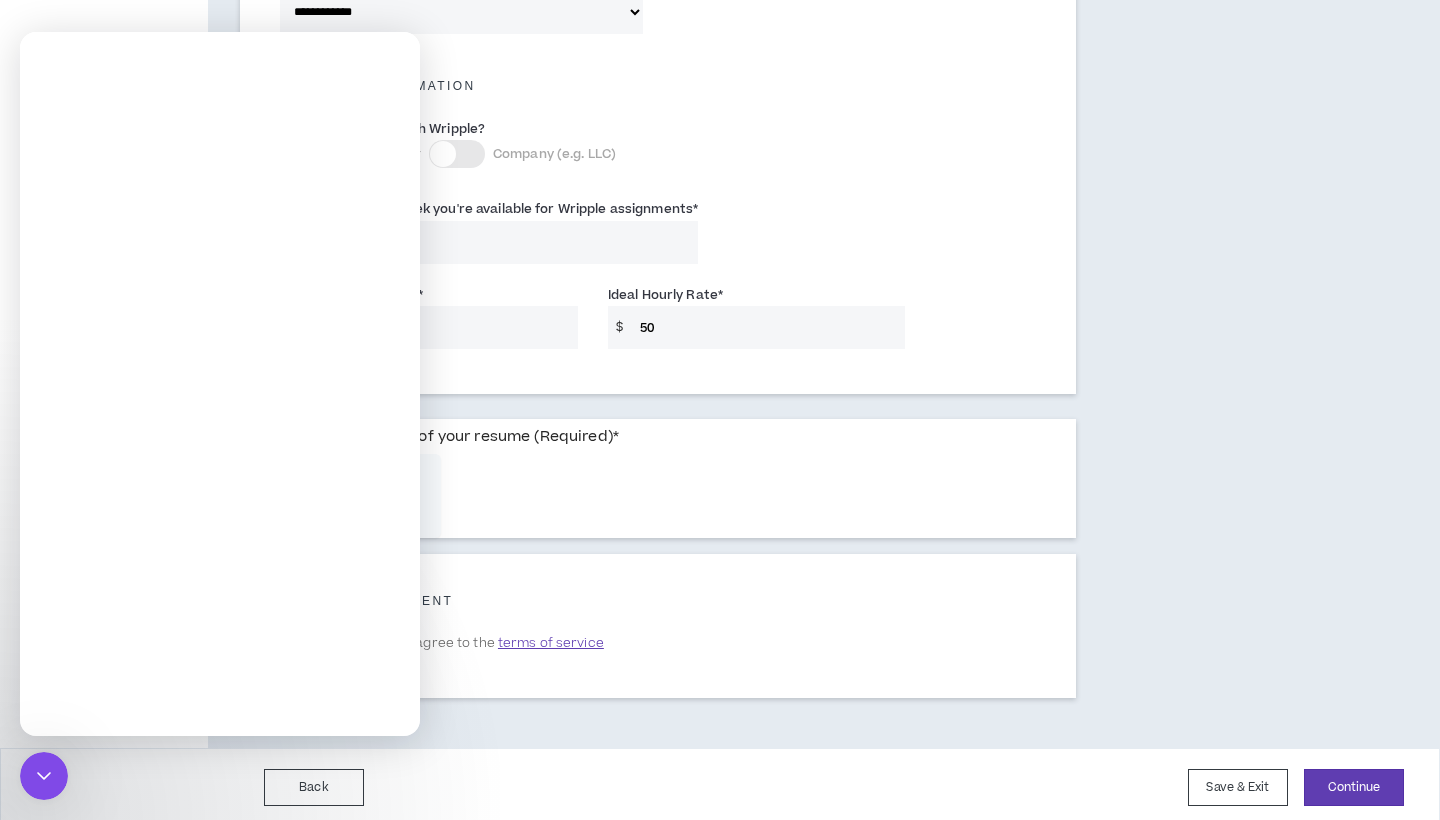 scroll, scrollTop: 0, scrollLeft: 0, axis: both 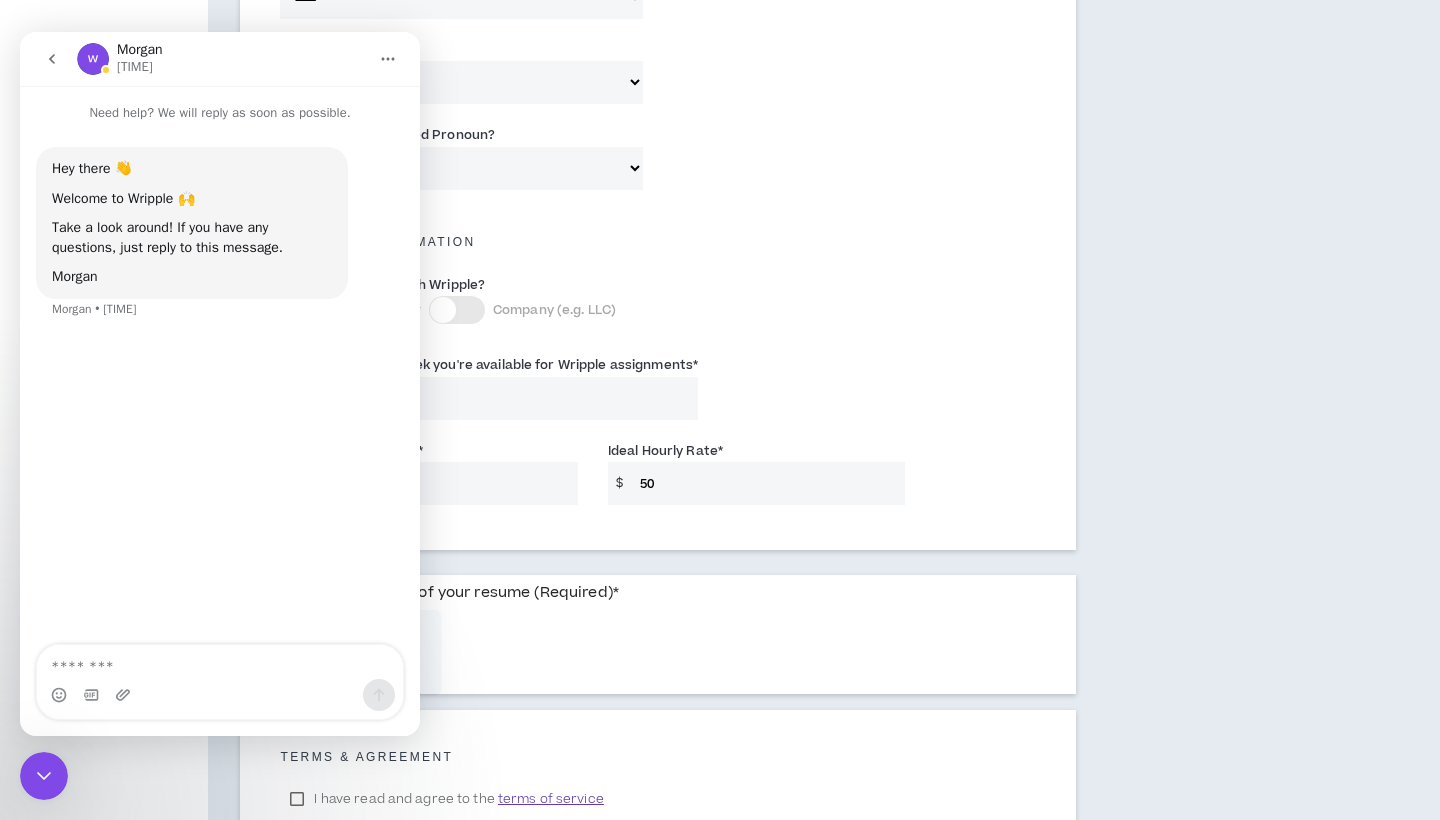 click 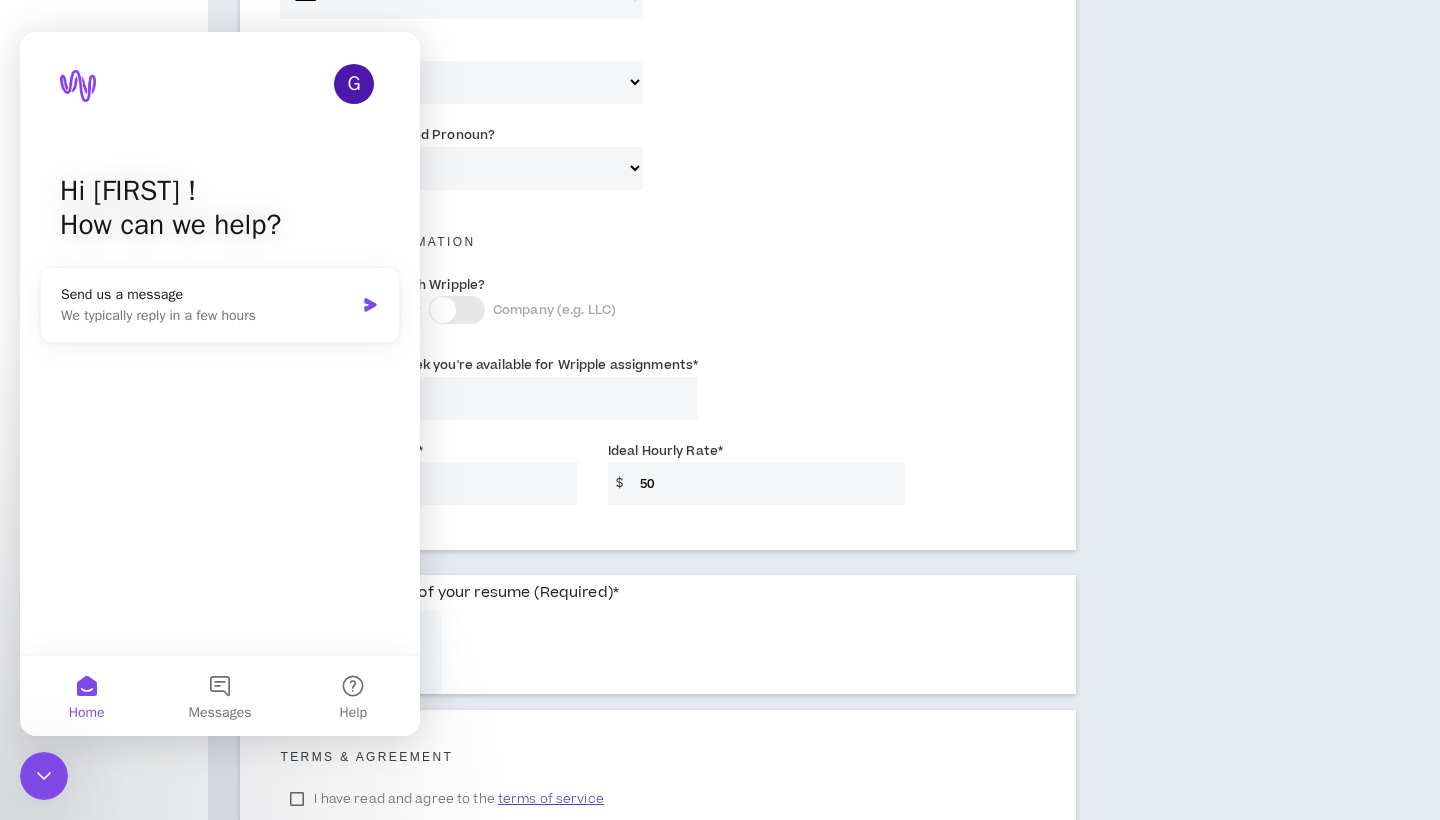 click 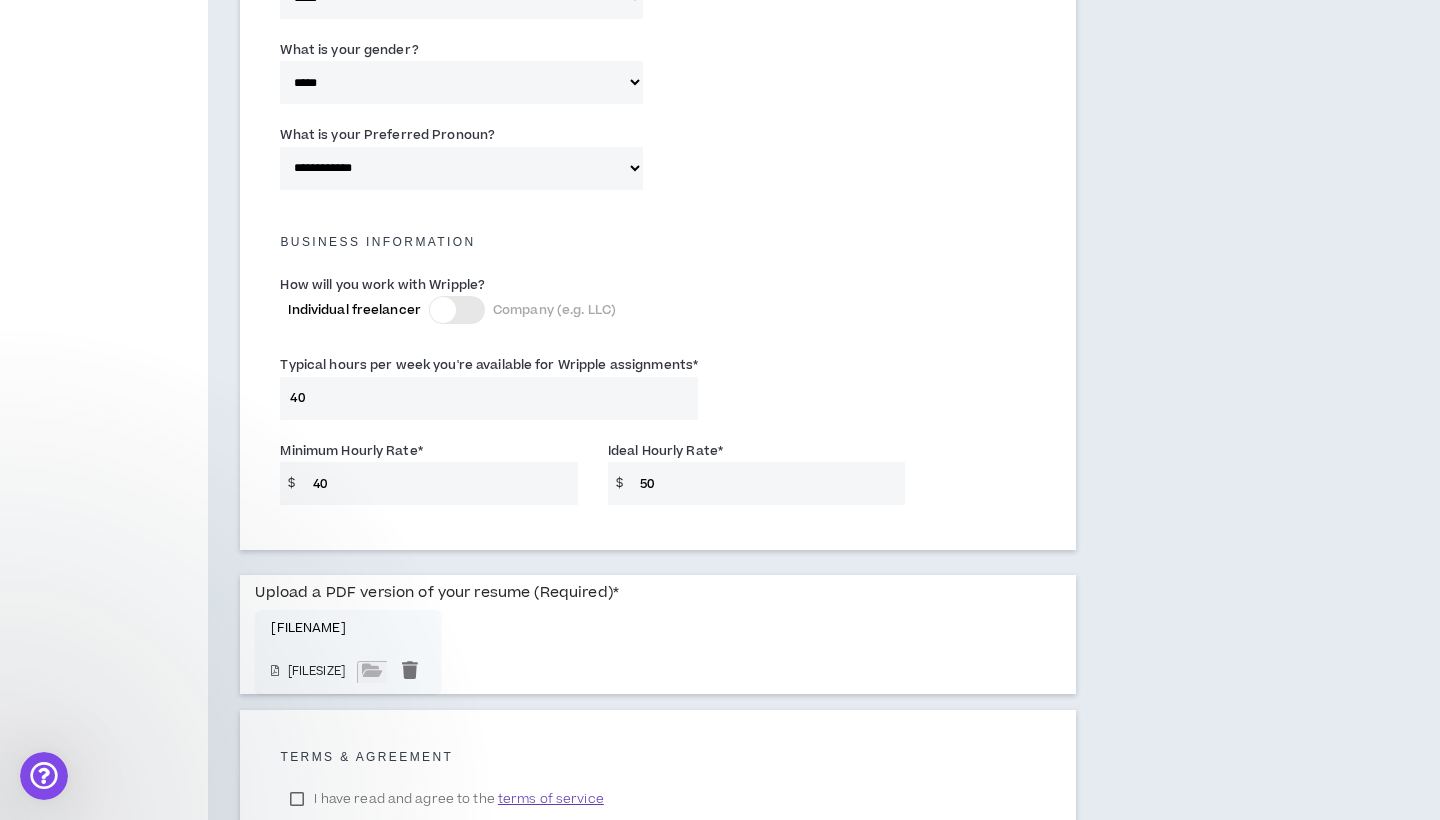 scroll, scrollTop: 0, scrollLeft: 0, axis: both 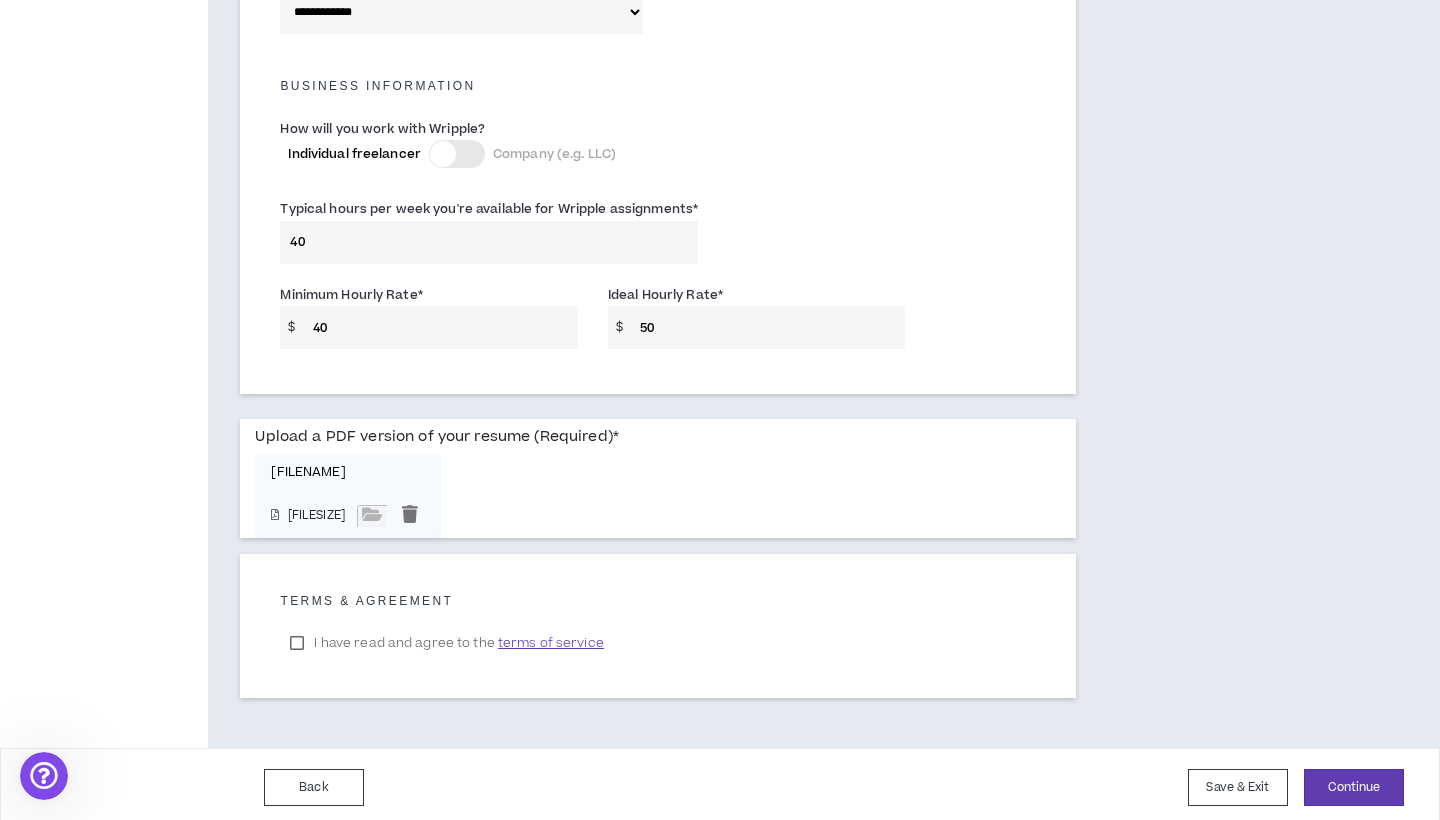 click on "I have read and agree to the    terms of service" at bounding box center (446, 643) 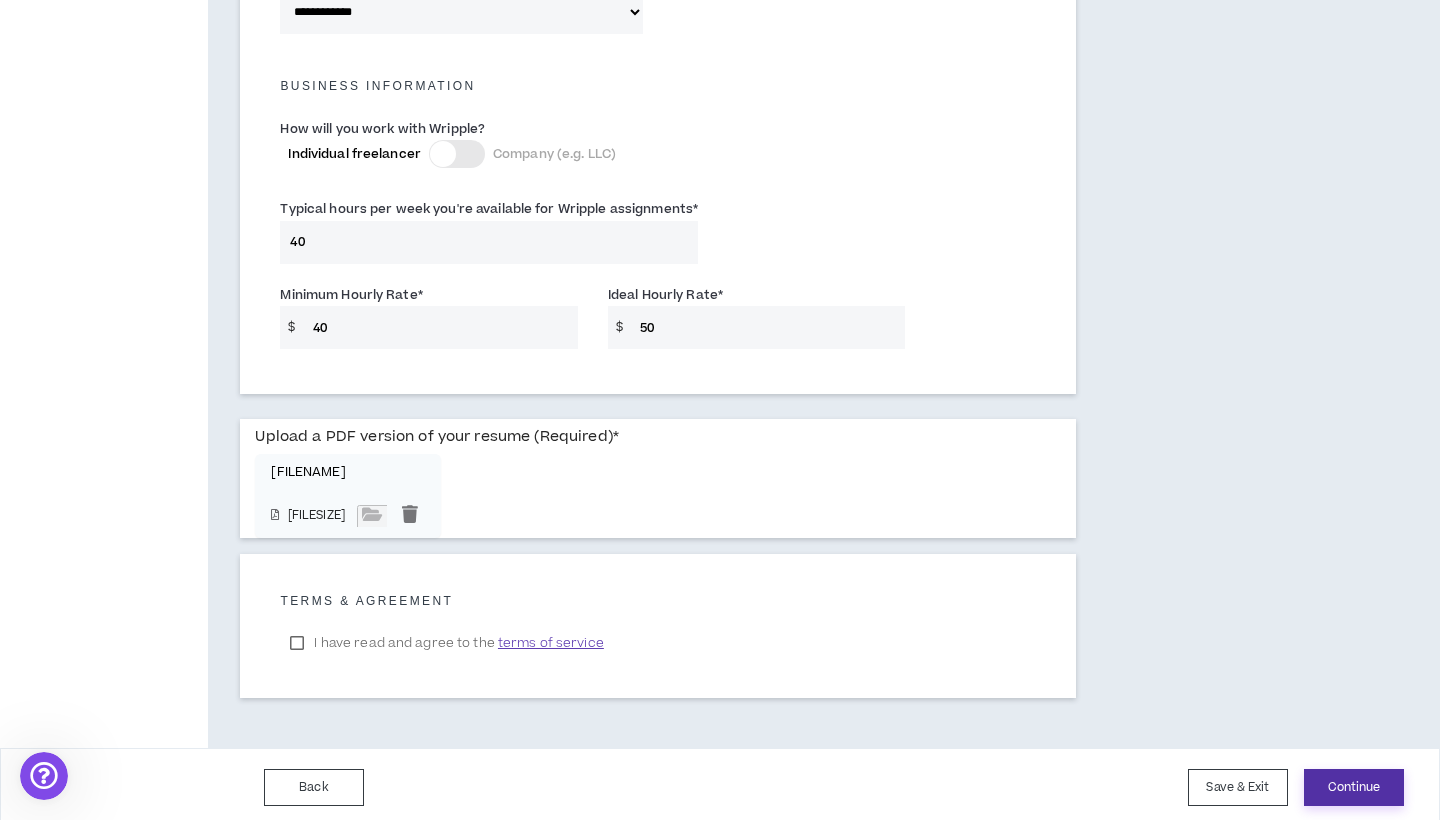click on "Continue" at bounding box center (1354, 787) 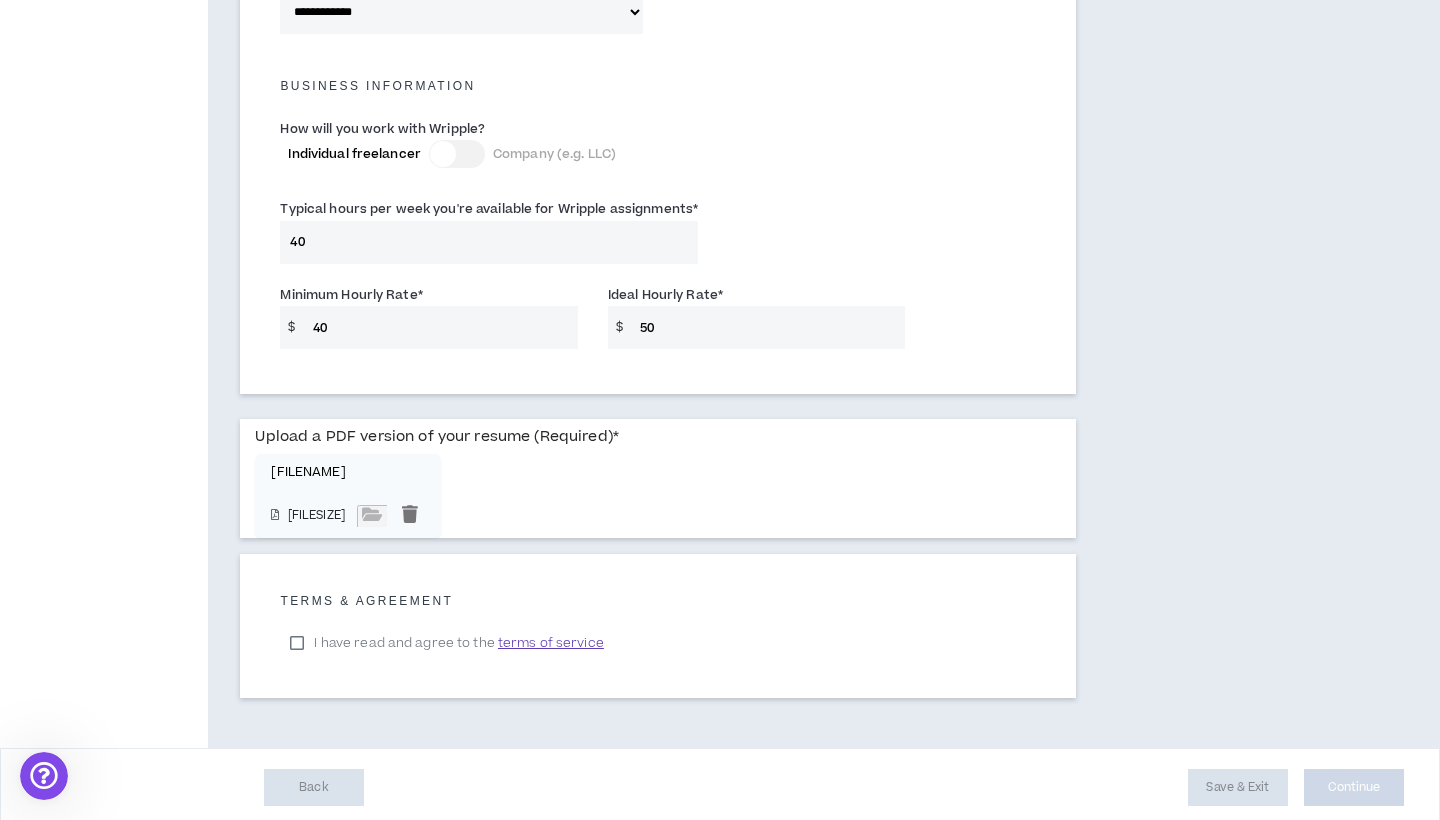 scroll, scrollTop: 0, scrollLeft: 0, axis: both 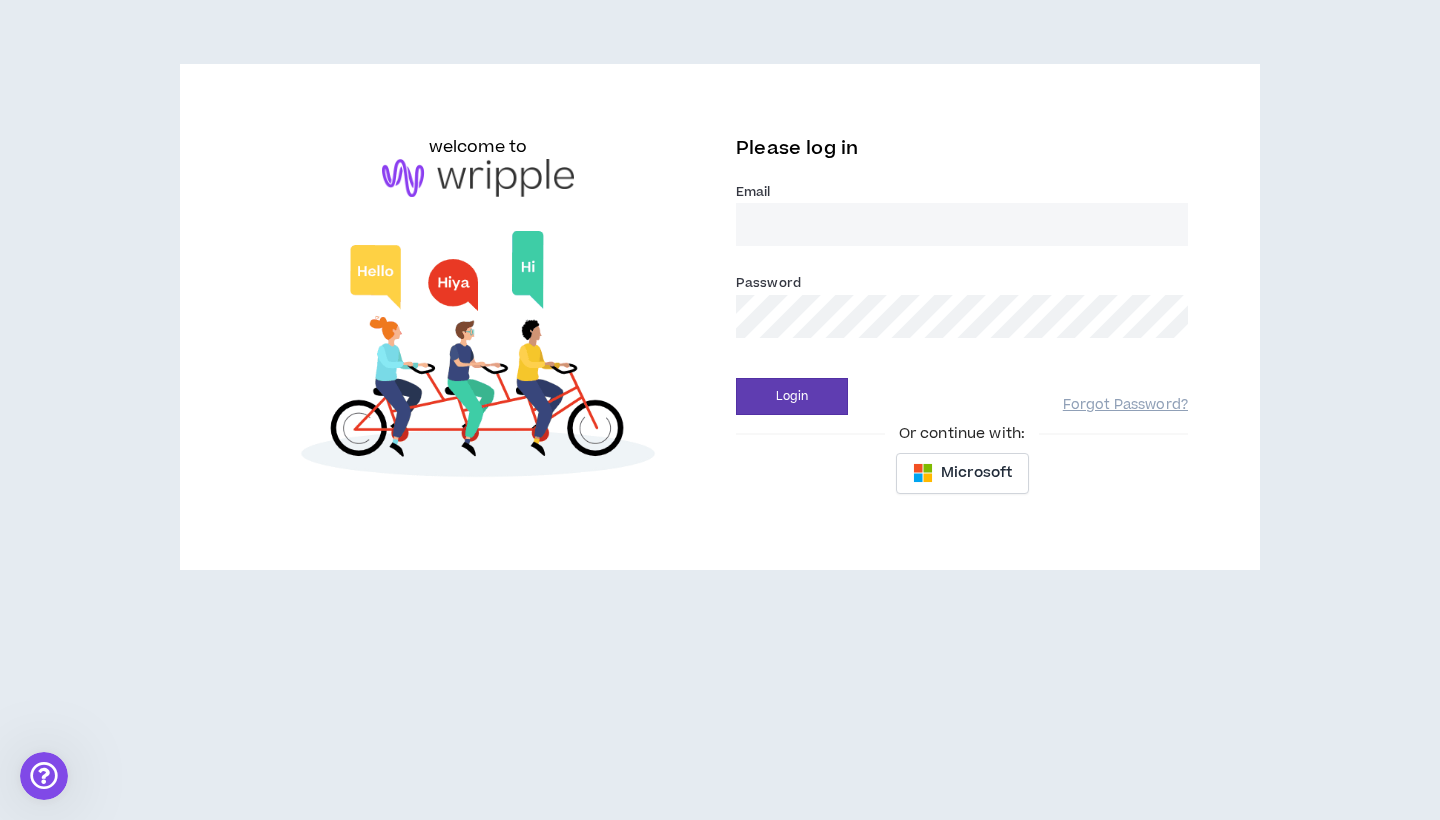 type on "[EMAIL]" 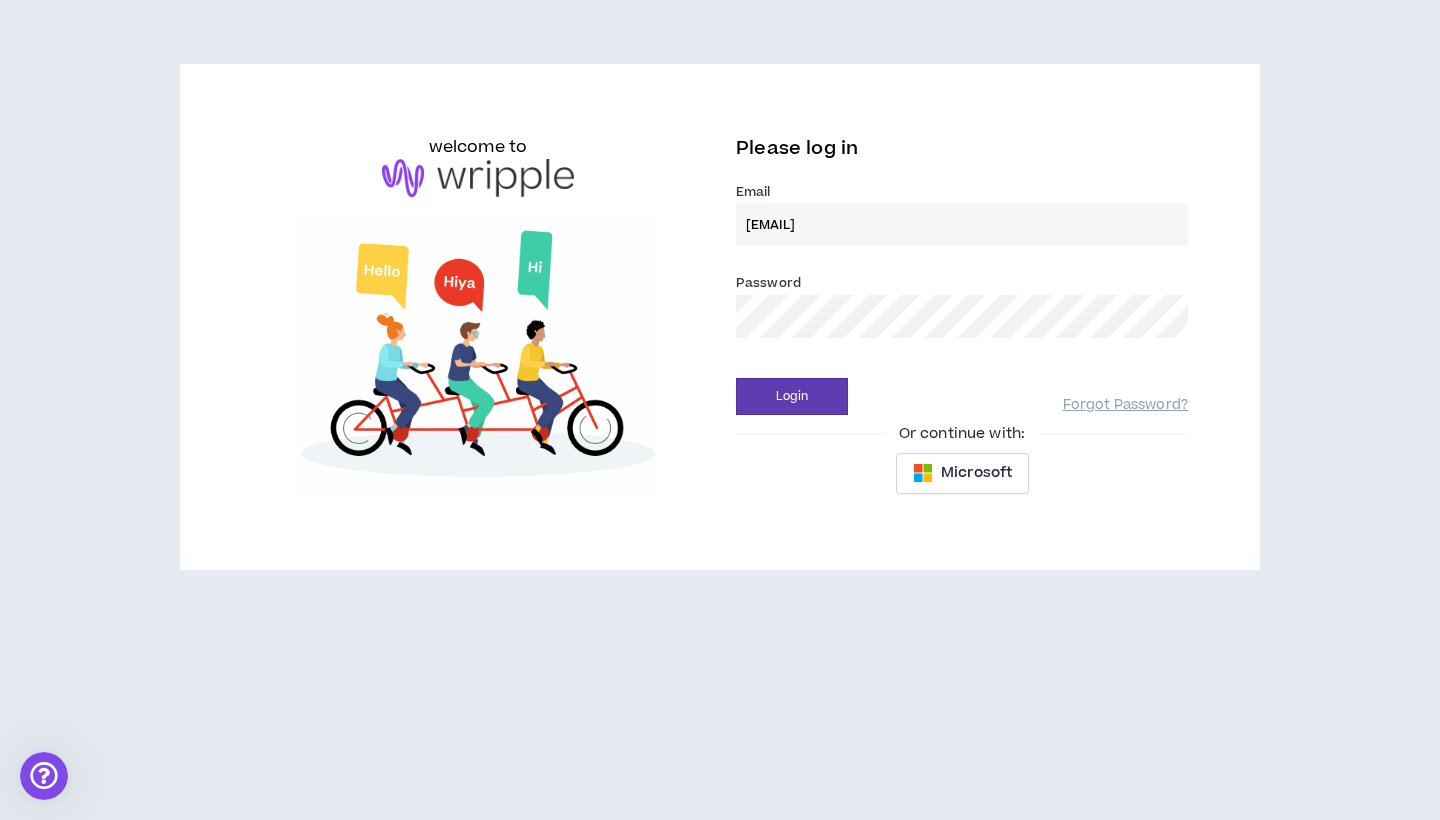 click on "Login" at bounding box center (792, 396) 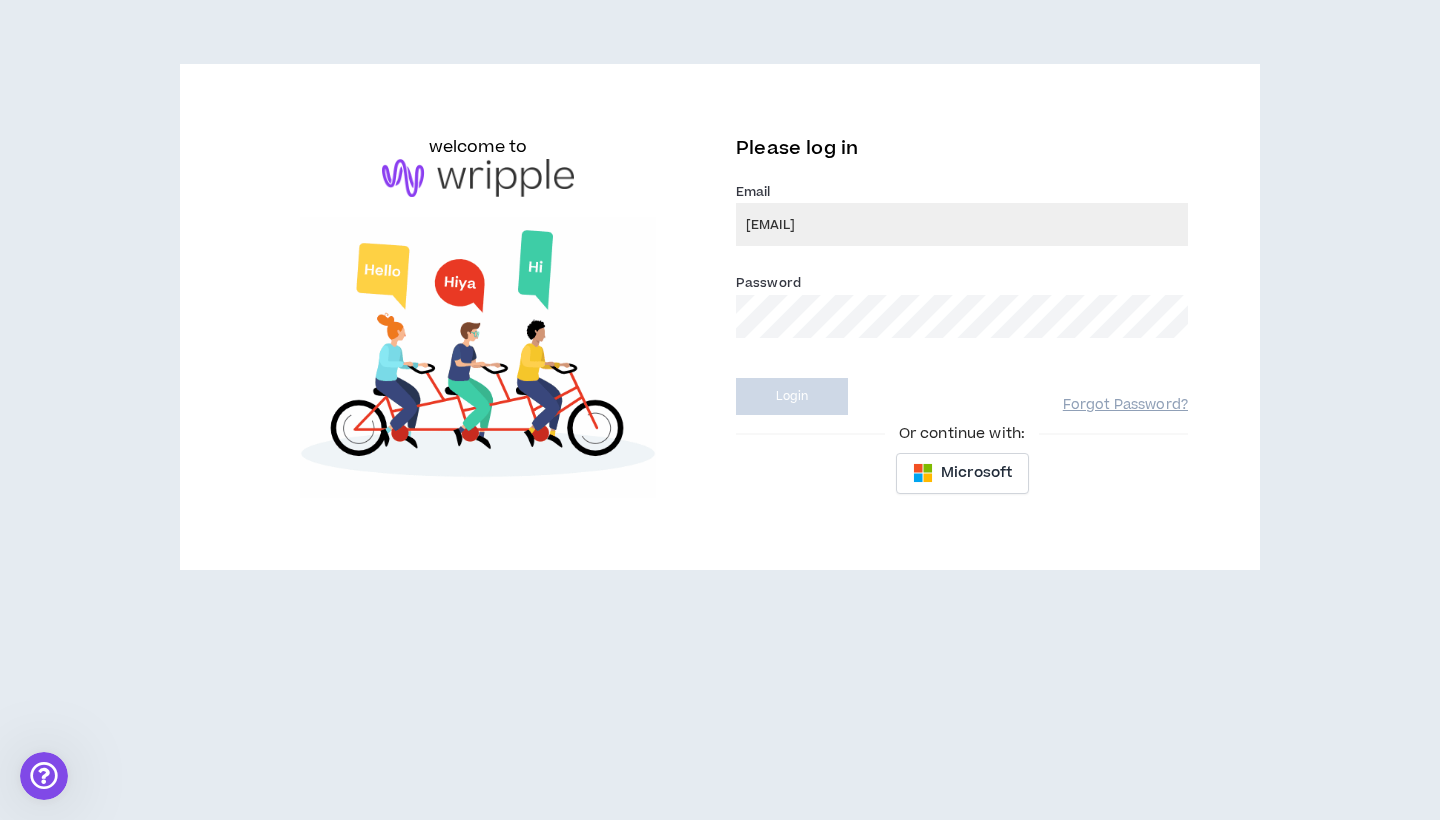 select on "US" 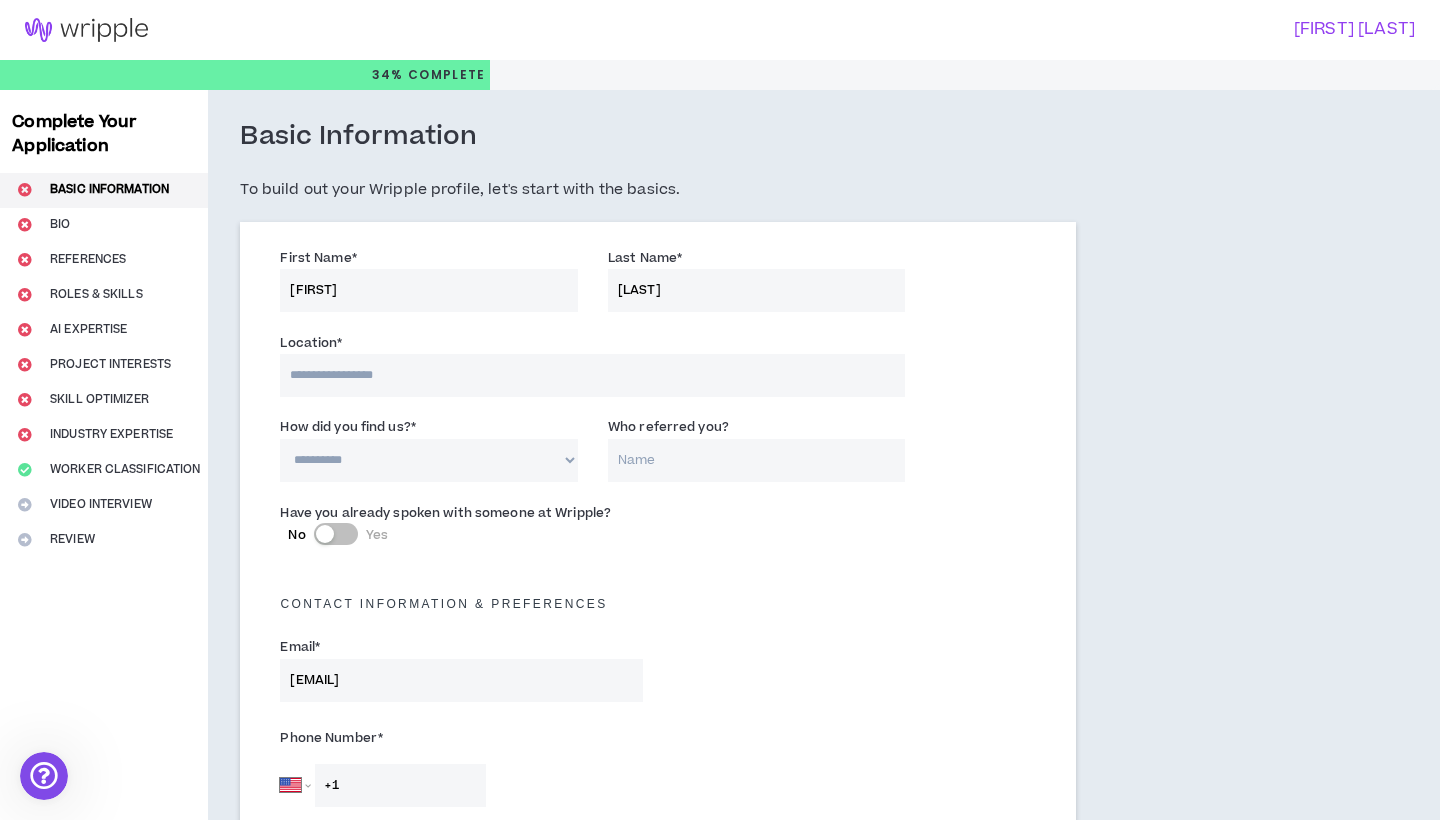 scroll, scrollTop: 0, scrollLeft: 0, axis: both 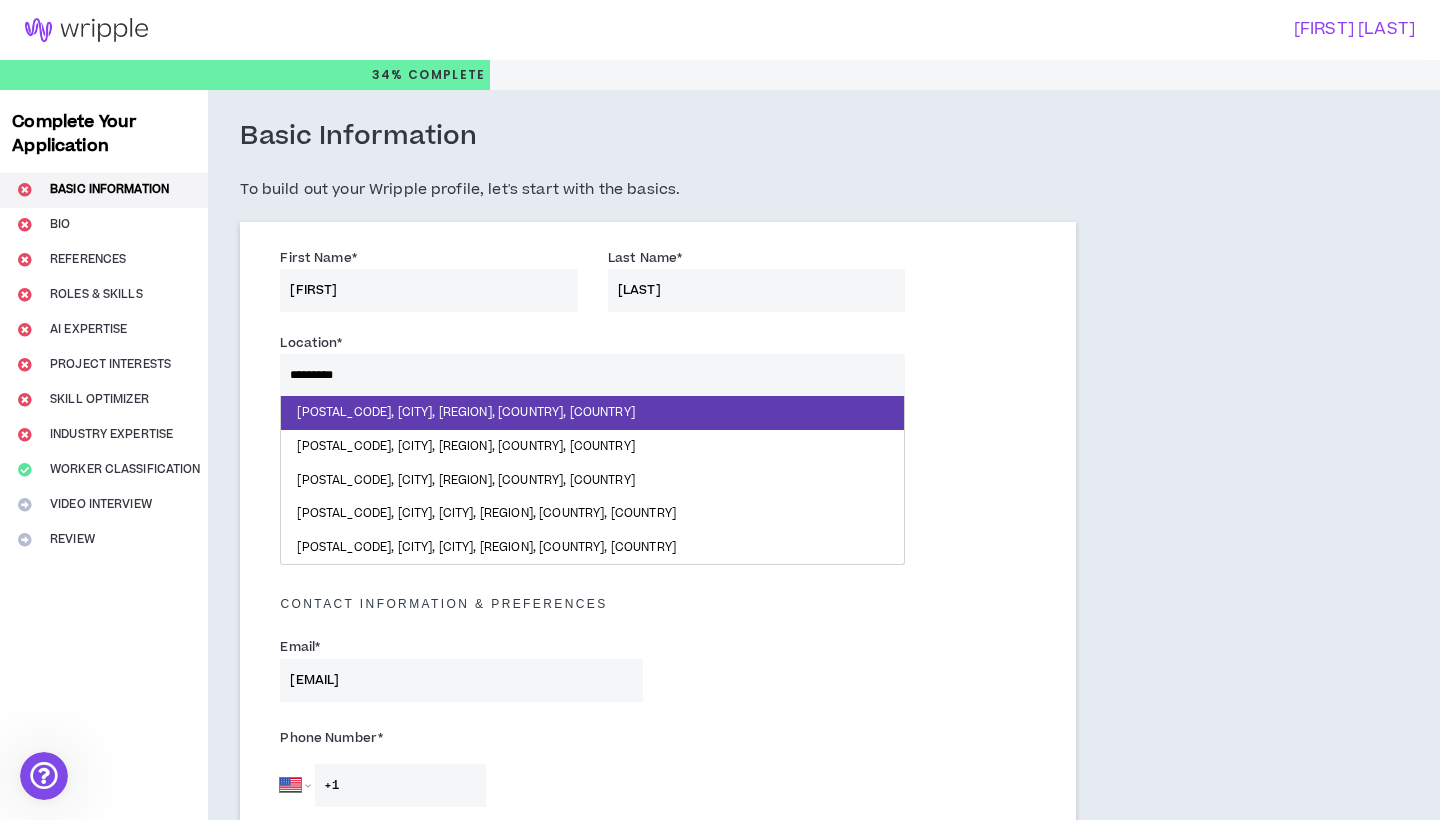 type on "**********" 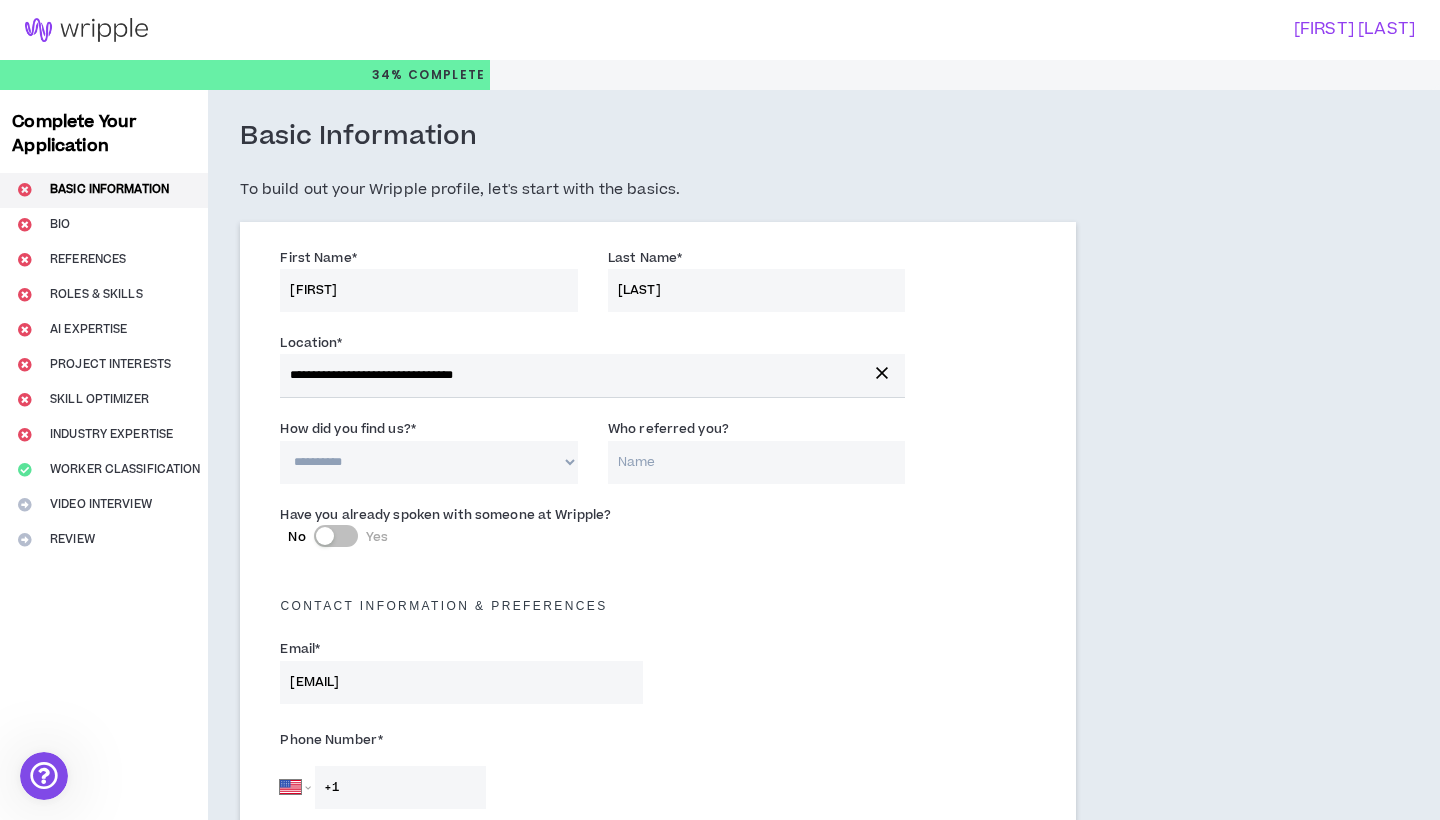 select on "*" 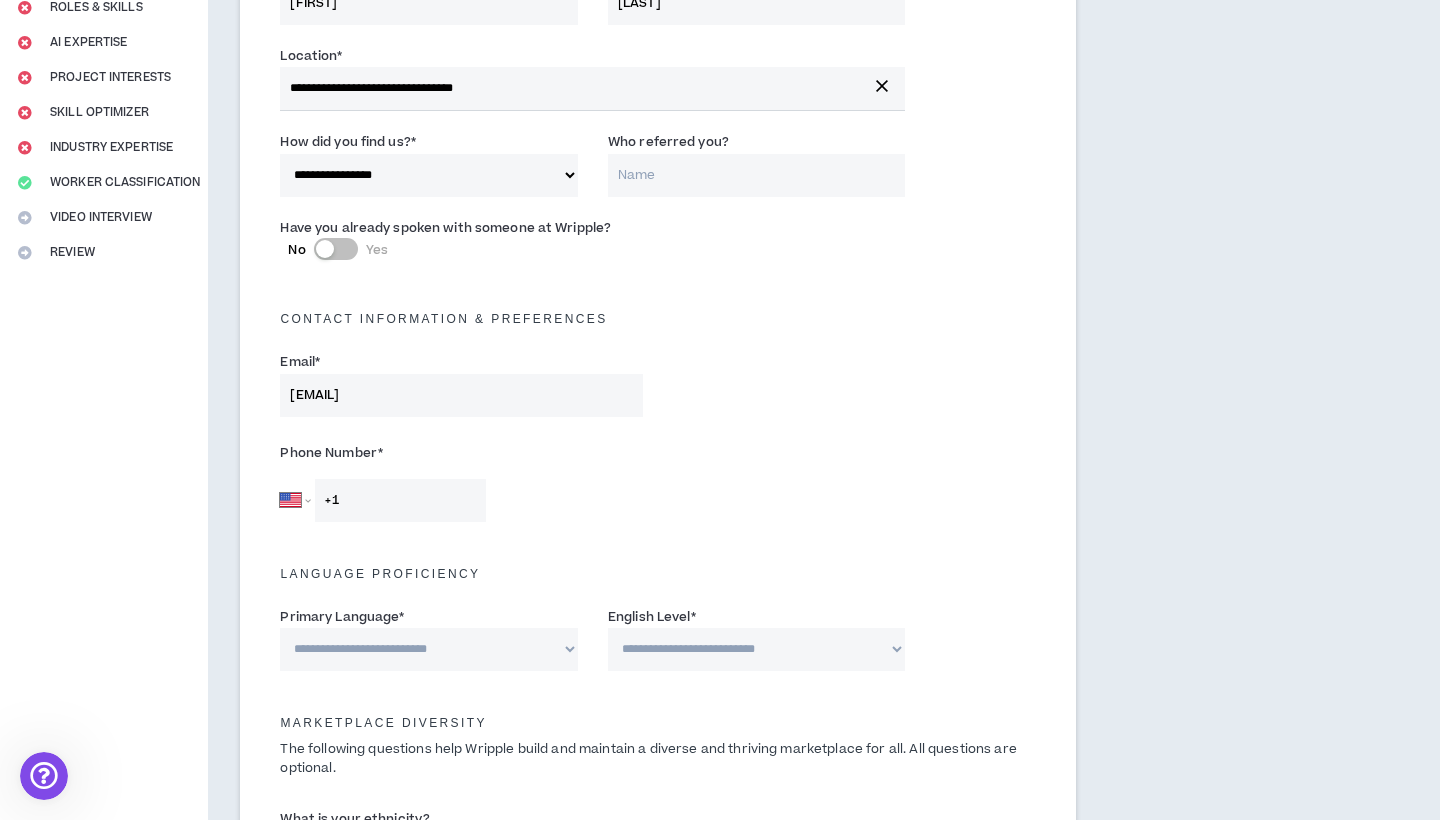 scroll, scrollTop: 301, scrollLeft: 0, axis: vertical 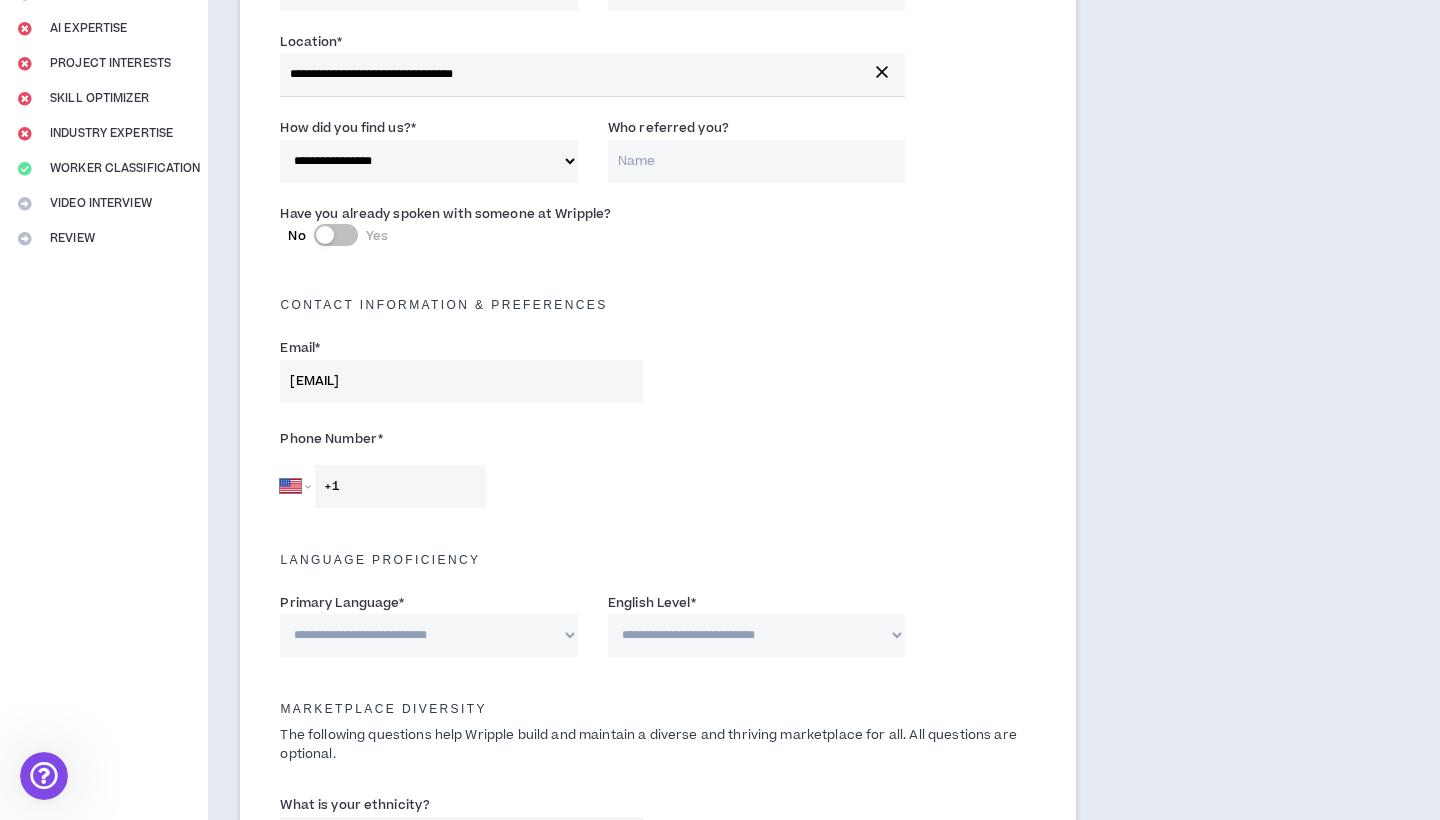 click on "No Yes" at bounding box center (336, 235) 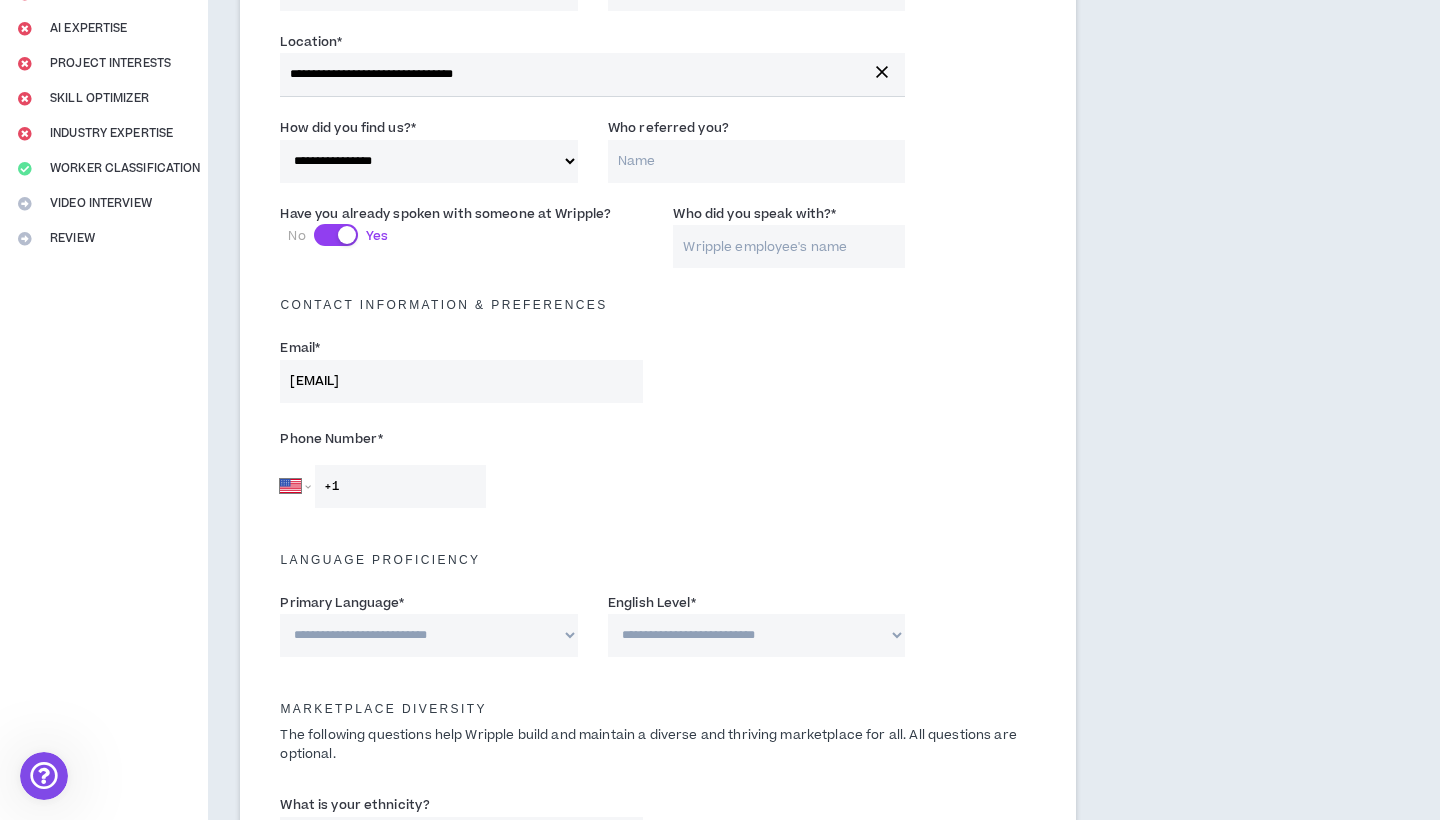 click at bounding box center (347, 235) 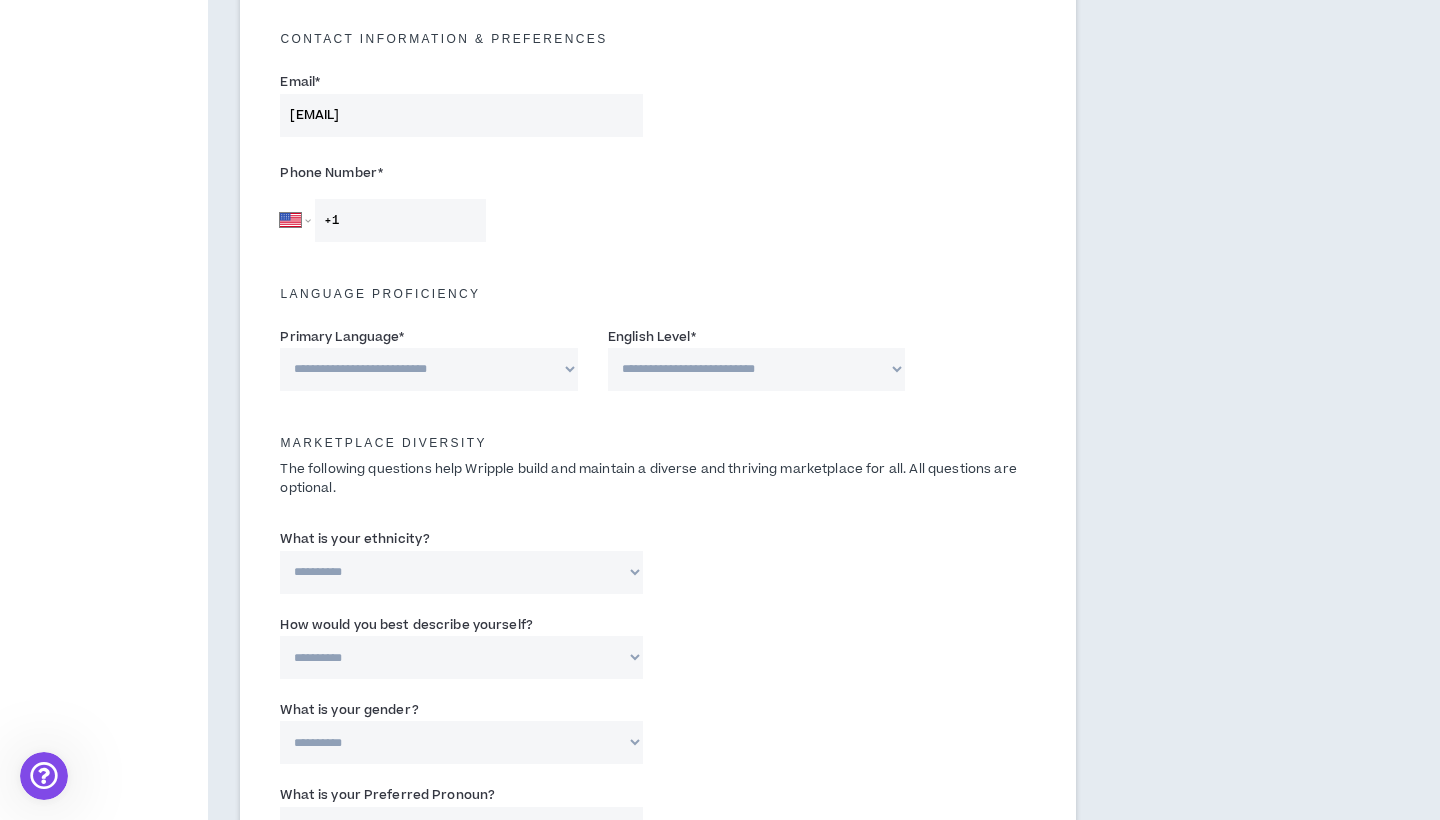 scroll, scrollTop: 569, scrollLeft: 0, axis: vertical 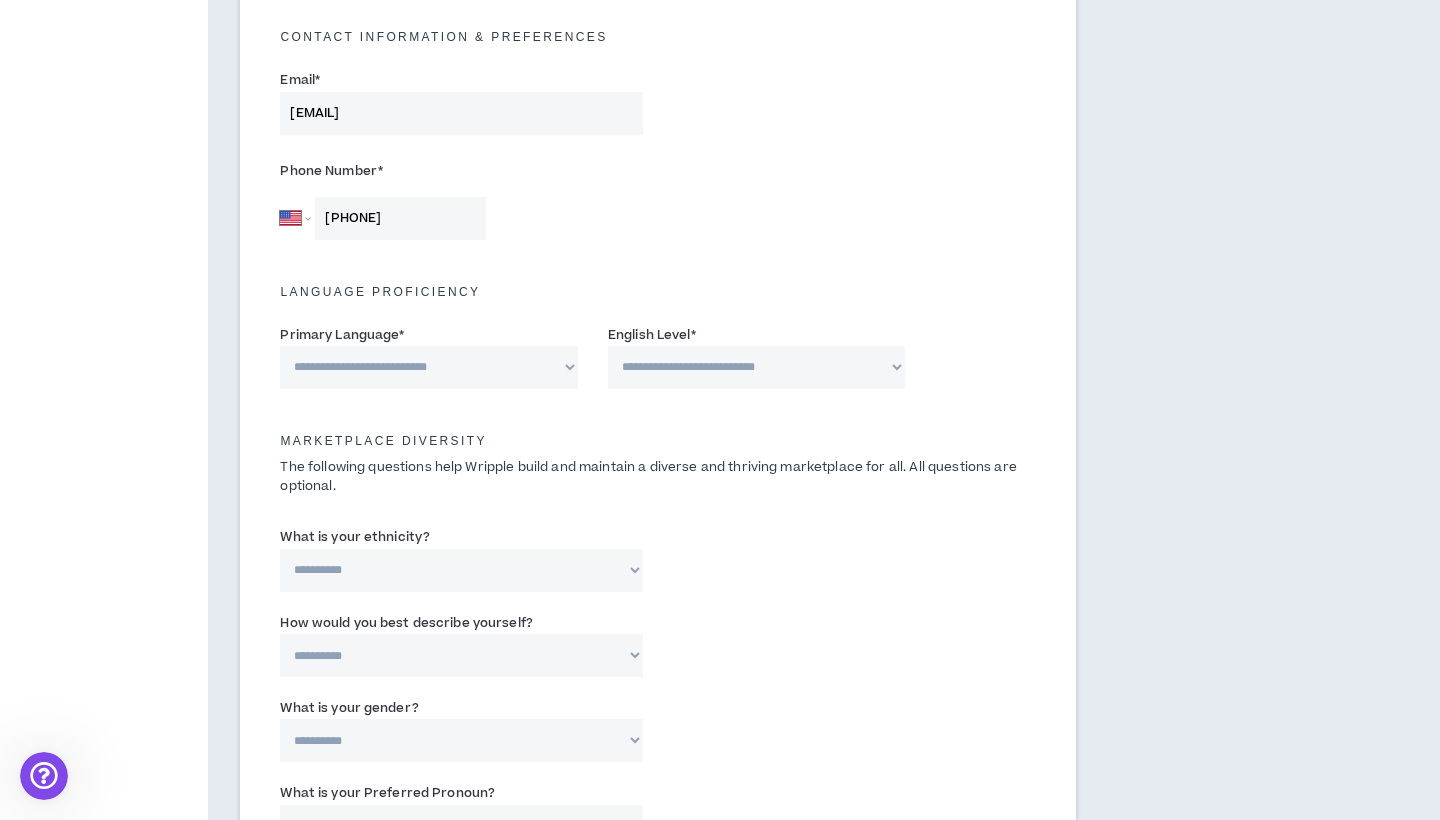 type on "[PHONE]" 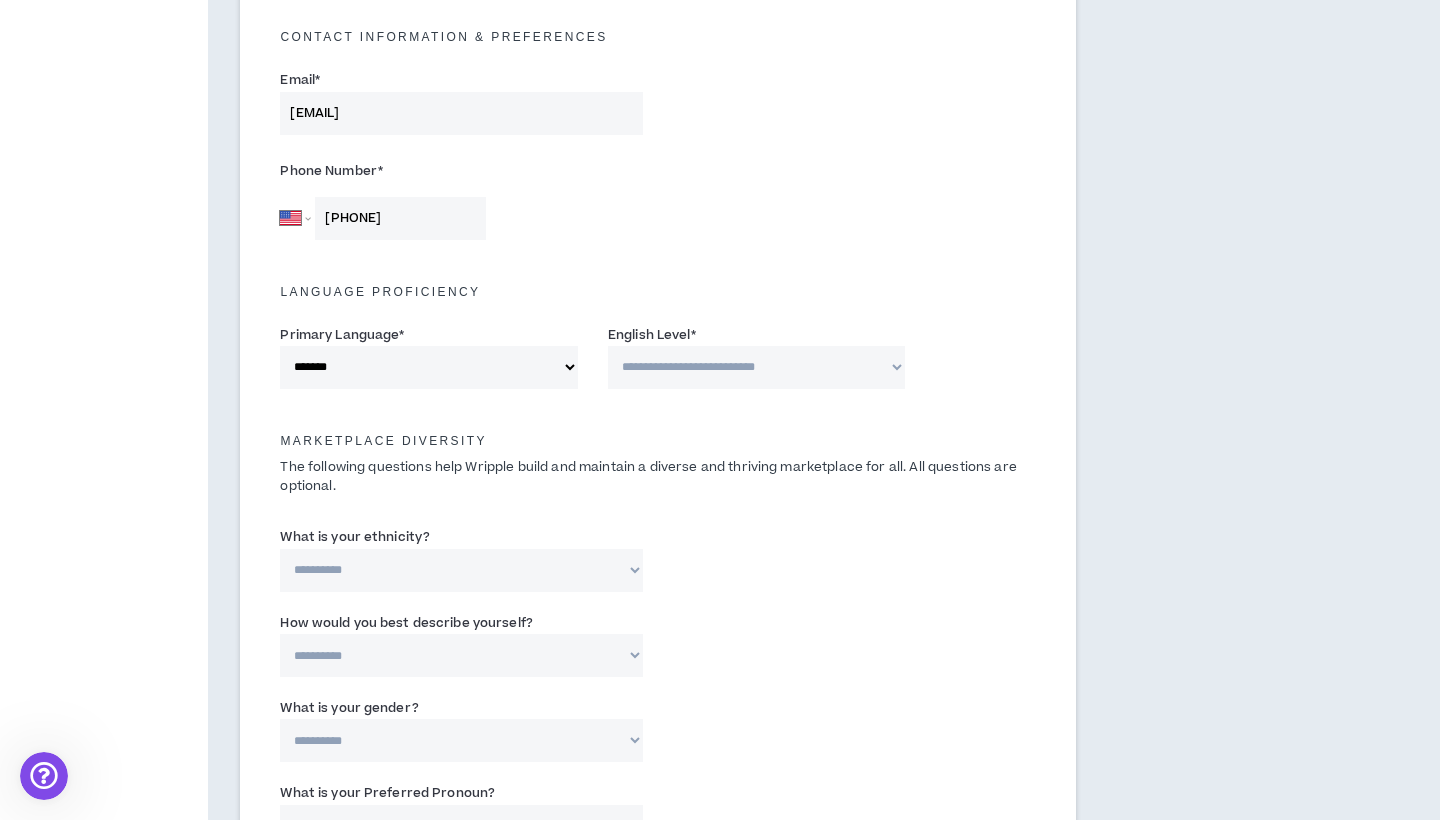 select on "*" 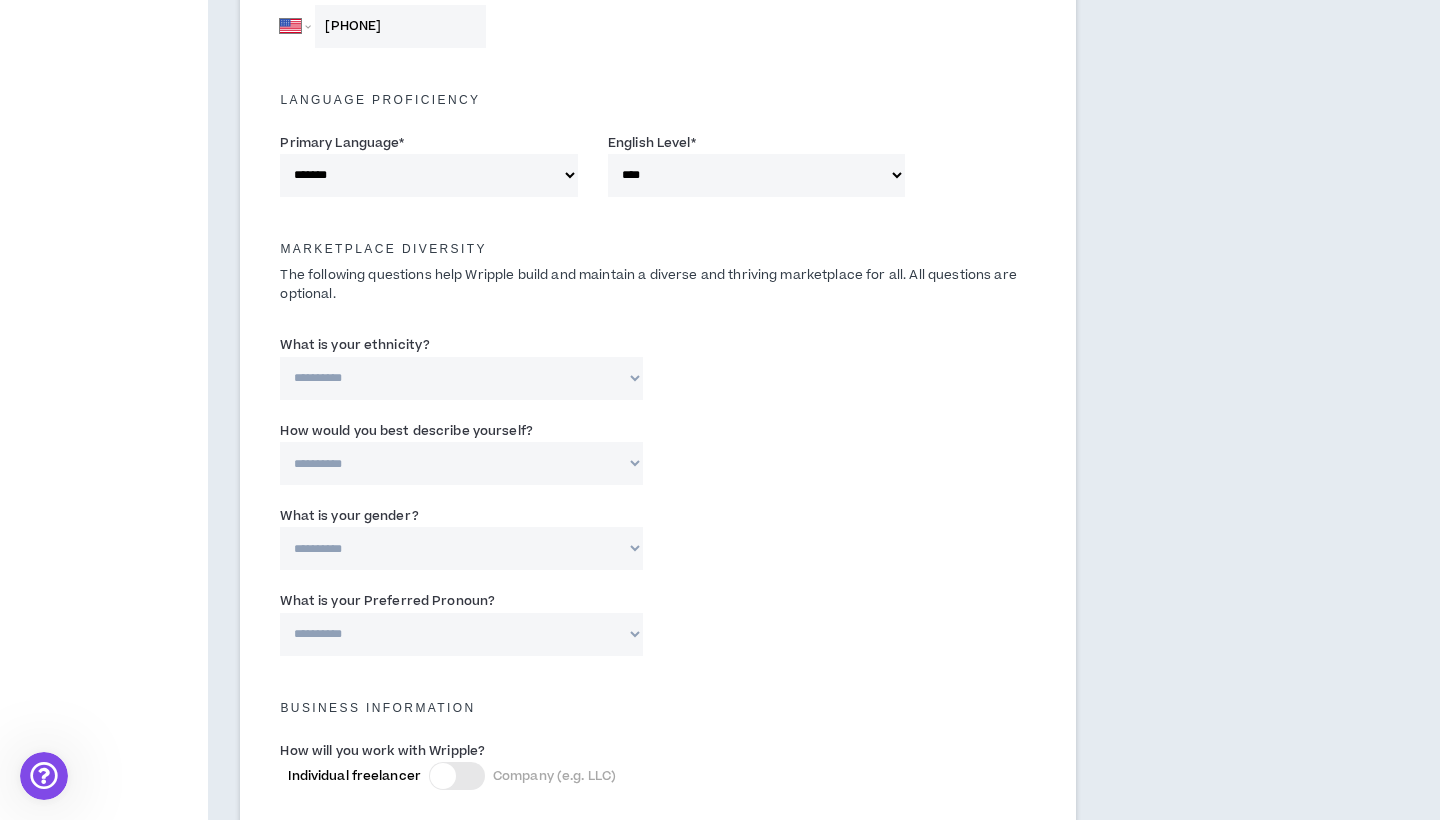 scroll, scrollTop: 764, scrollLeft: 0, axis: vertical 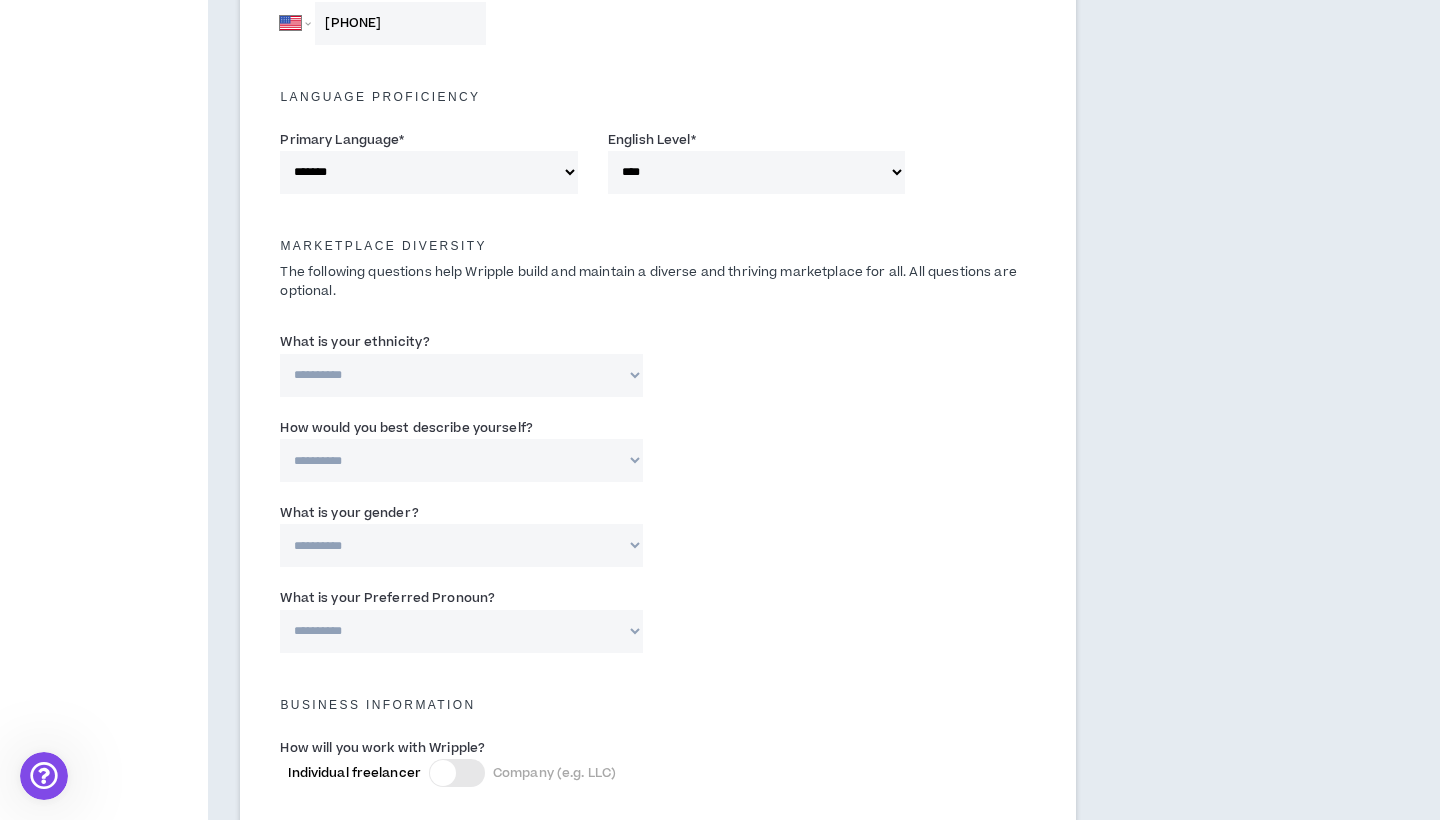 select on "**********" 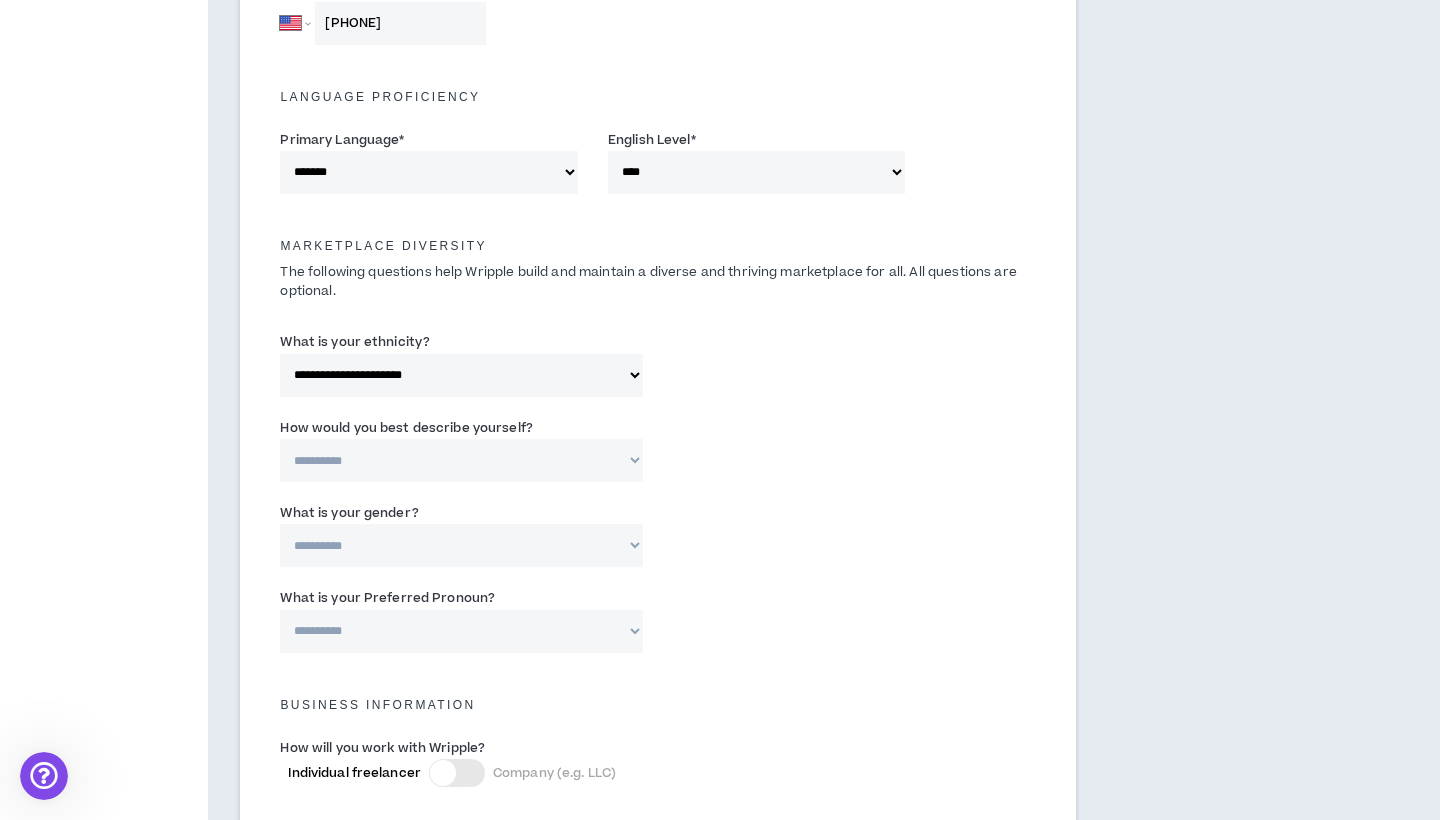 select on "*****" 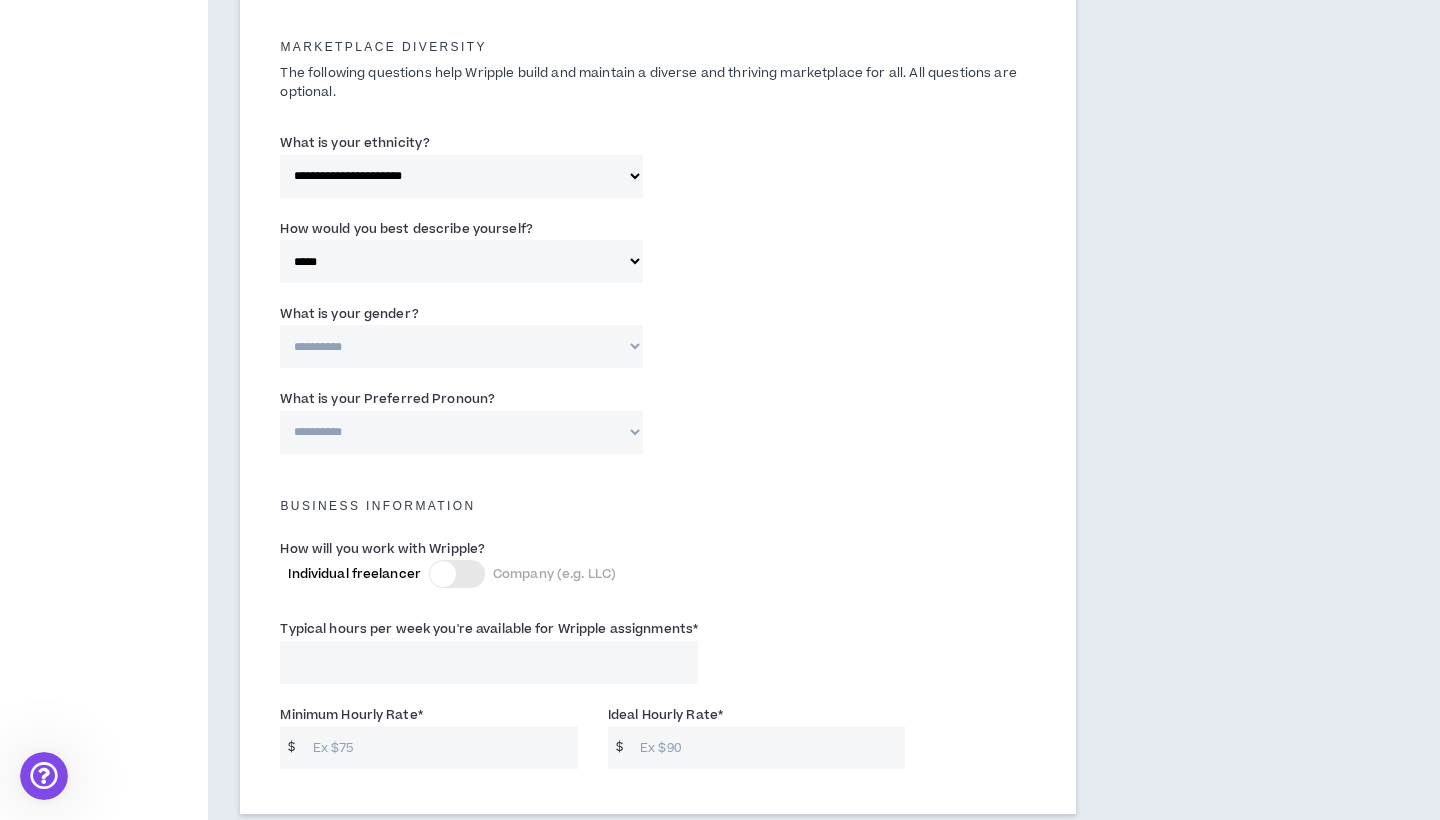 scroll, scrollTop: 964, scrollLeft: 0, axis: vertical 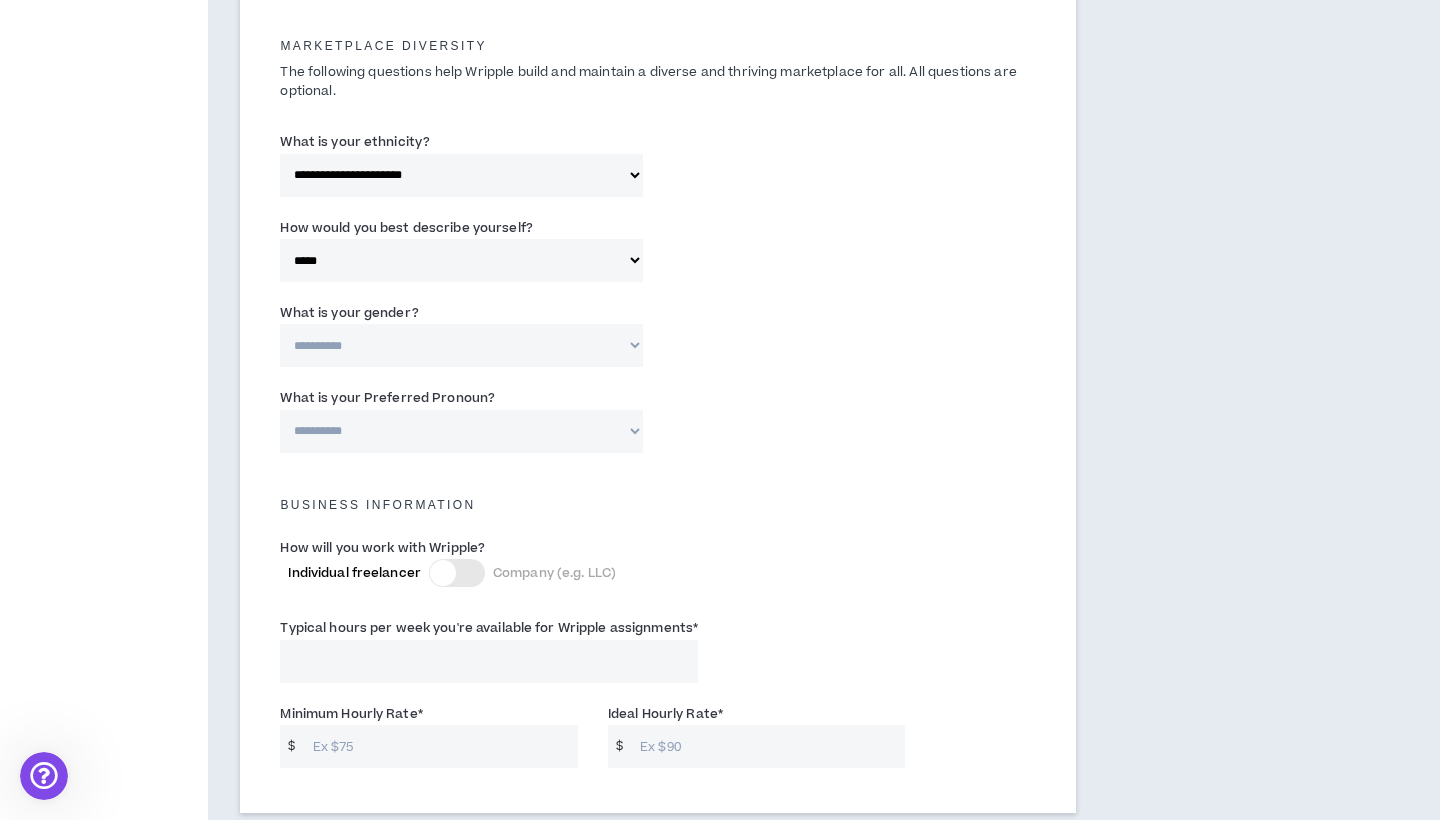 click on "**********" at bounding box center [461, 345] 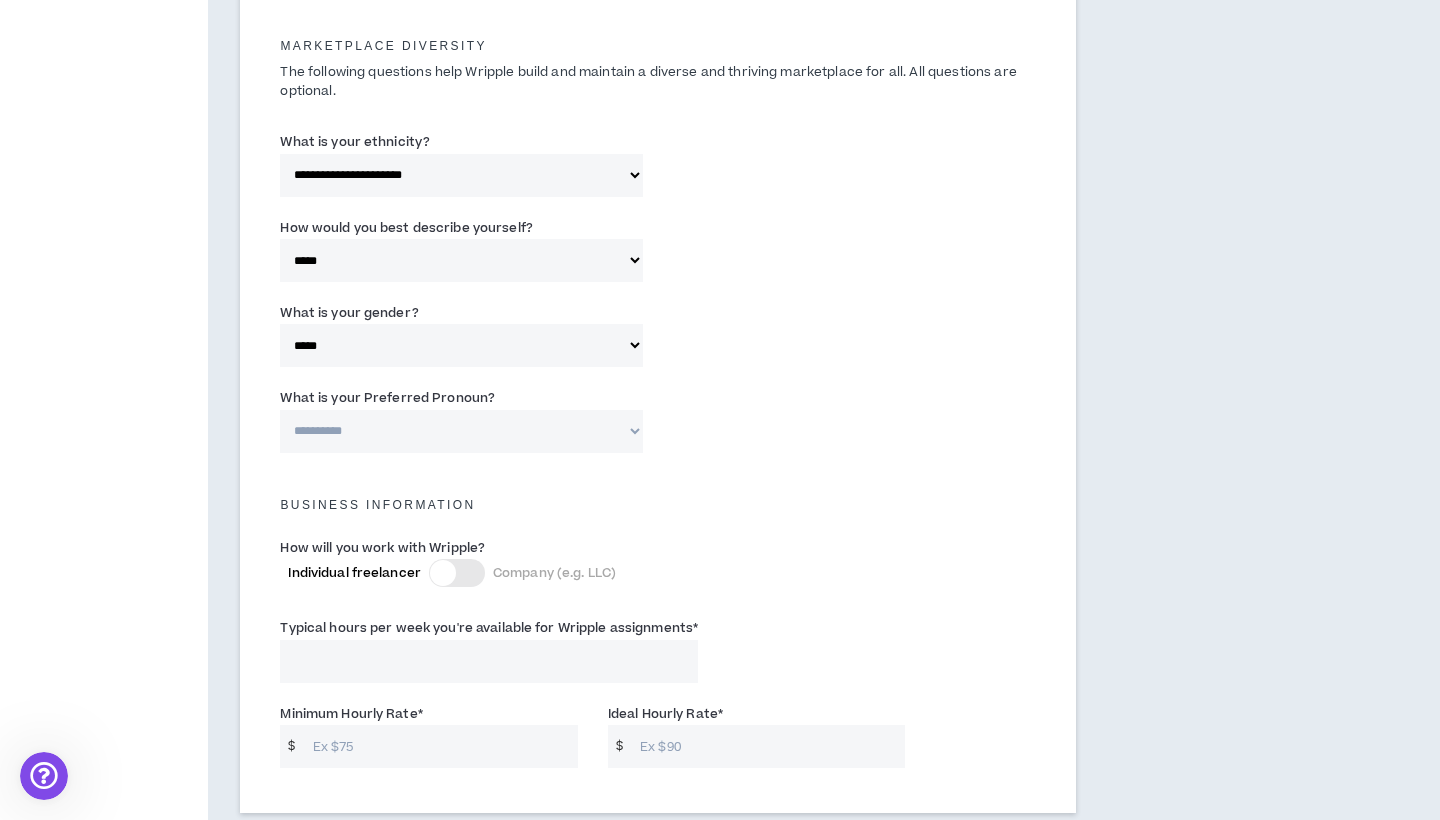 select on "**********" 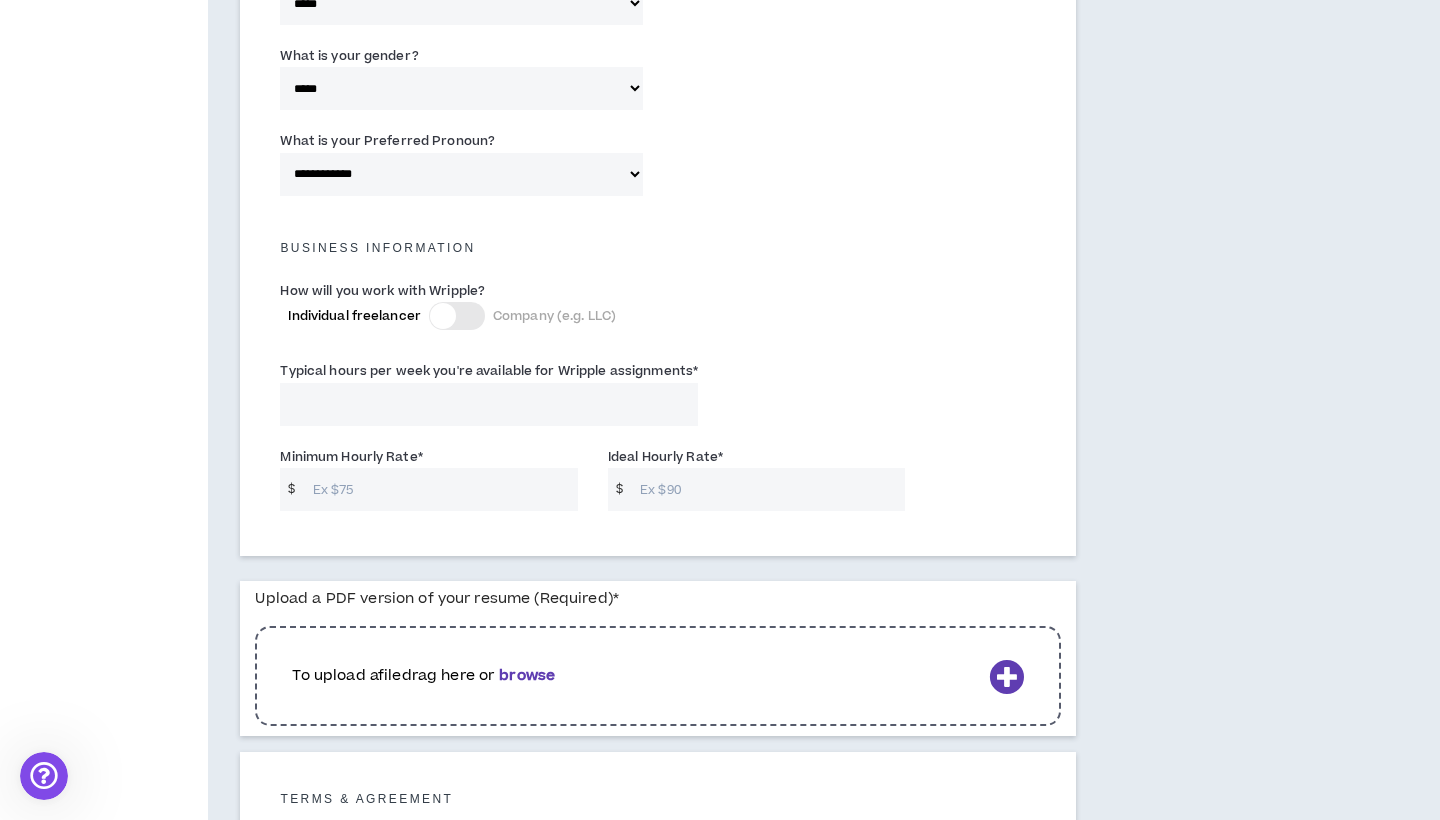 scroll, scrollTop: 1224, scrollLeft: 0, axis: vertical 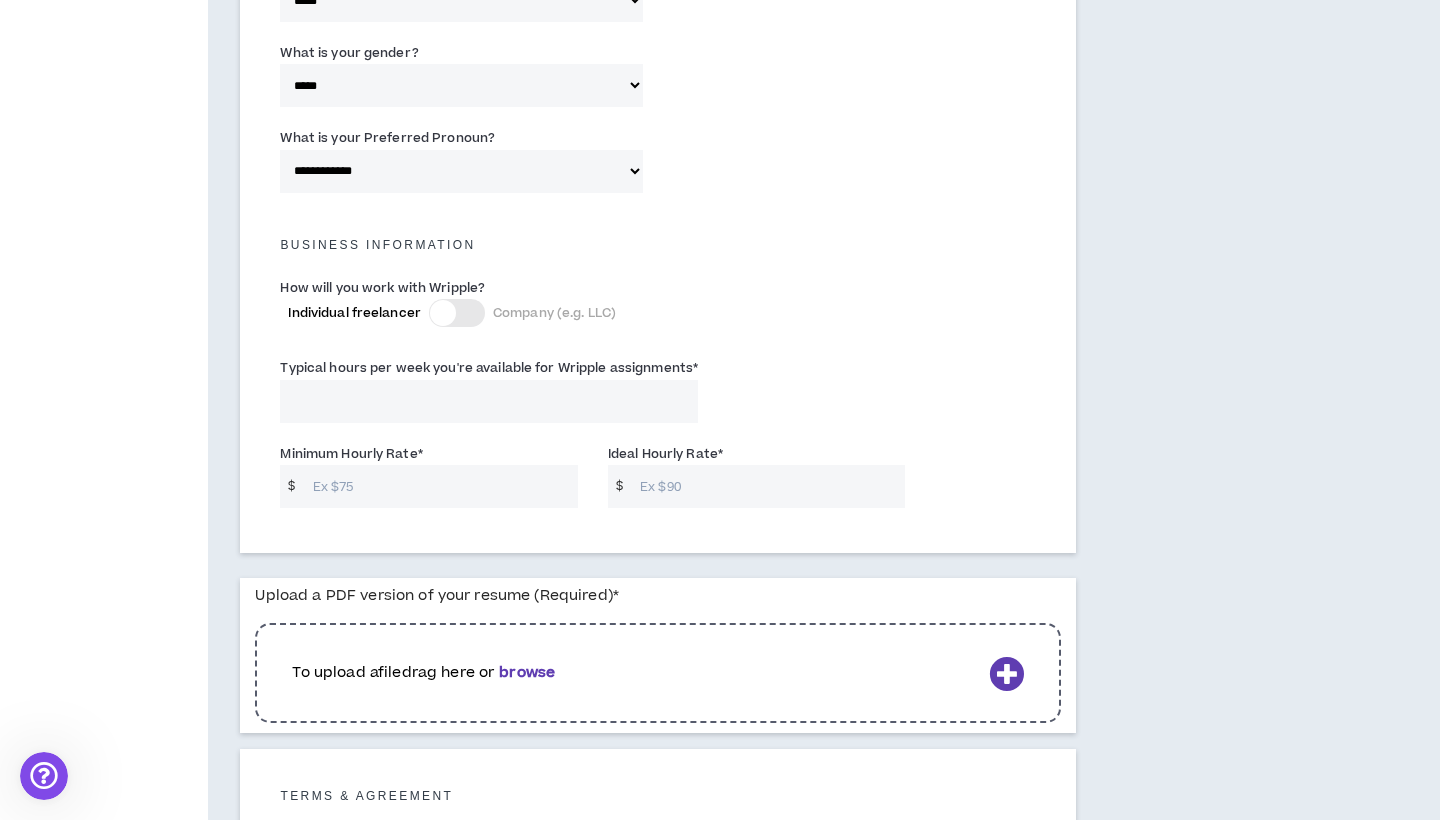 click on "Typical hours per week you're available for Wripple assignments  *" at bounding box center [489, 401] 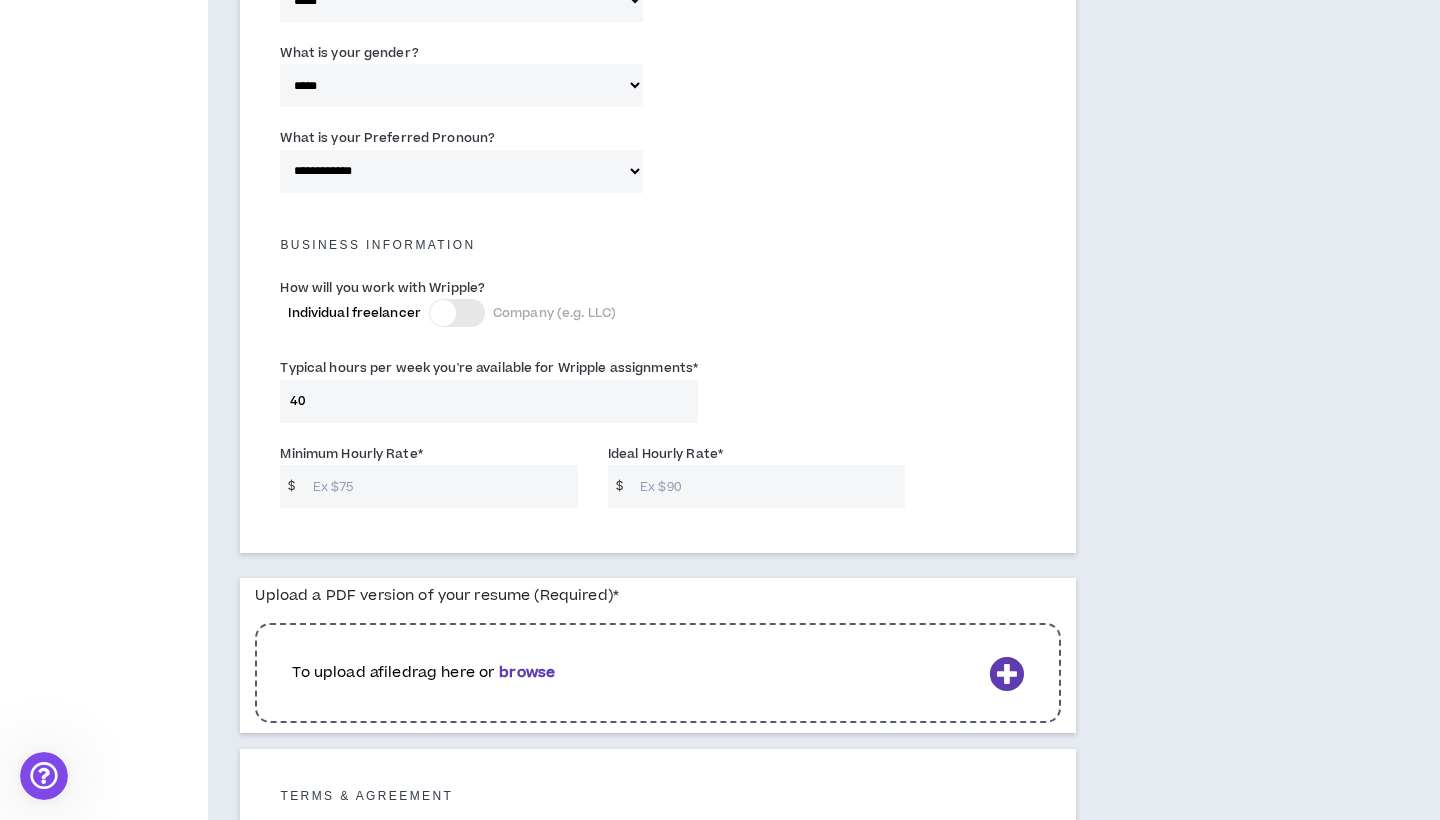 type on "40" 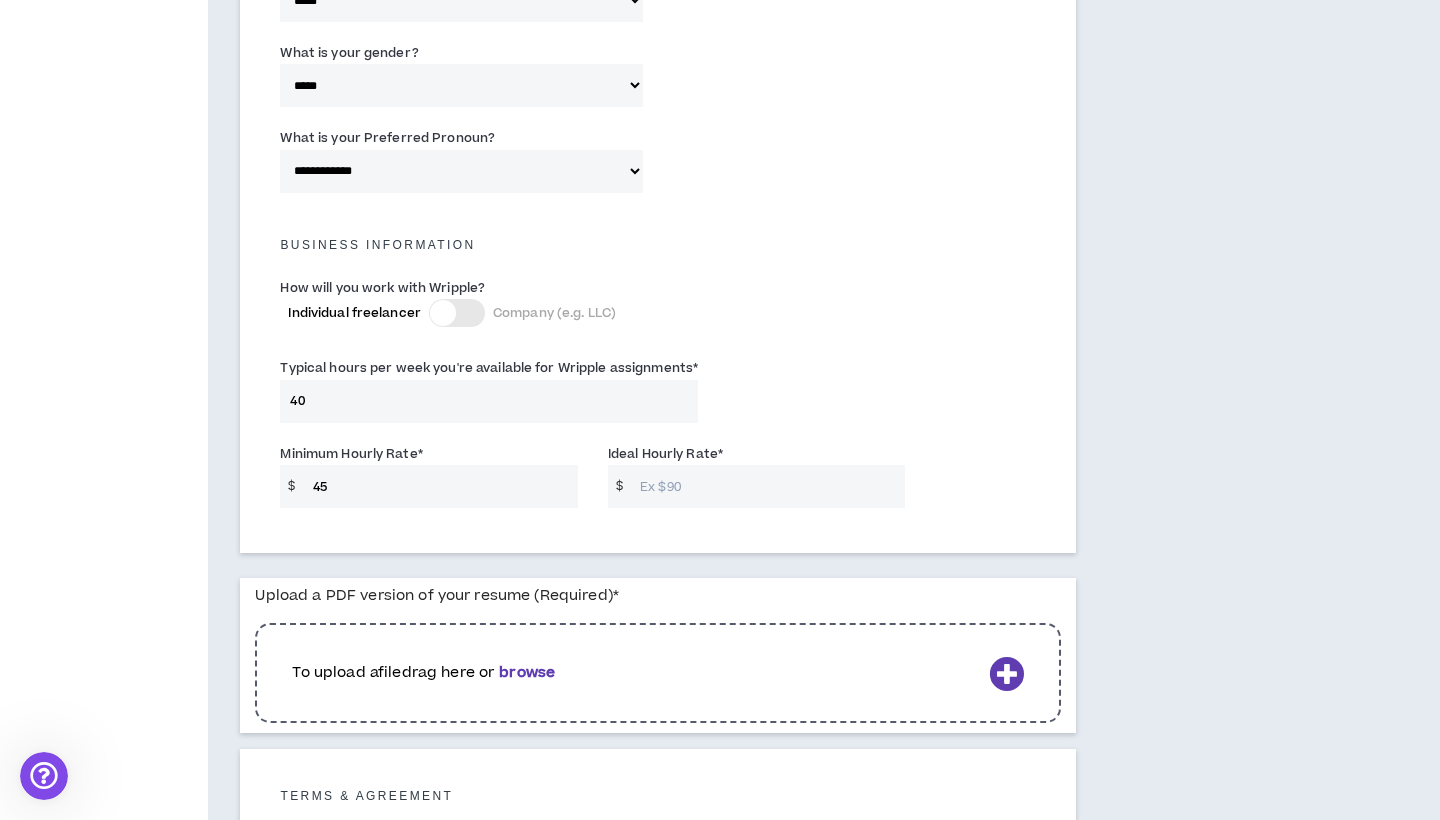 type on "45" 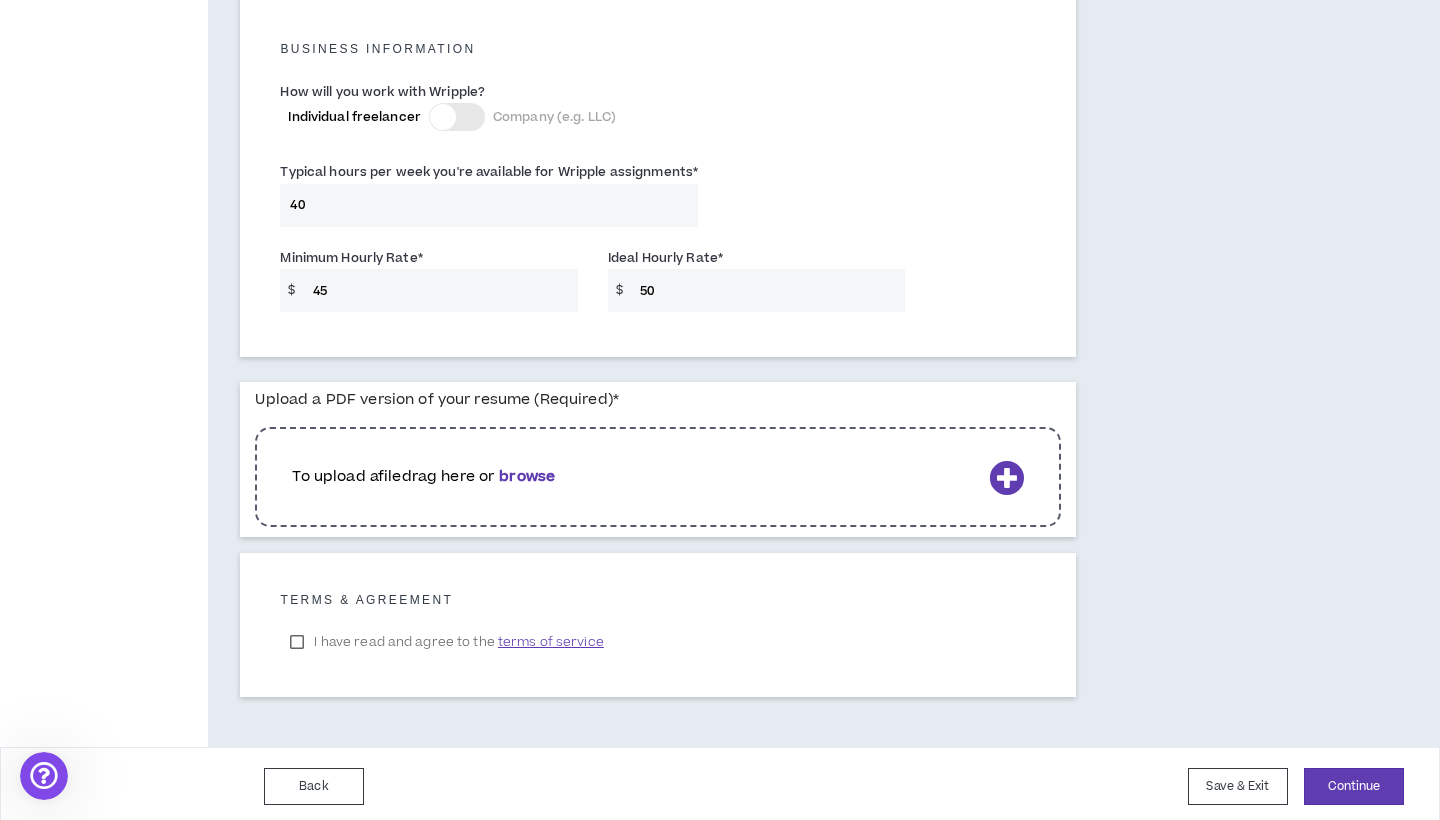 scroll, scrollTop: 1419, scrollLeft: 0, axis: vertical 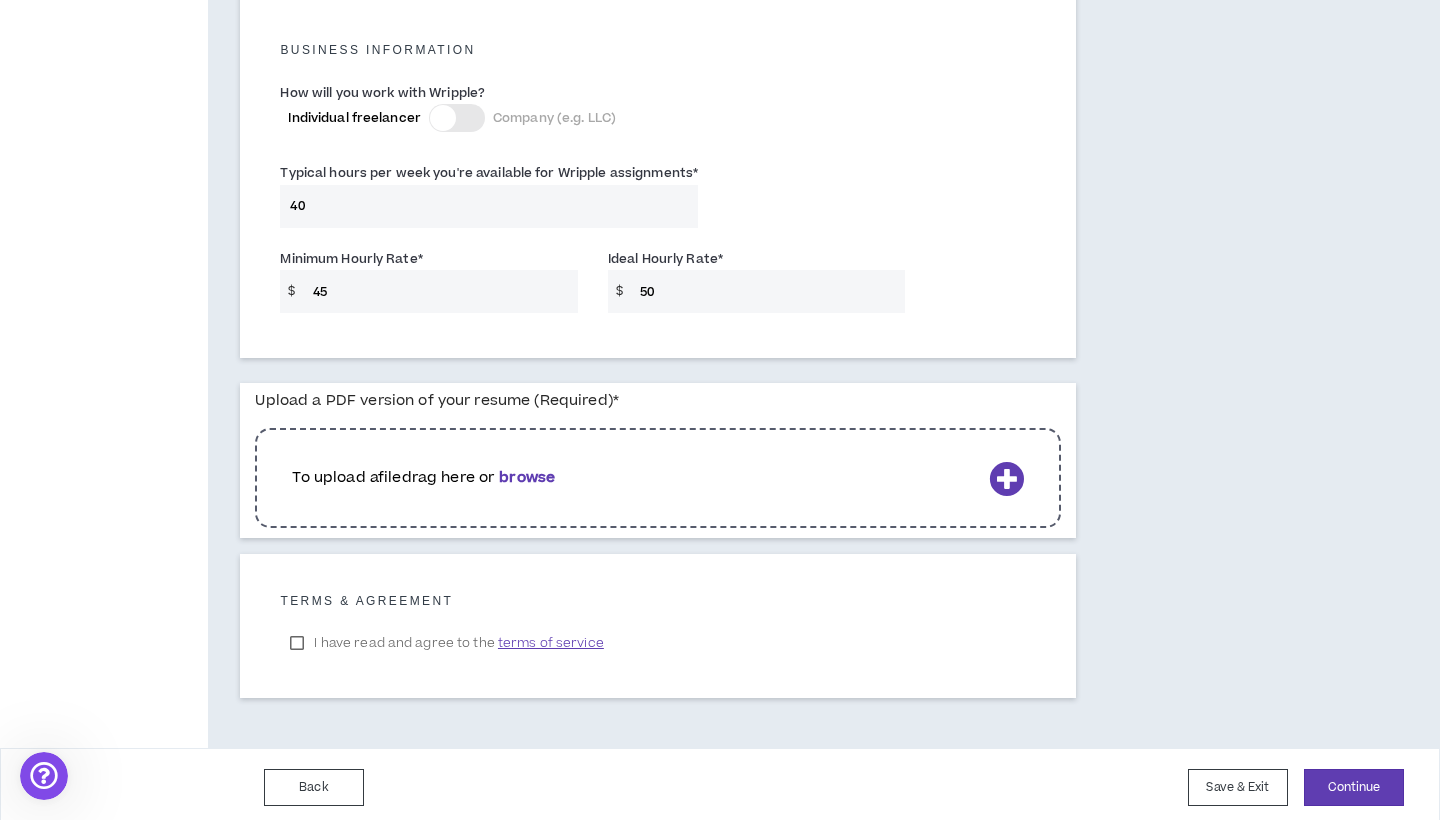 type on "50" 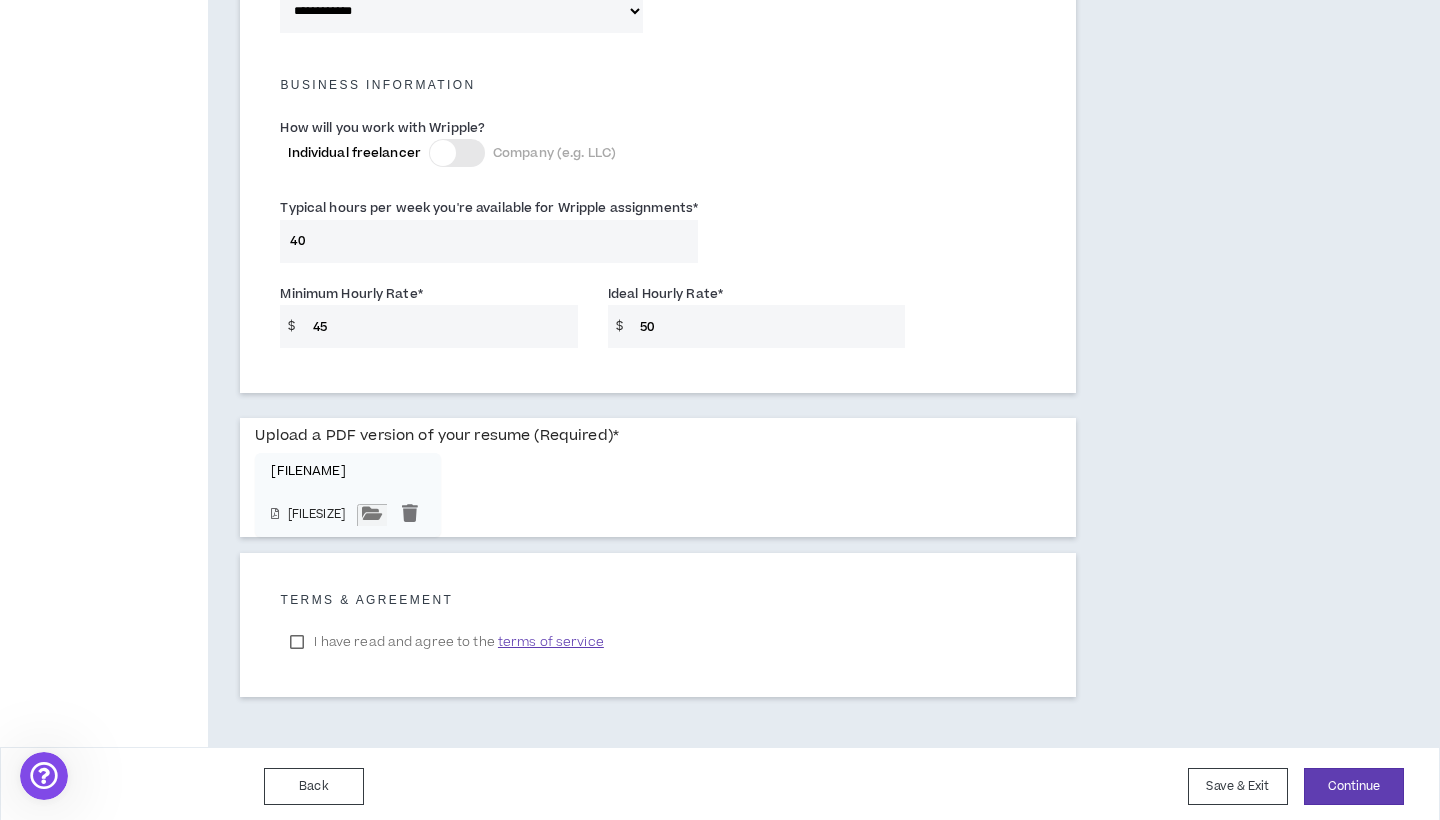 scroll, scrollTop: 1383, scrollLeft: 0, axis: vertical 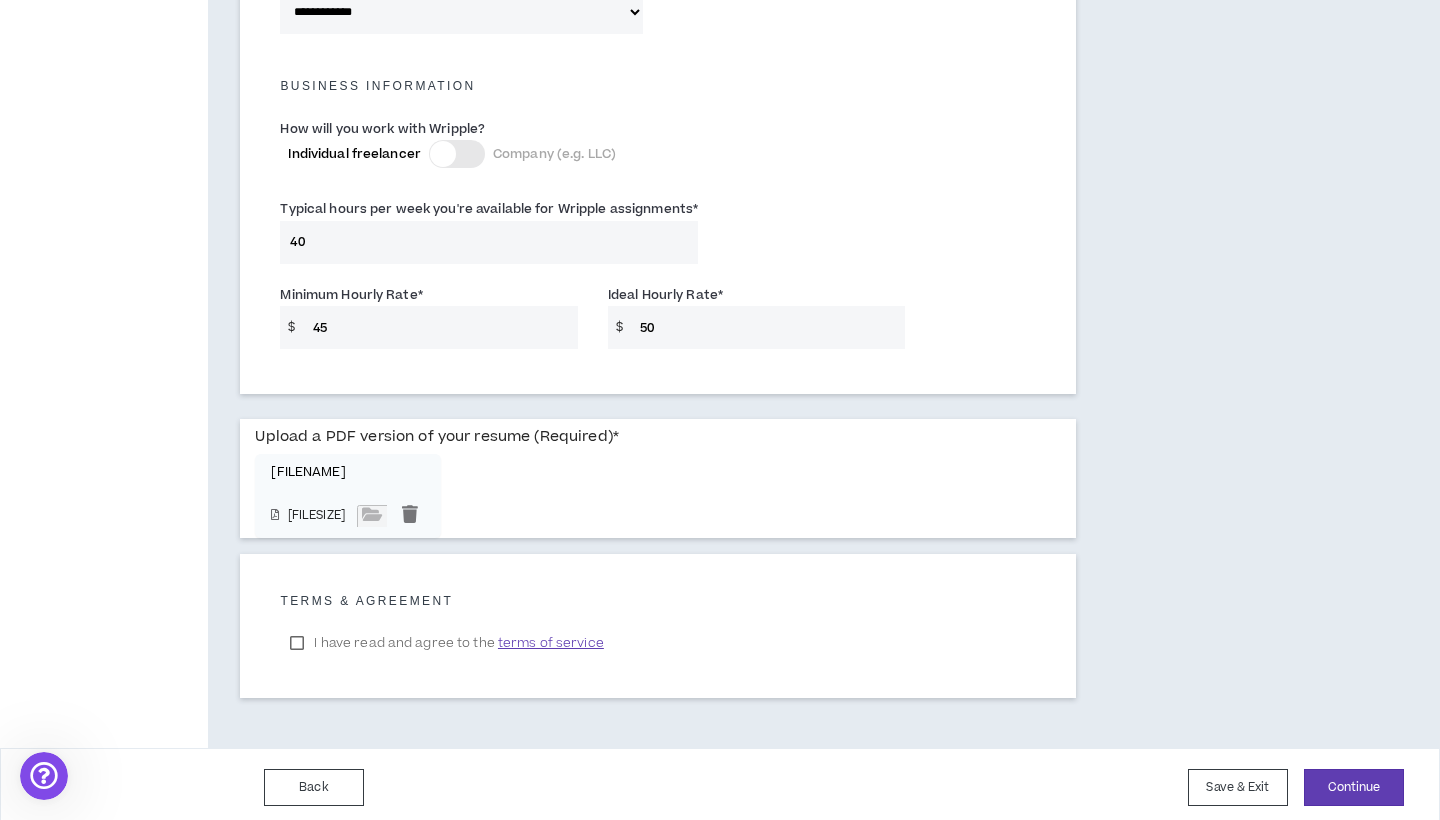 click on "I have read and agree to the    terms of service" at bounding box center [446, 643] 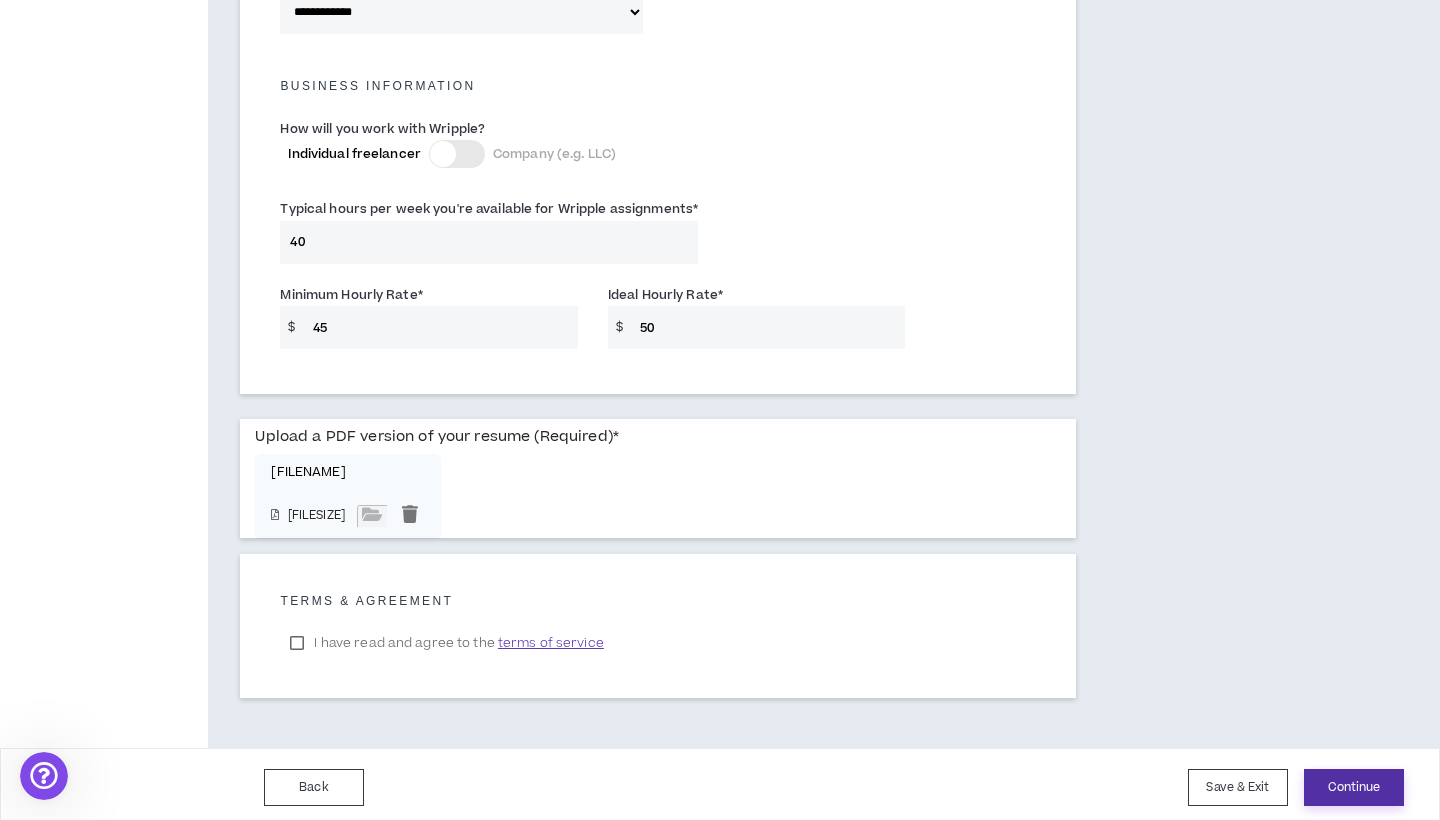 click on "Continue" at bounding box center (1354, 787) 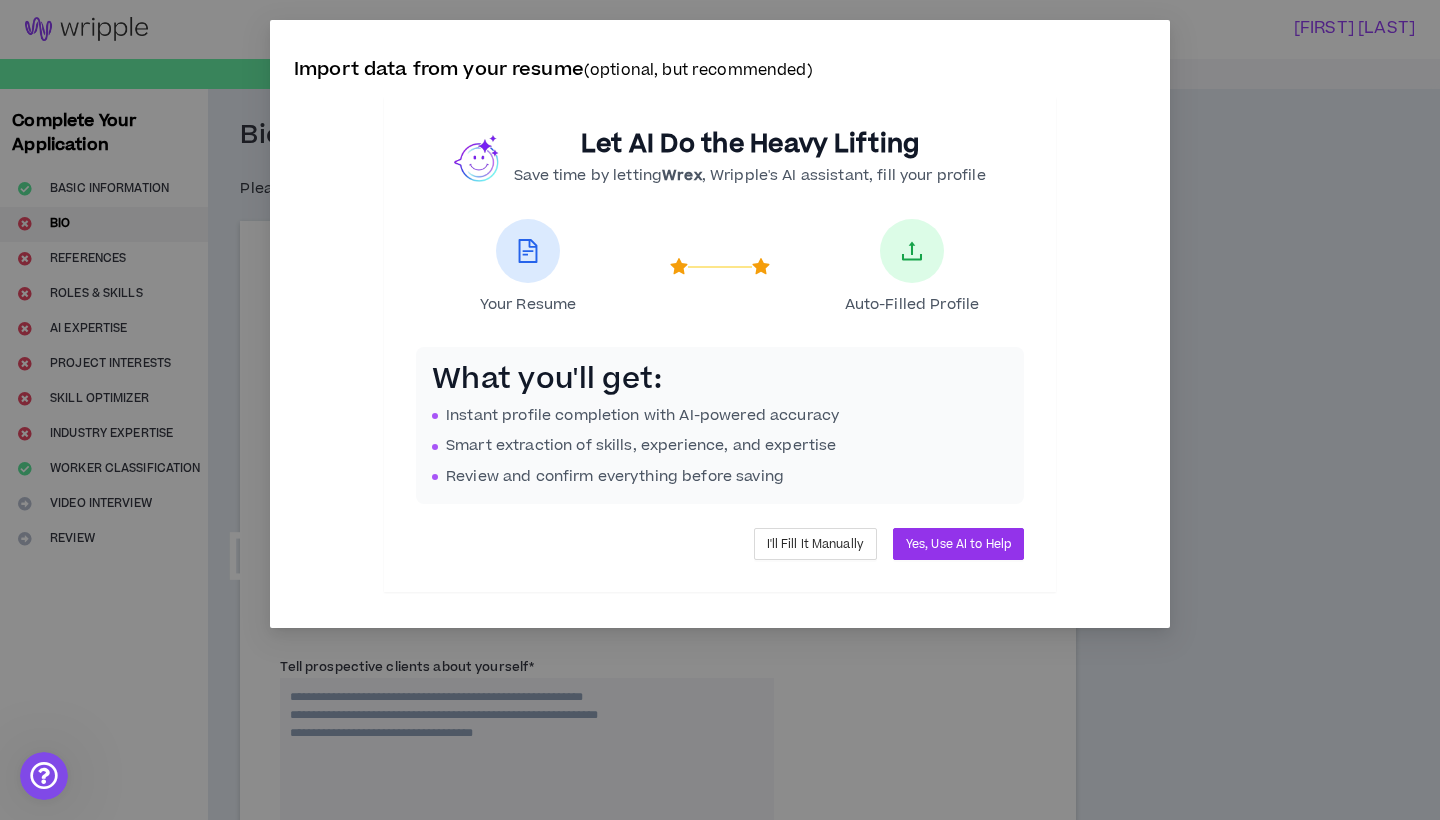 scroll, scrollTop: 0, scrollLeft: 0, axis: both 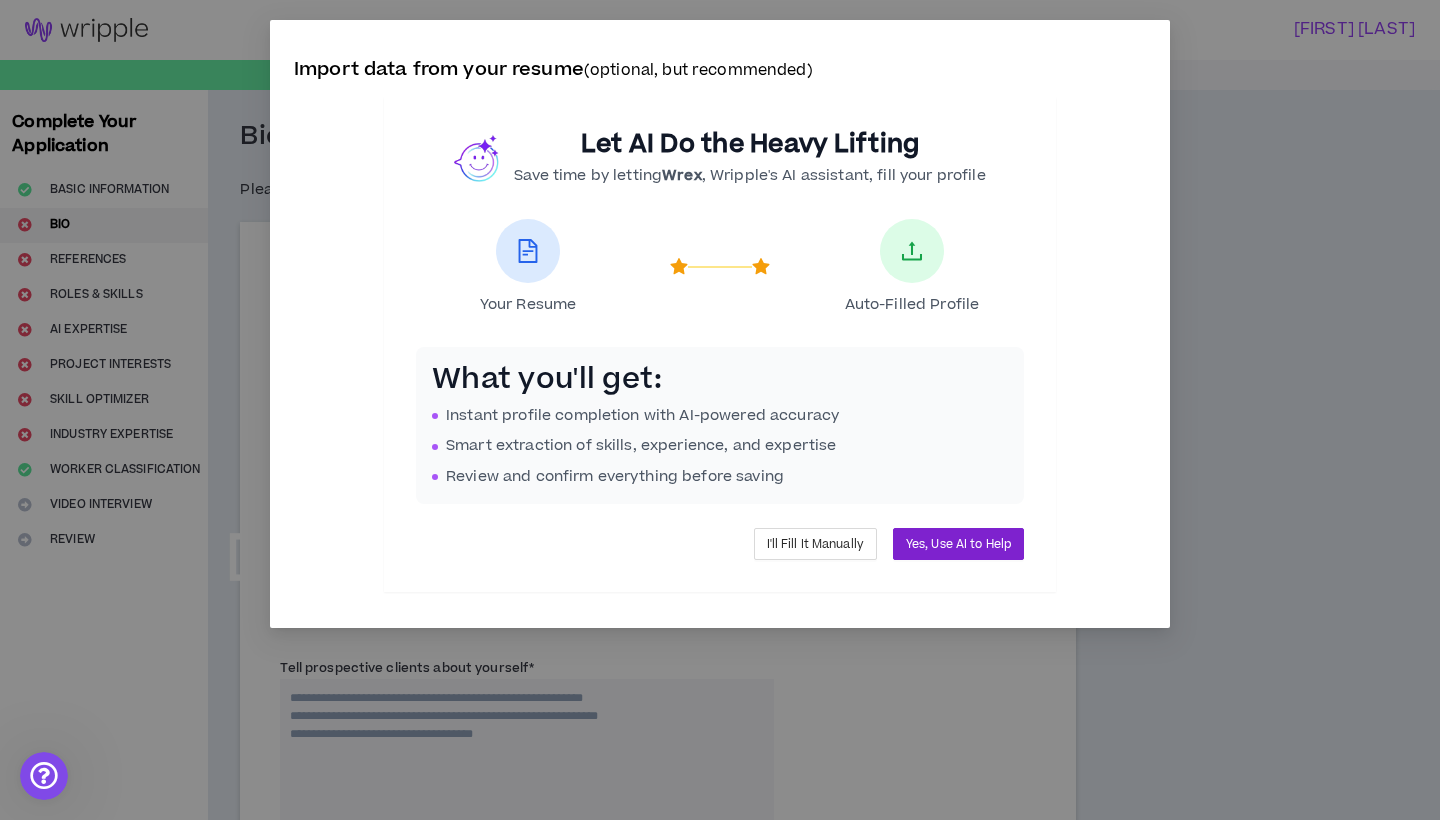 click on "Yes, Use AI to Help" at bounding box center (958, 544) 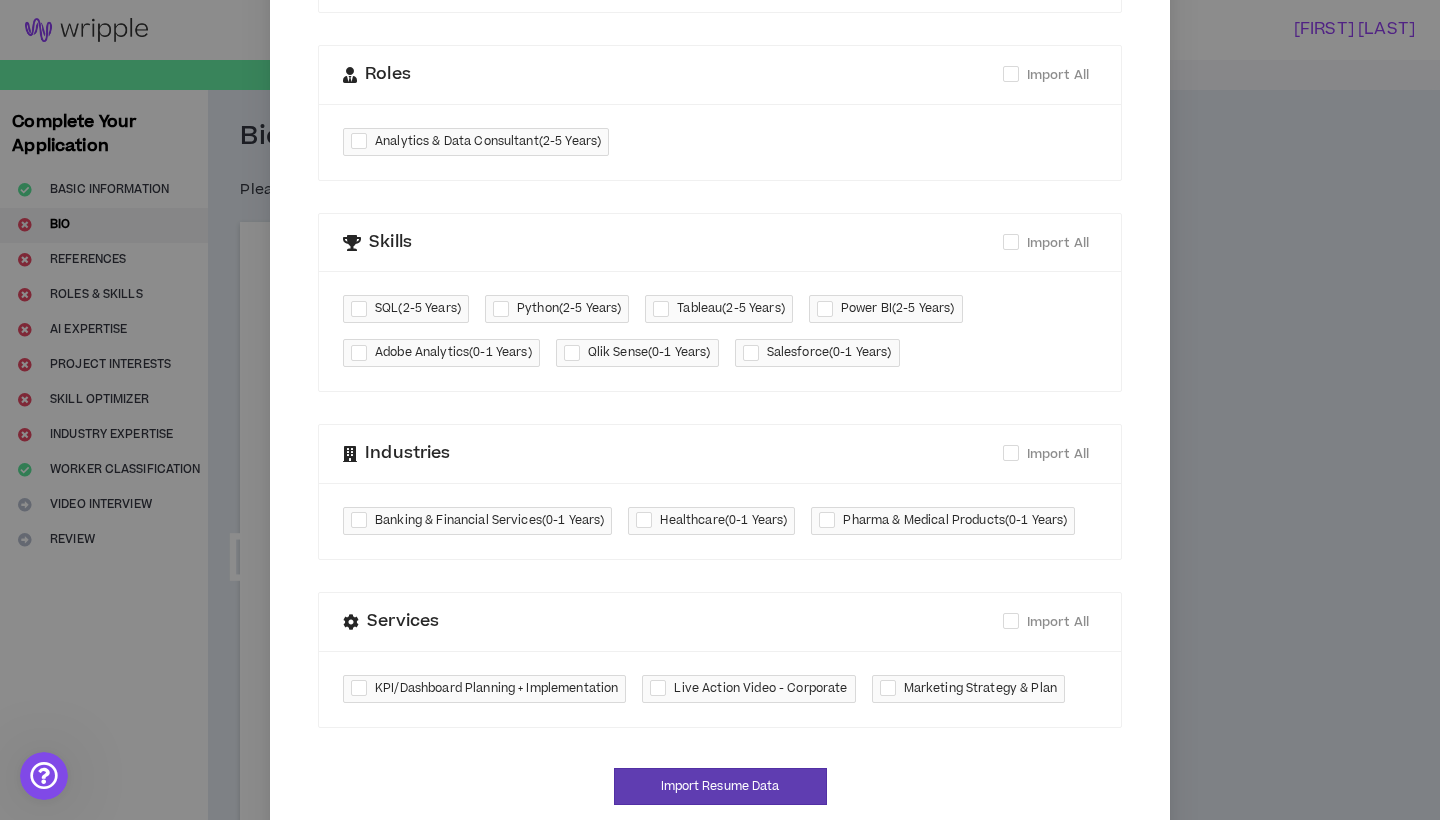 scroll, scrollTop: 645, scrollLeft: 0, axis: vertical 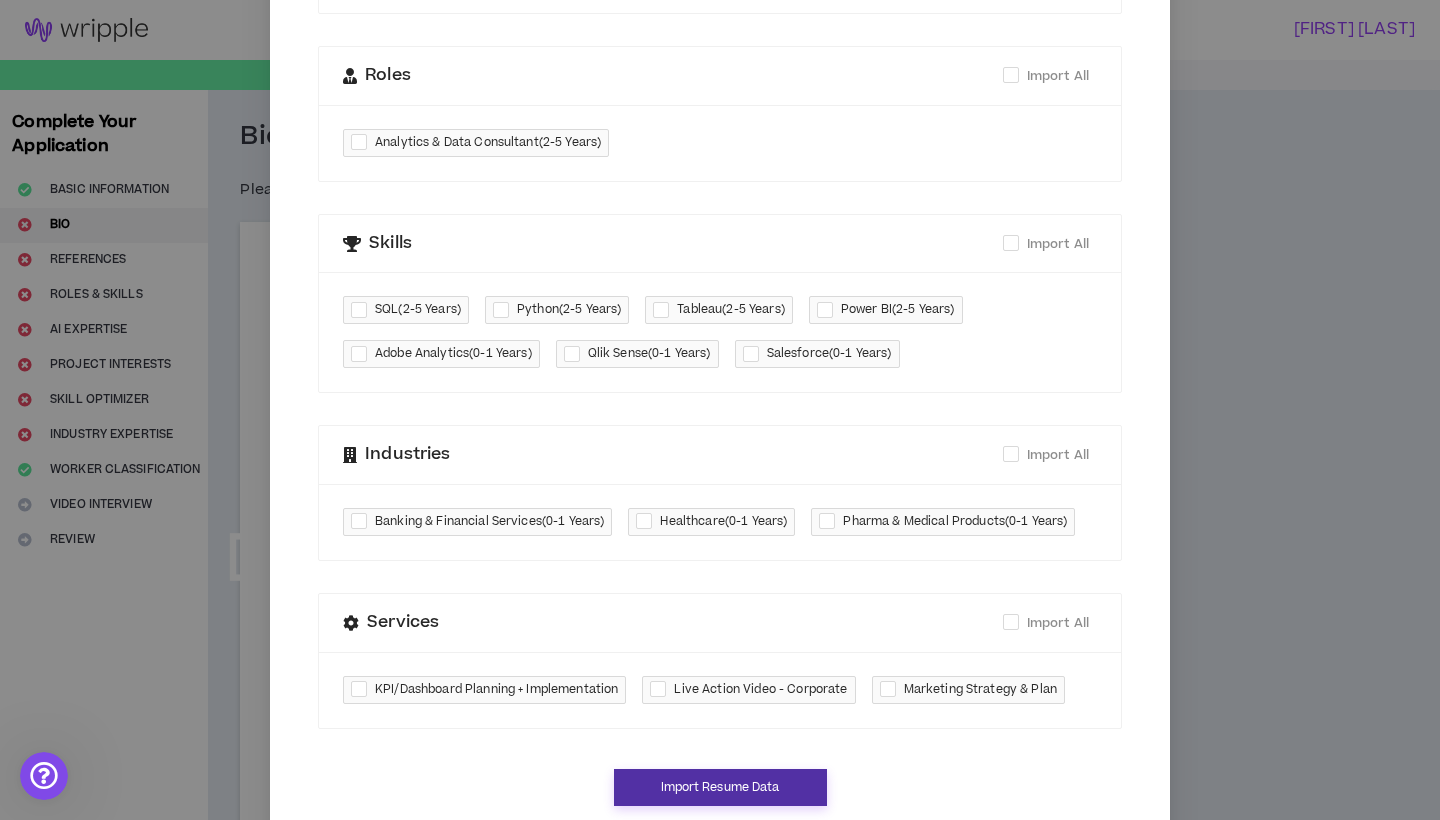 click on "Import Resume Data" at bounding box center (720, 787) 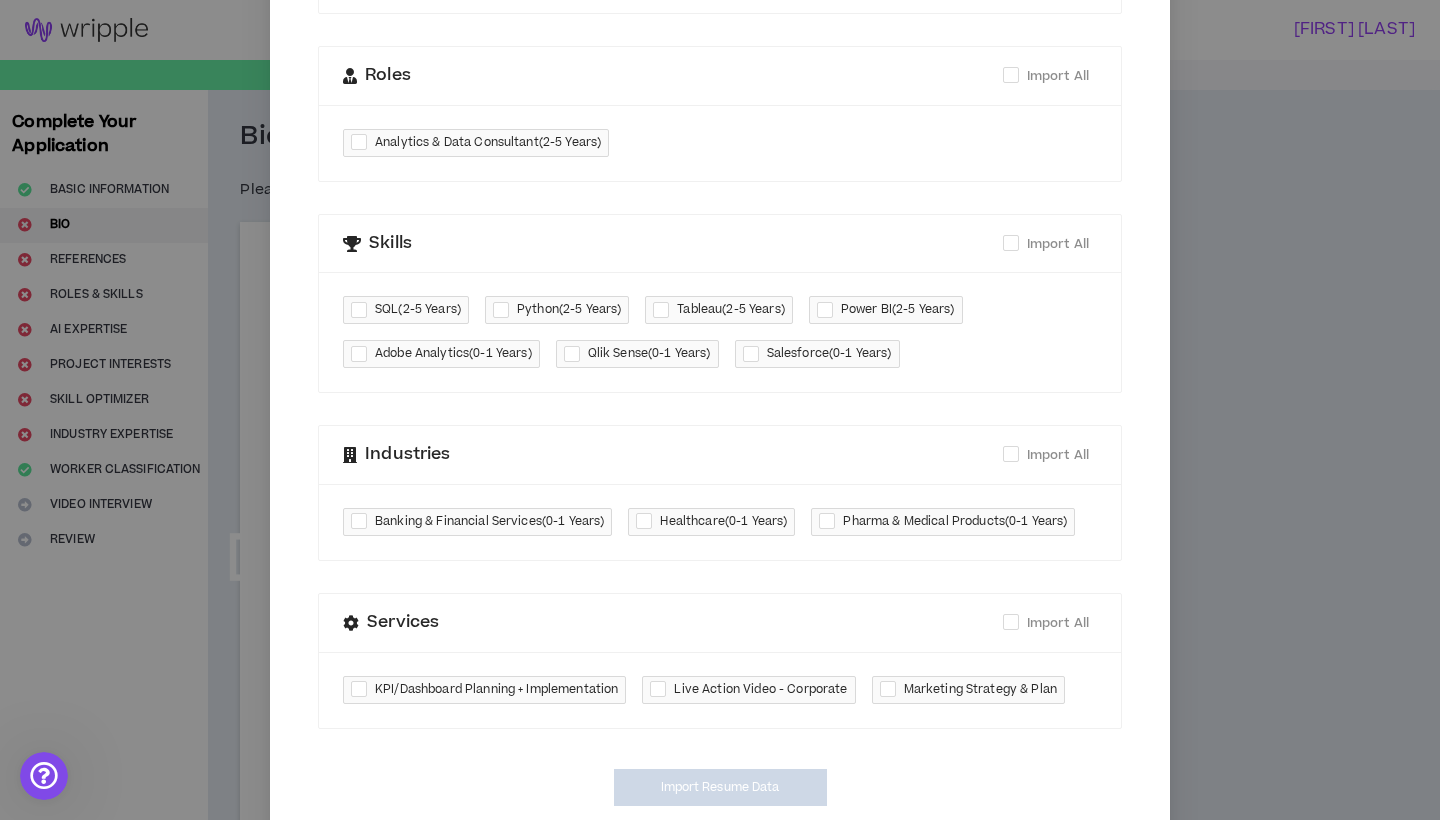 scroll, scrollTop: 638, scrollLeft: 0, axis: vertical 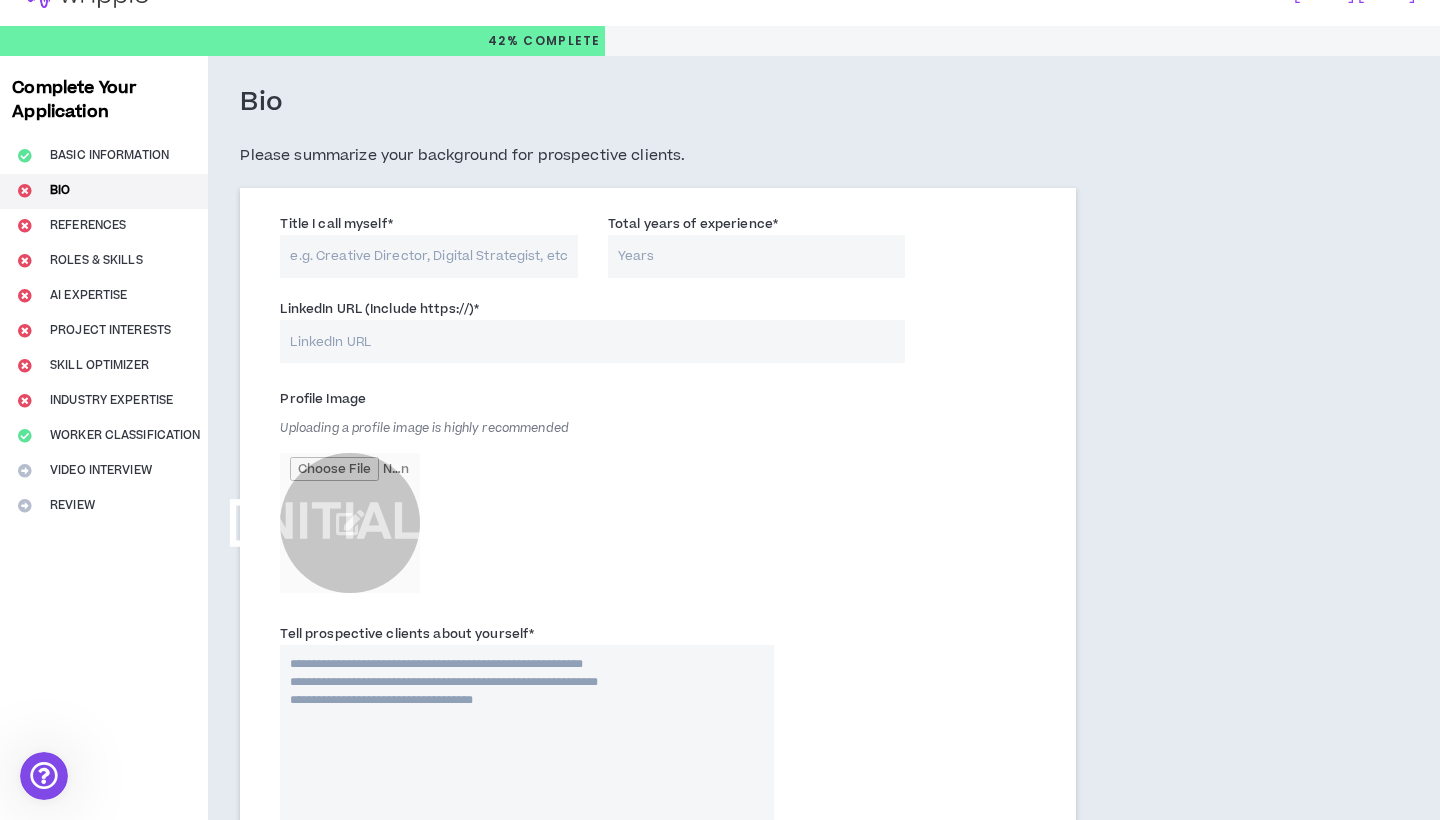 click on "Title I call myself  *" at bounding box center (429, 256) 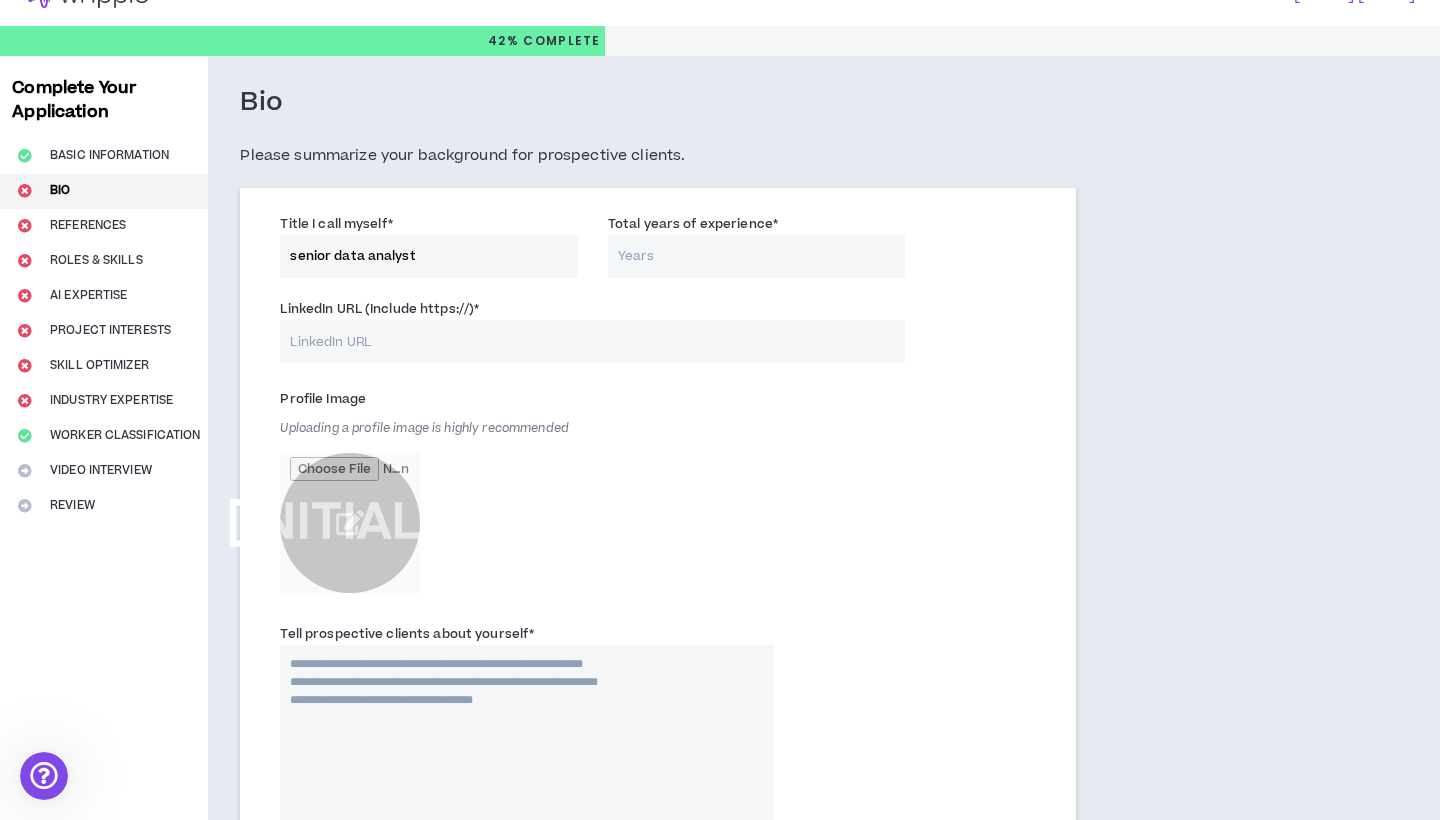 type on "senior data analyst" 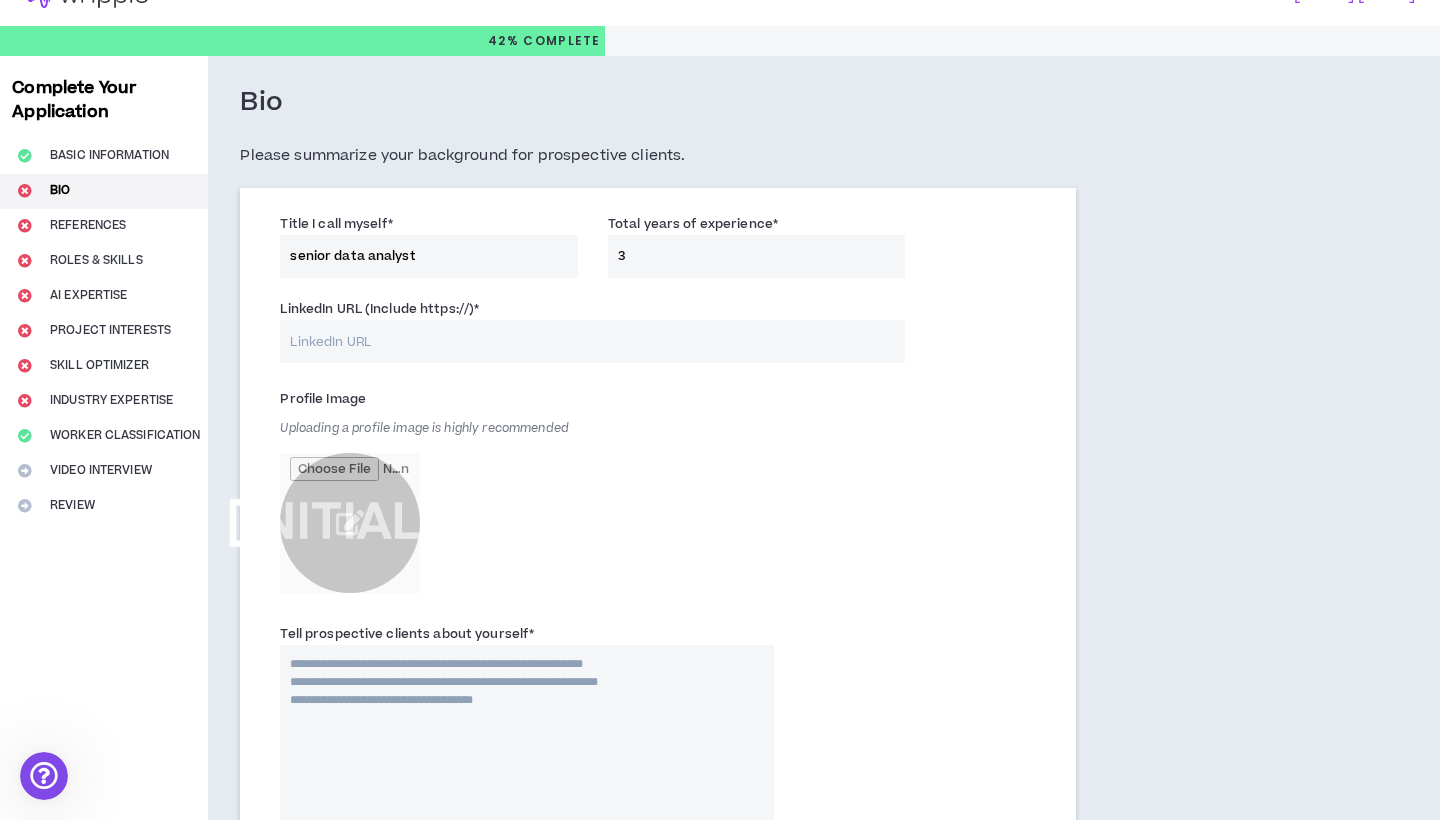 type on "3" 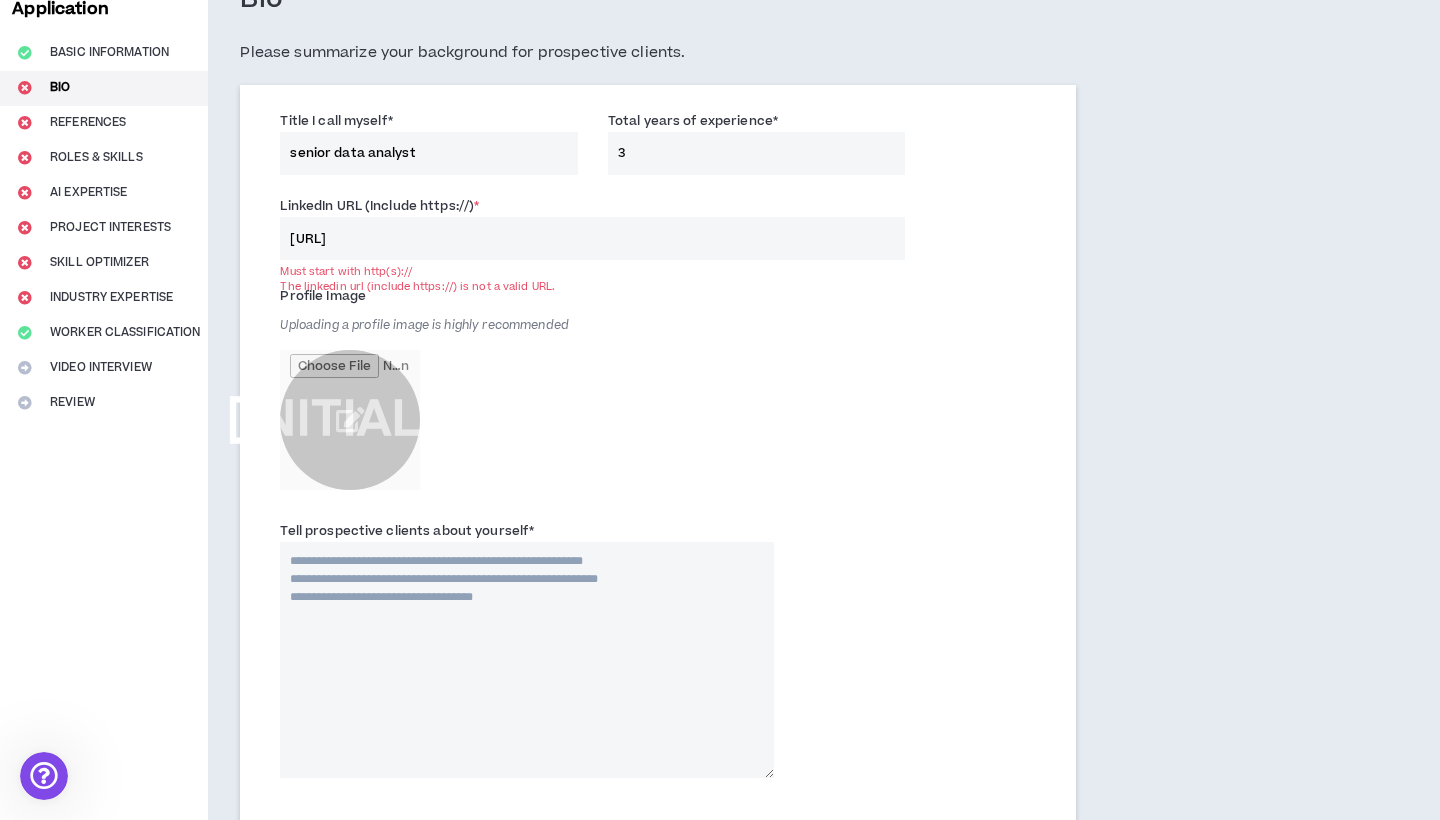 scroll, scrollTop: 142, scrollLeft: 0, axis: vertical 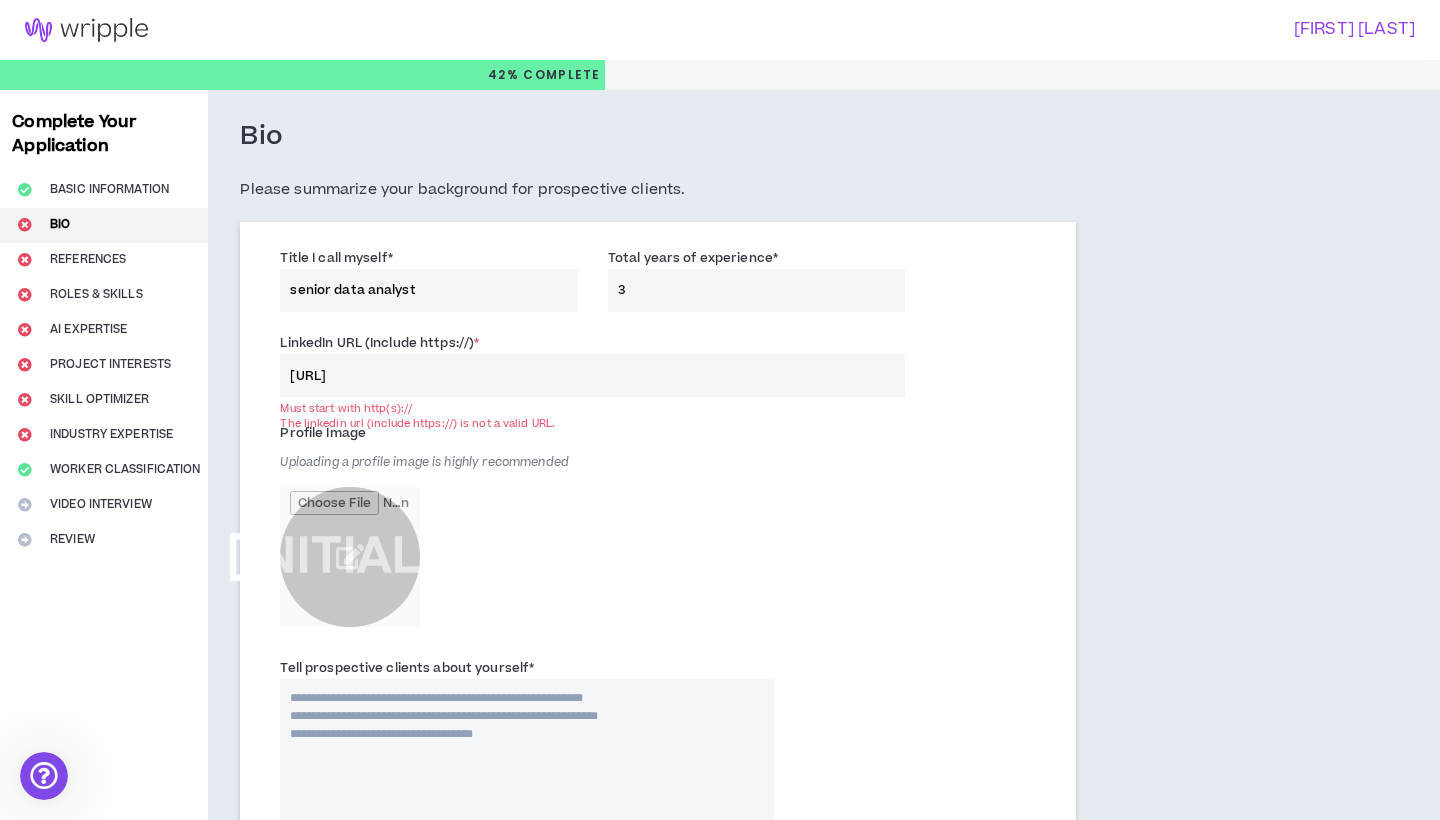 drag, startPoint x: 647, startPoint y: 378, endPoint x: 342, endPoint y: 335, distance: 308.01624 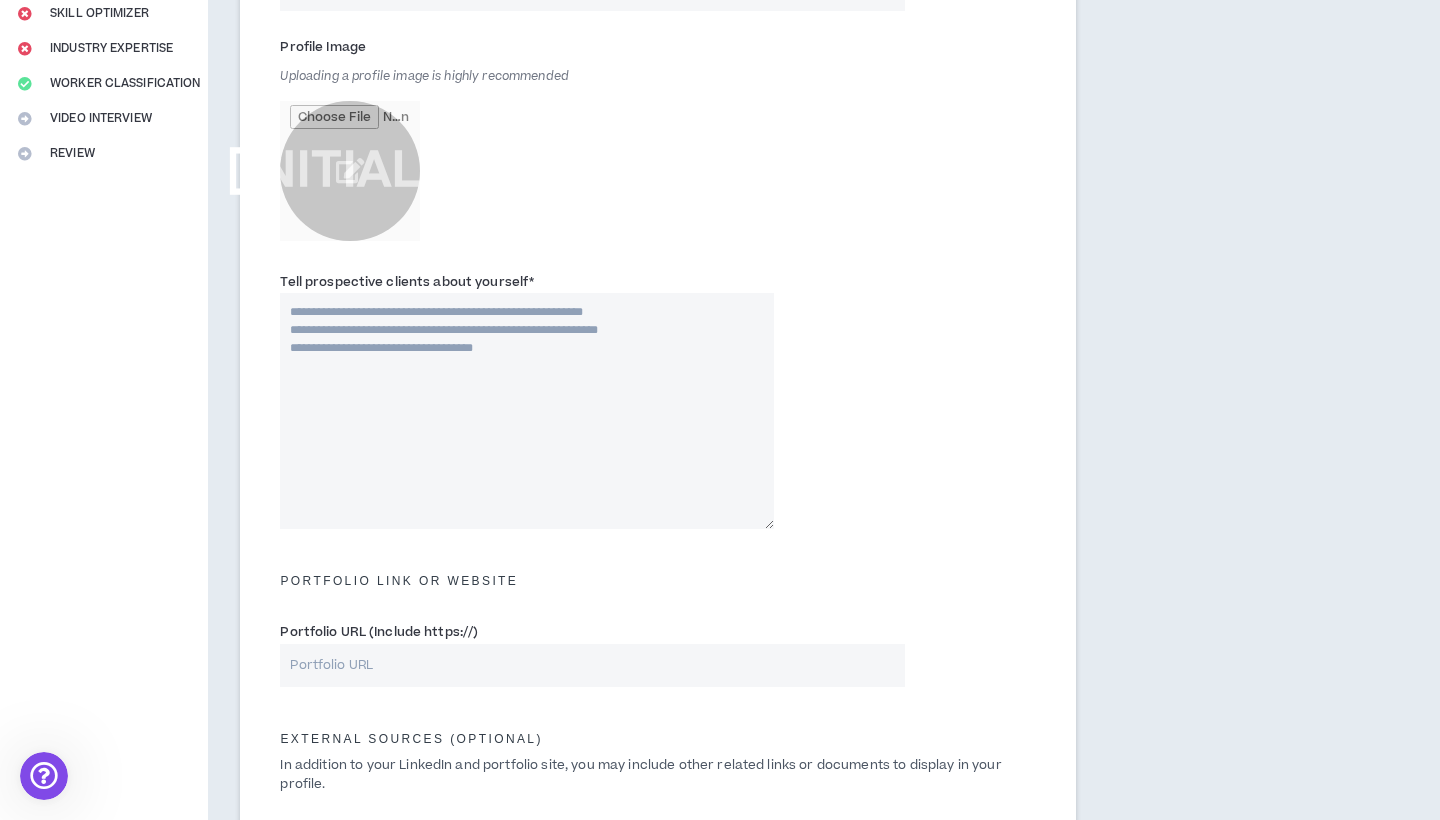 scroll, scrollTop: 387, scrollLeft: 0, axis: vertical 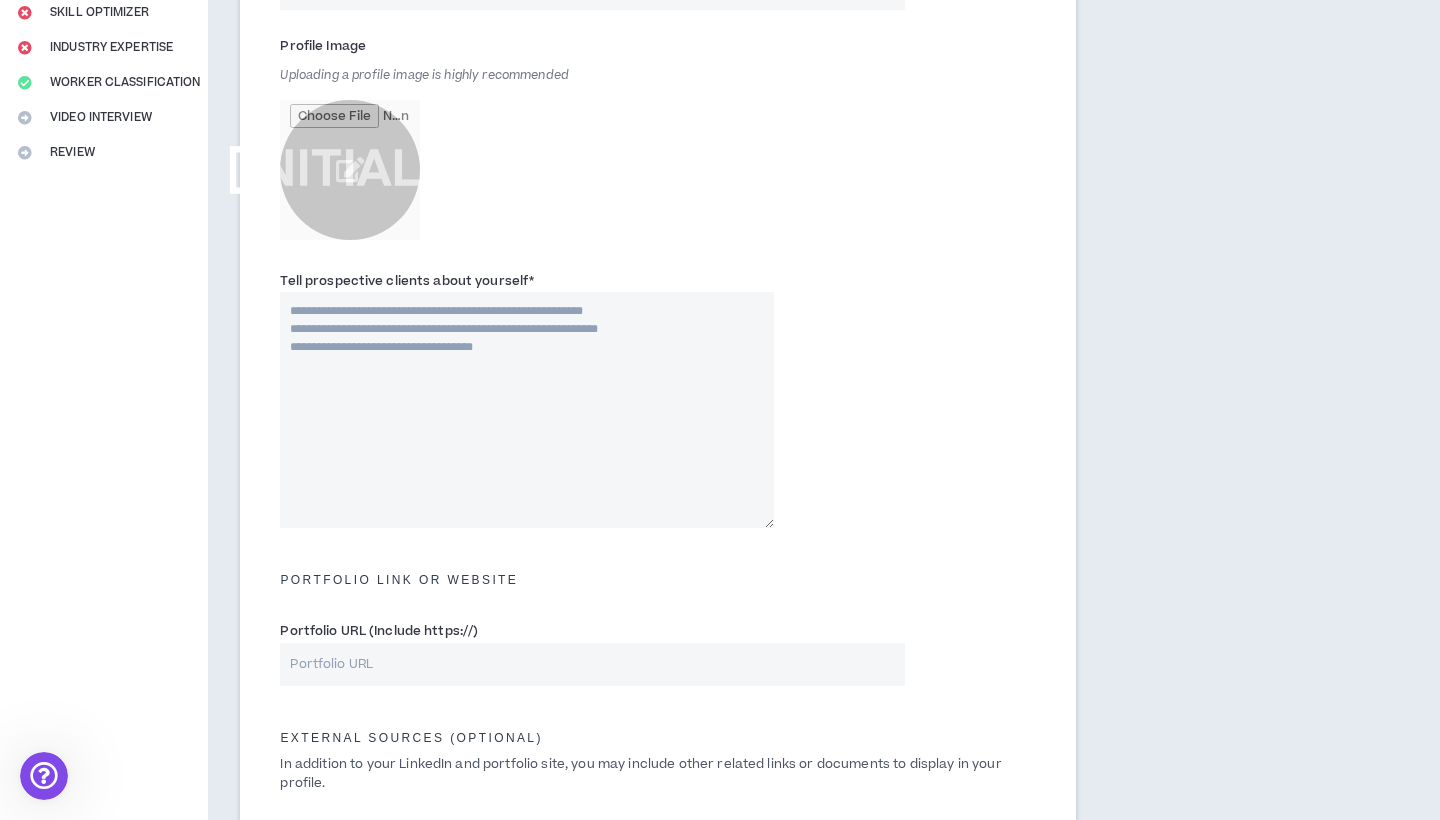 type on "[URL]" 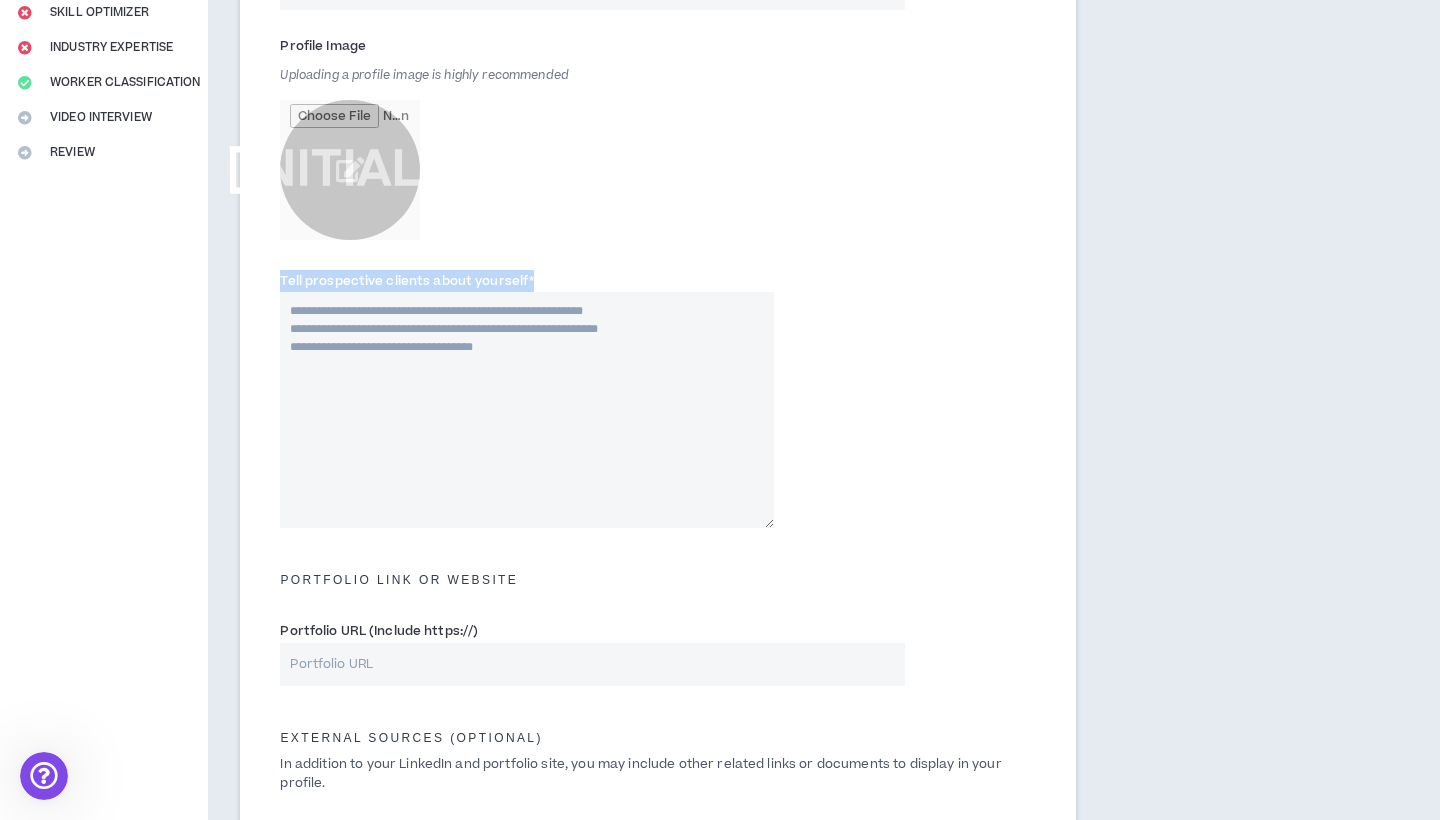 drag, startPoint x: 282, startPoint y: 273, endPoint x: 528, endPoint y: 281, distance: 246.13005 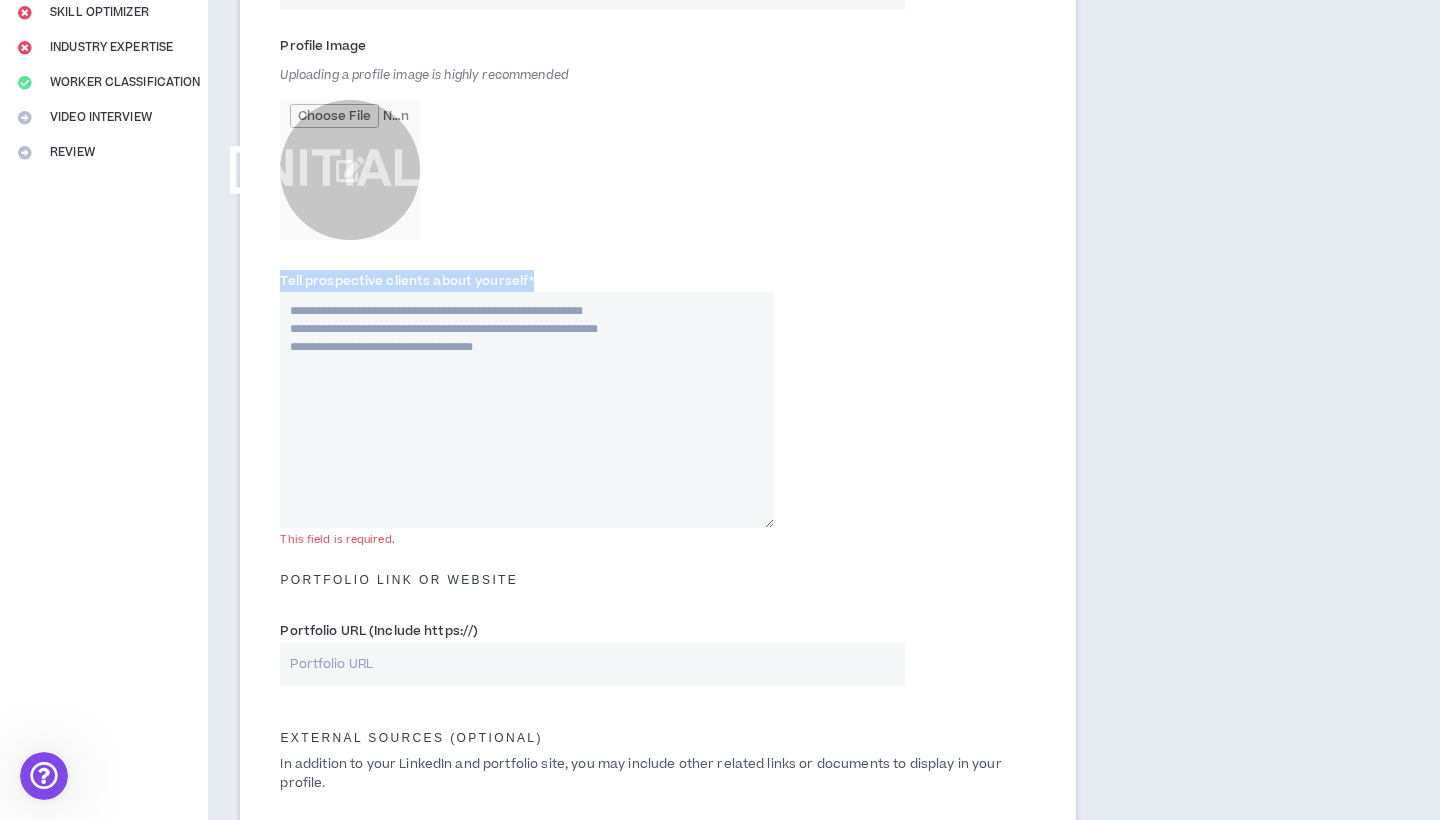 copy on "Tell prospective clients about yourself" 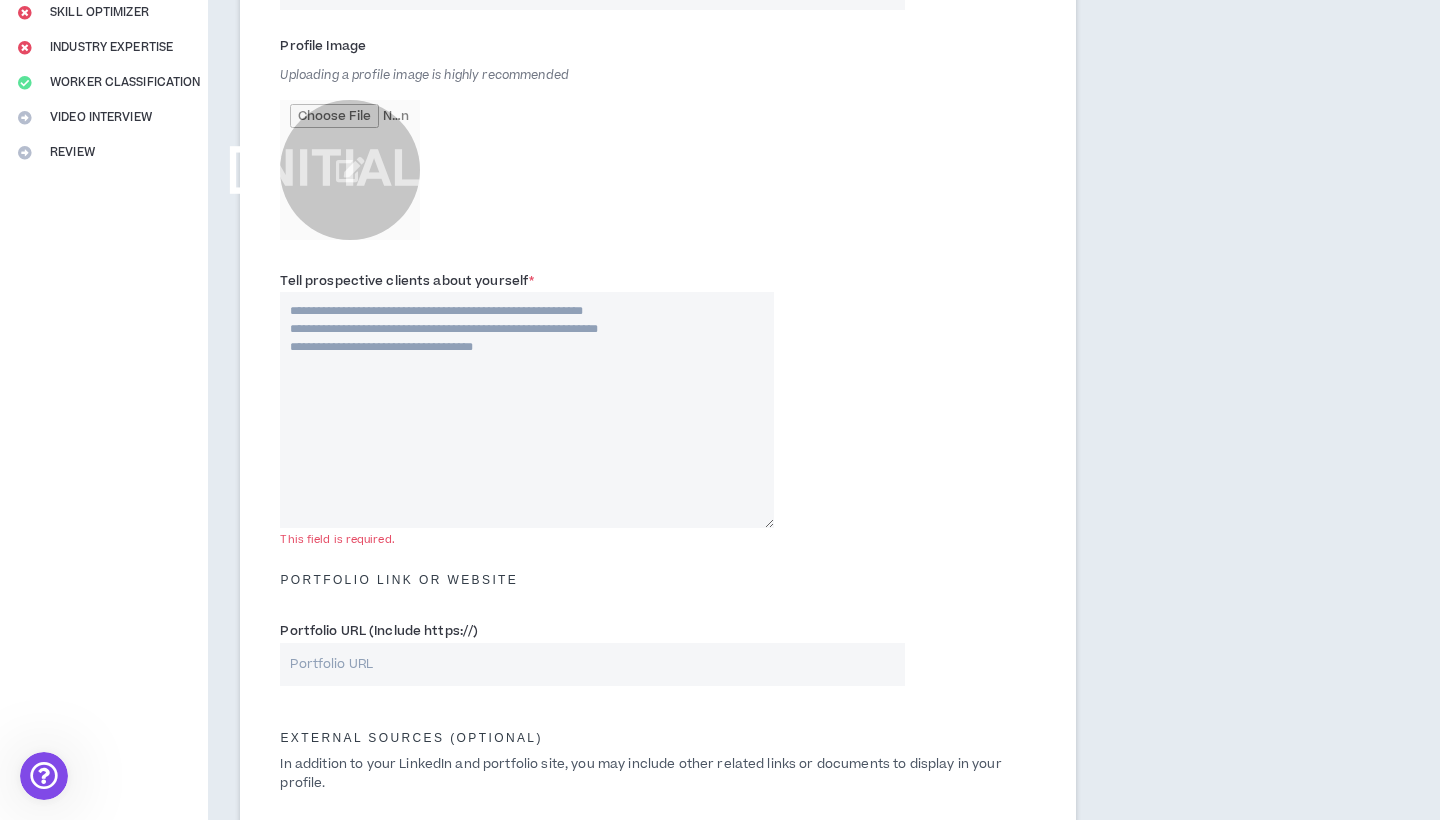 paste on "**********" 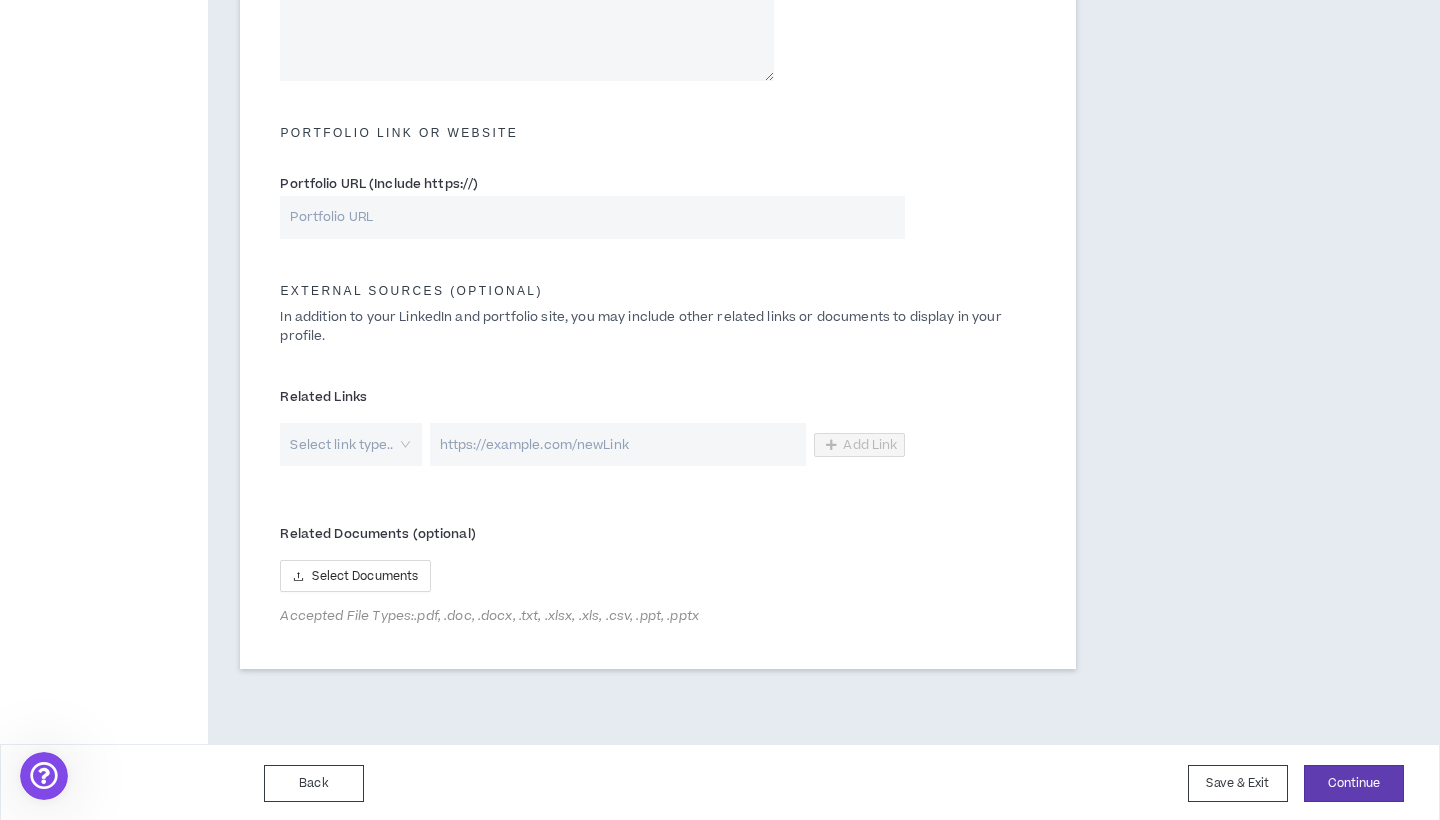 scroll, scrollTop: 833, scrollLeft: 0, axis: vertical 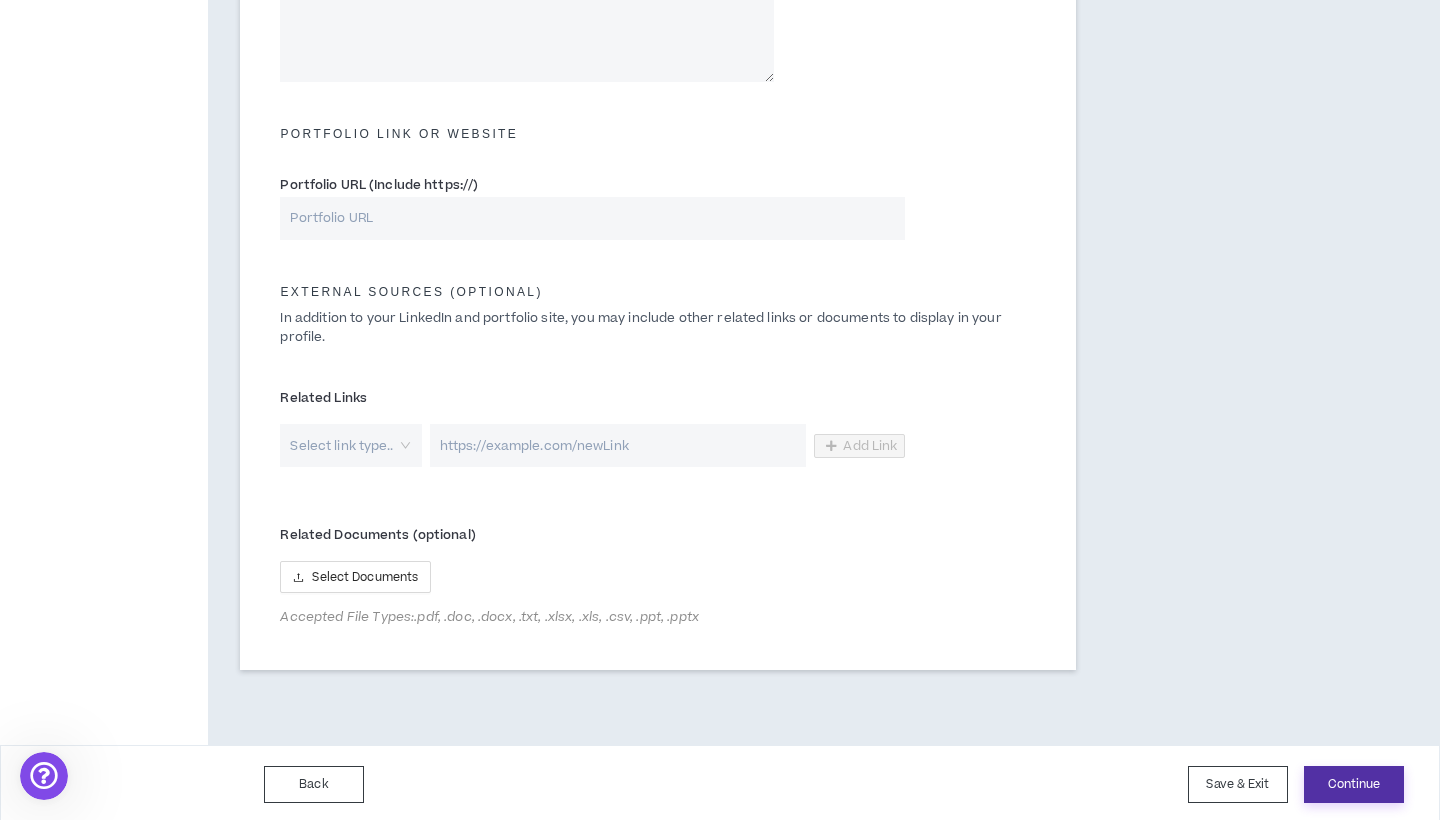 type on "**********" 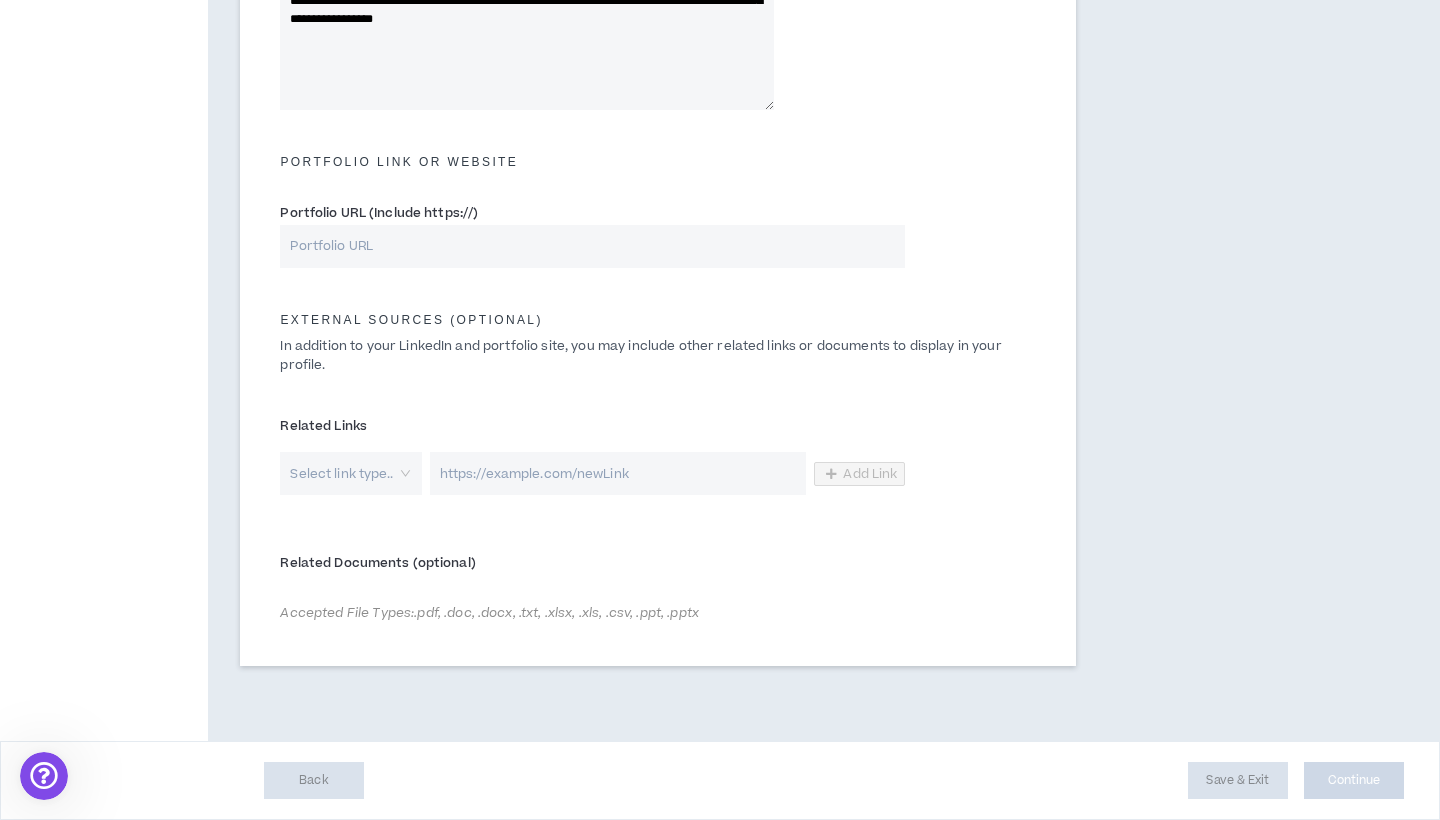 scroll, scrollTop: 801, scrollLeft: 0, axis: vertical 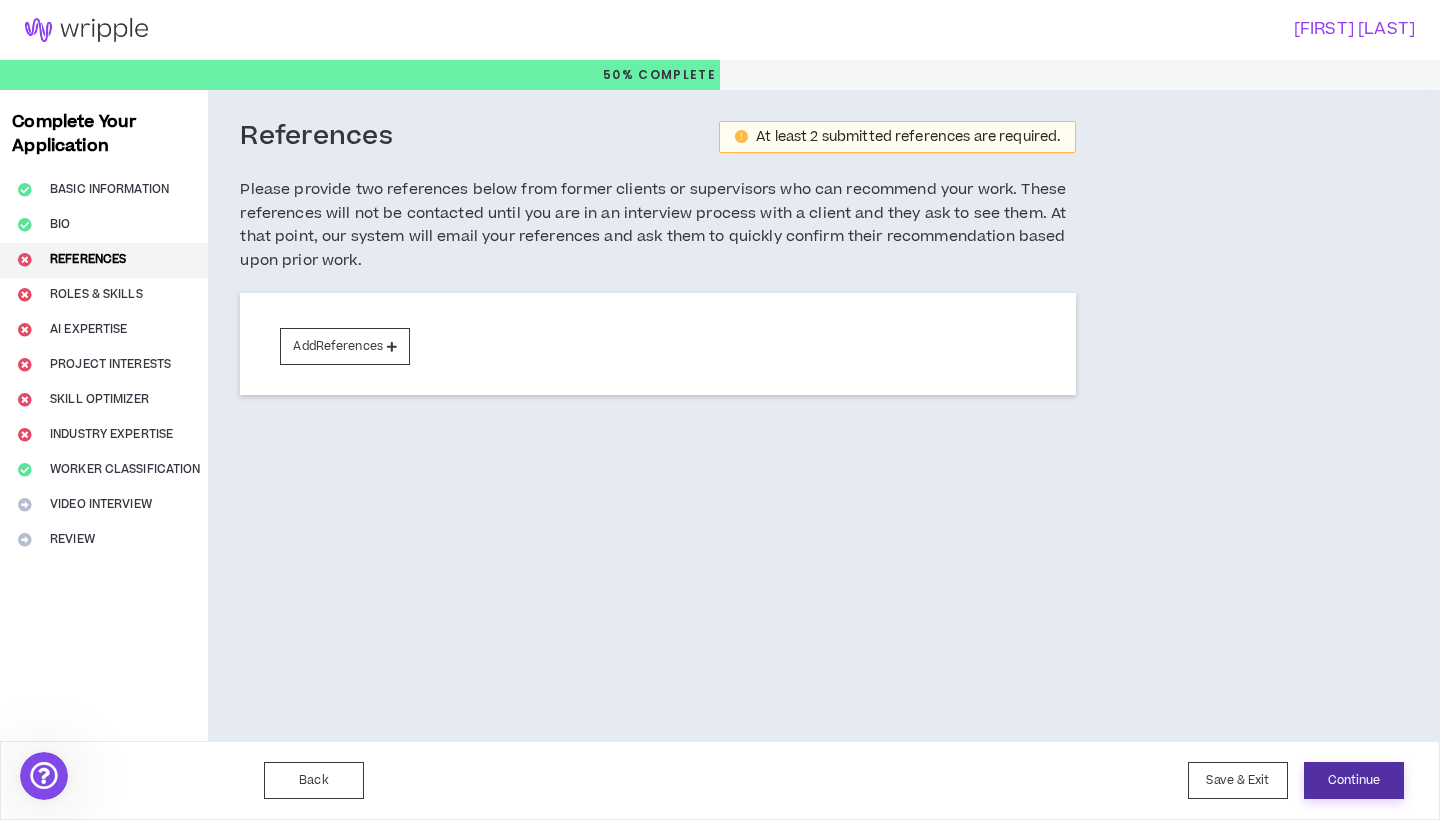 click on "Continue" at bounding box center (1354, 780) 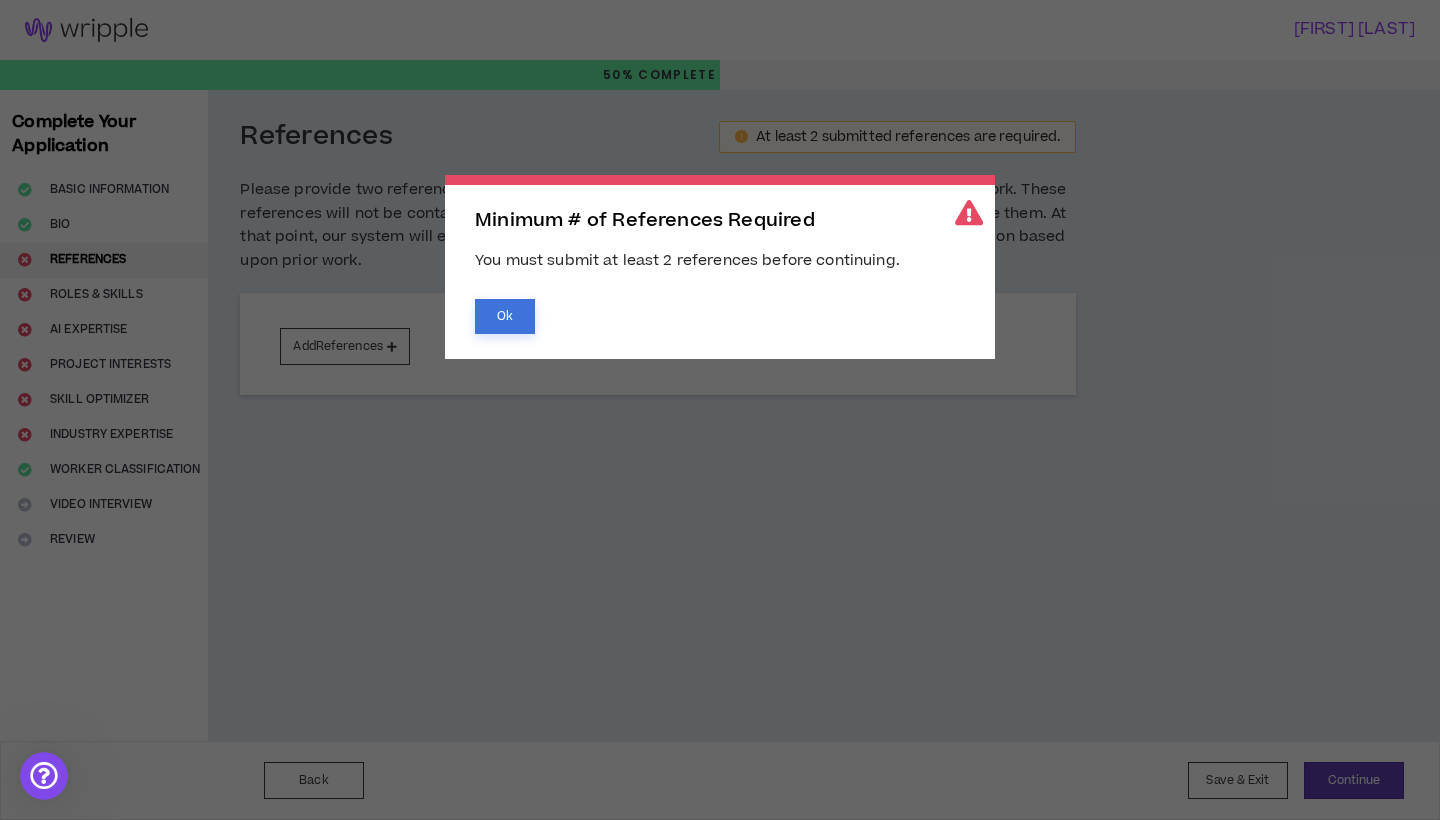 click on "Ok" at bounding box center (505, 316) 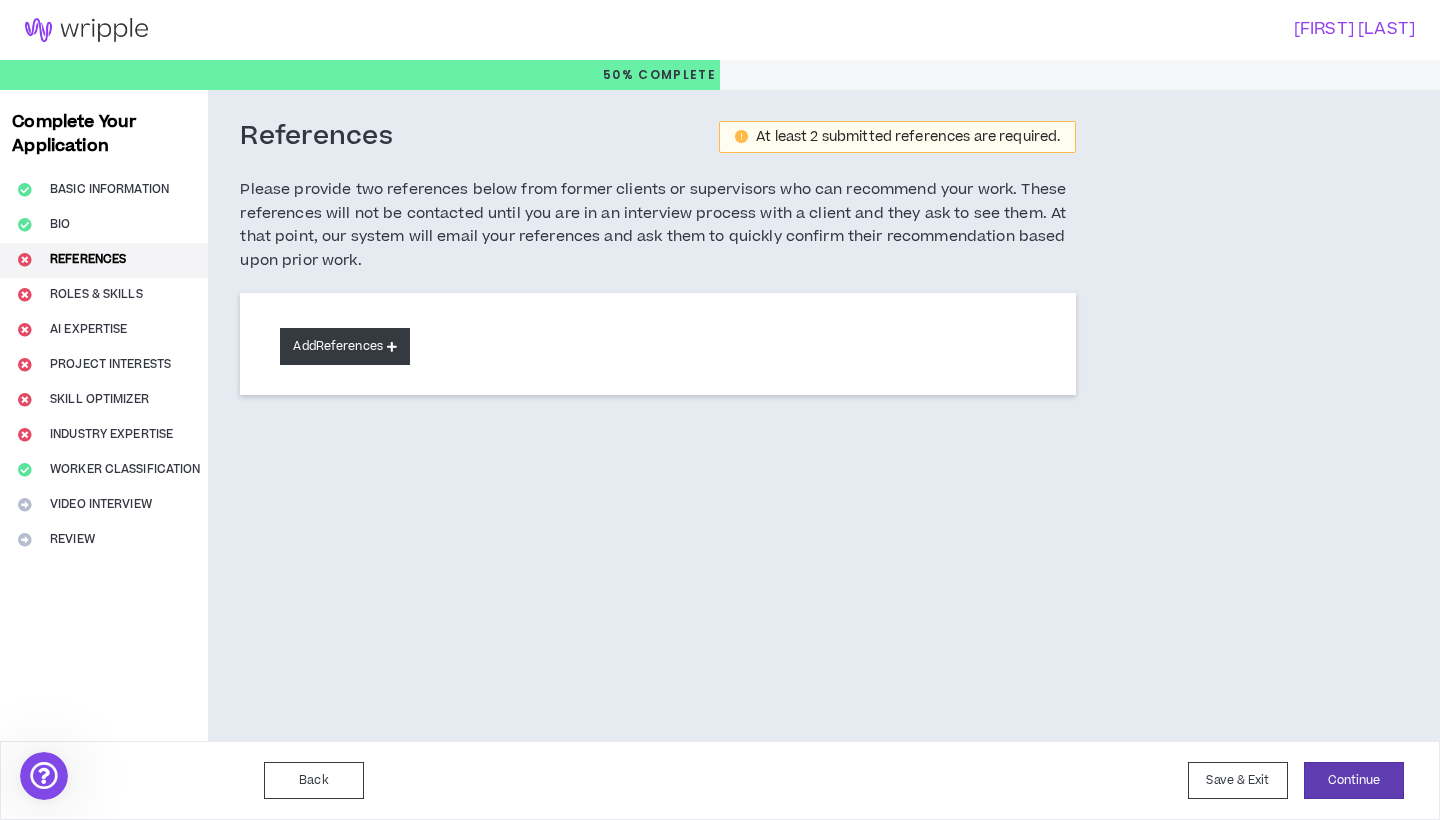 click at bounding box center (392, 346) 